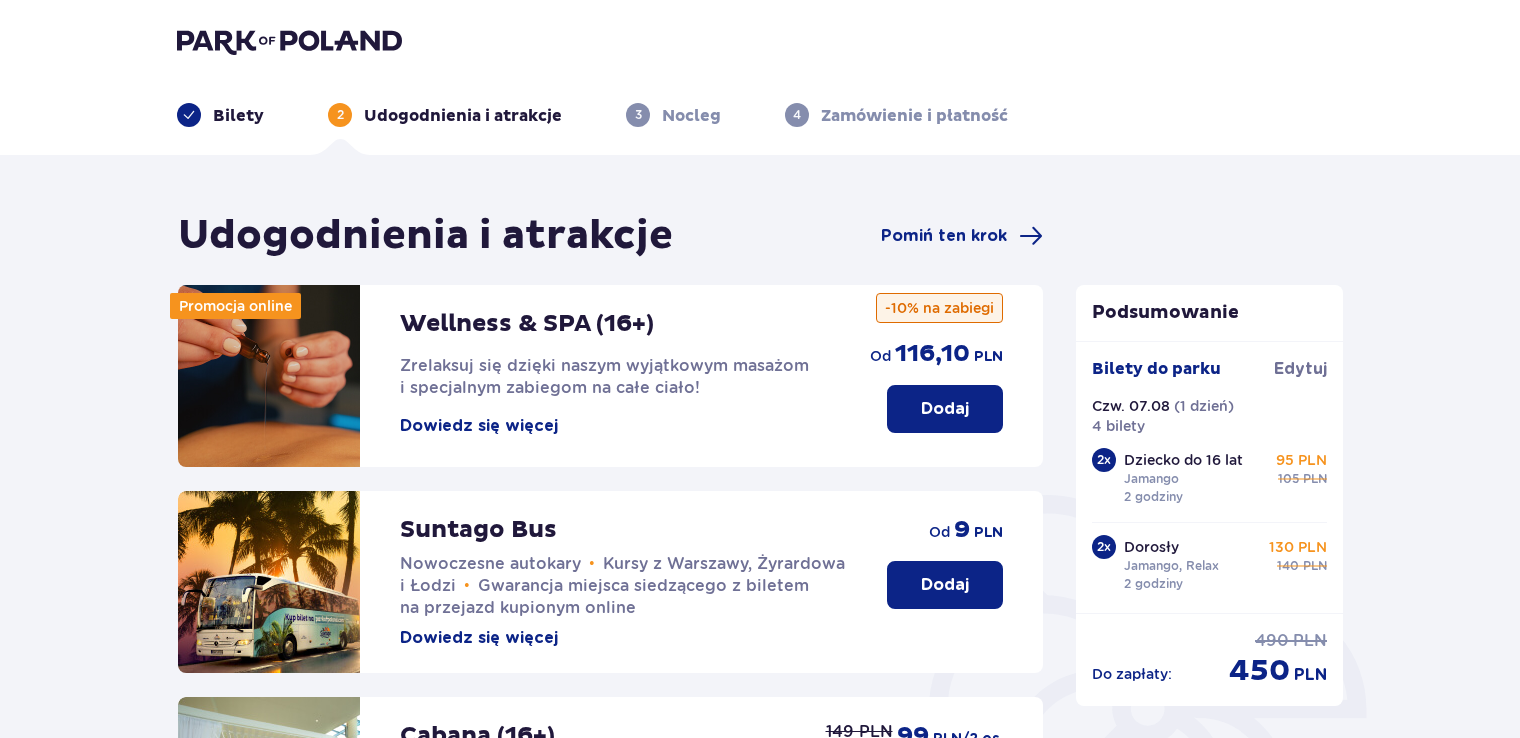 scroll, scrollTop: 1, scrollLeft: 0, axis: vertical 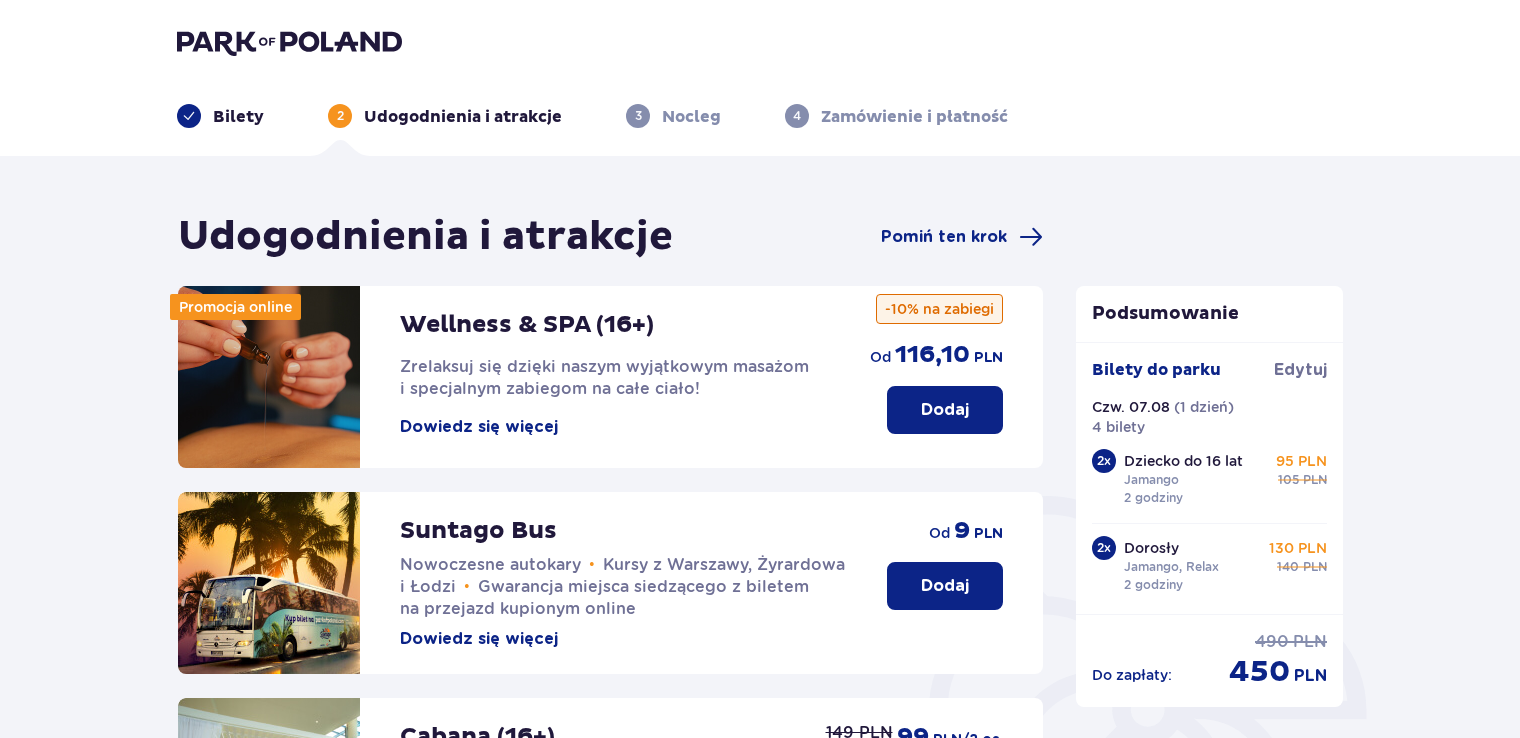 click on "Do zapłaty : 490 PLN 450 PLN" at bounding box center [1210, 661] 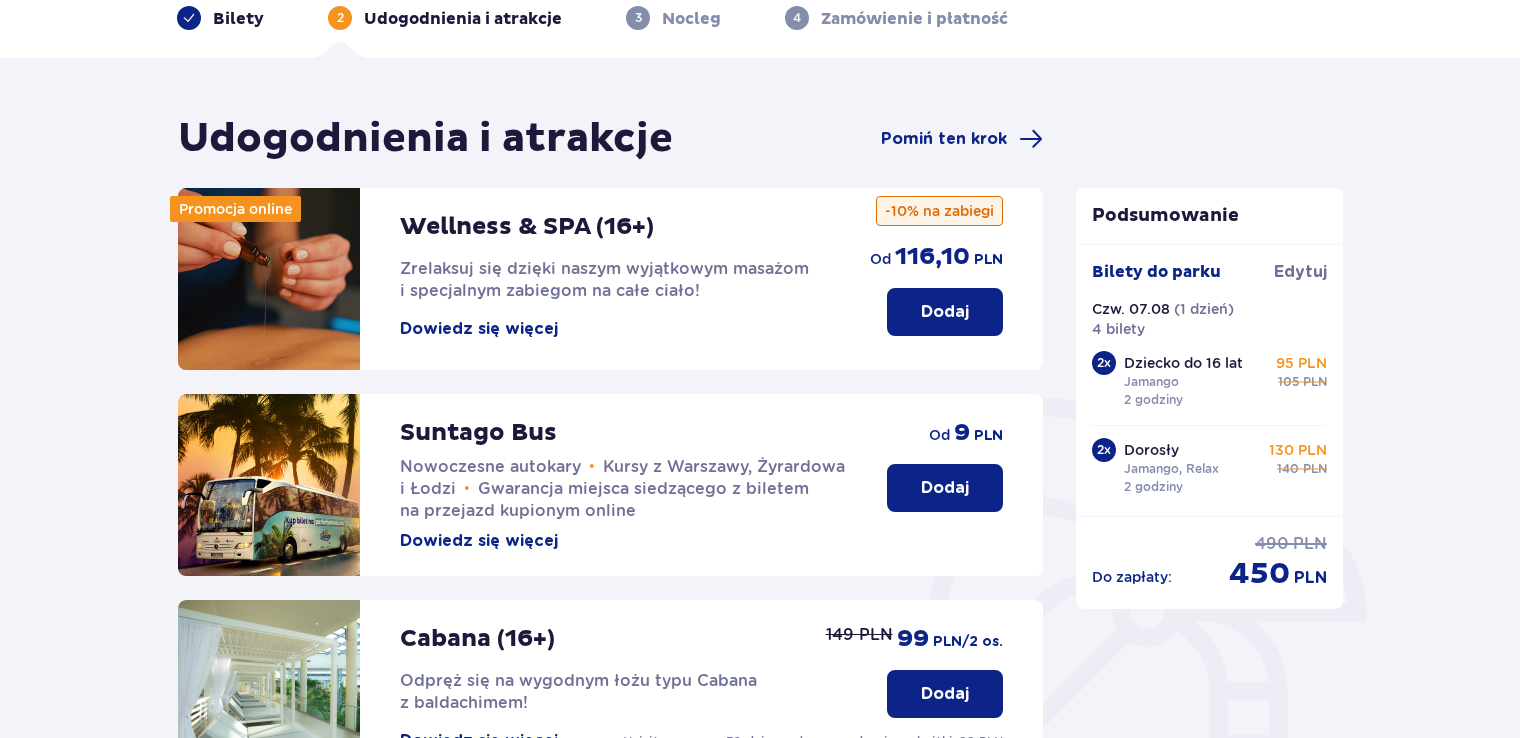 scroll, scrollTop: 96, scrollLeft: 0, axis: vertical 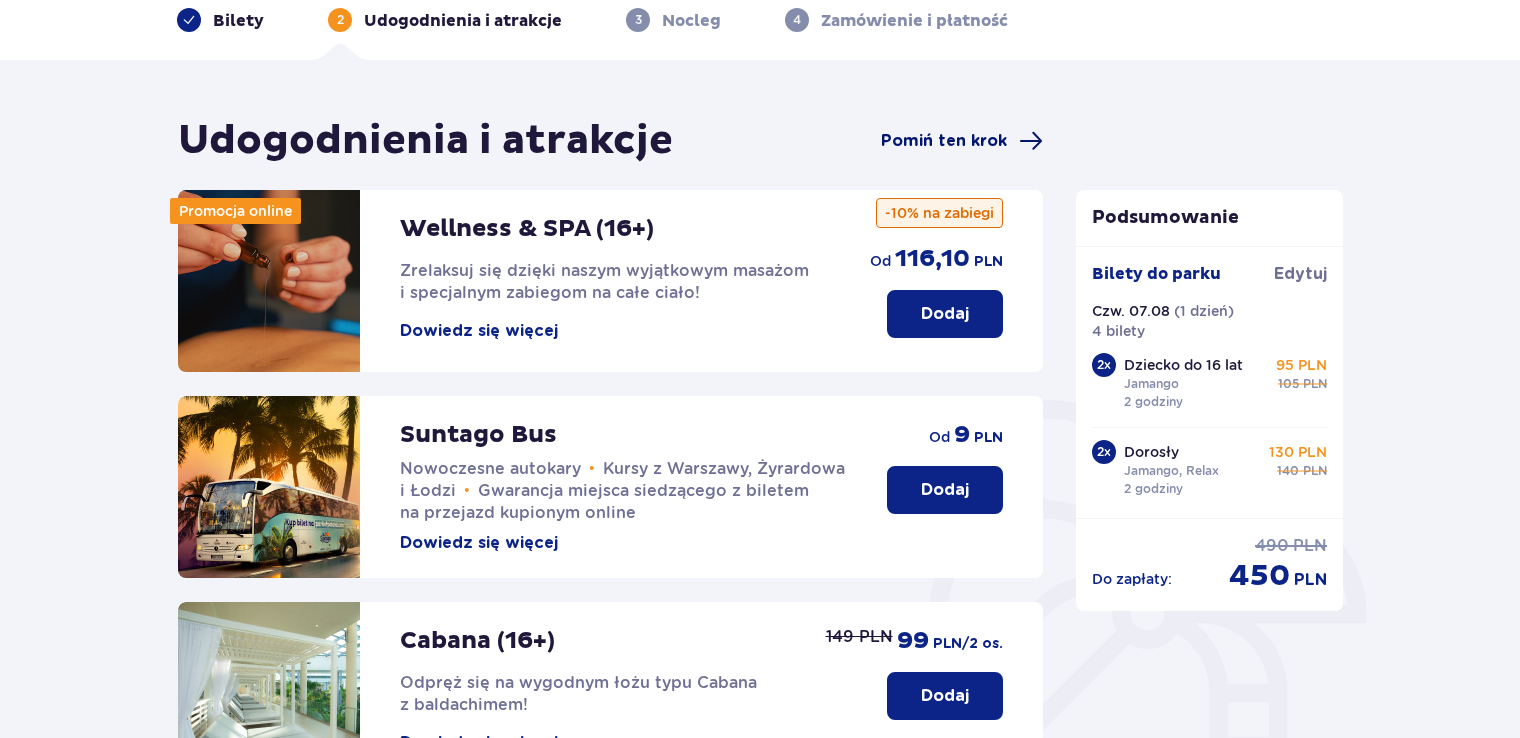 click on "Pomiń ten krok" at bounding box center (944, 141) 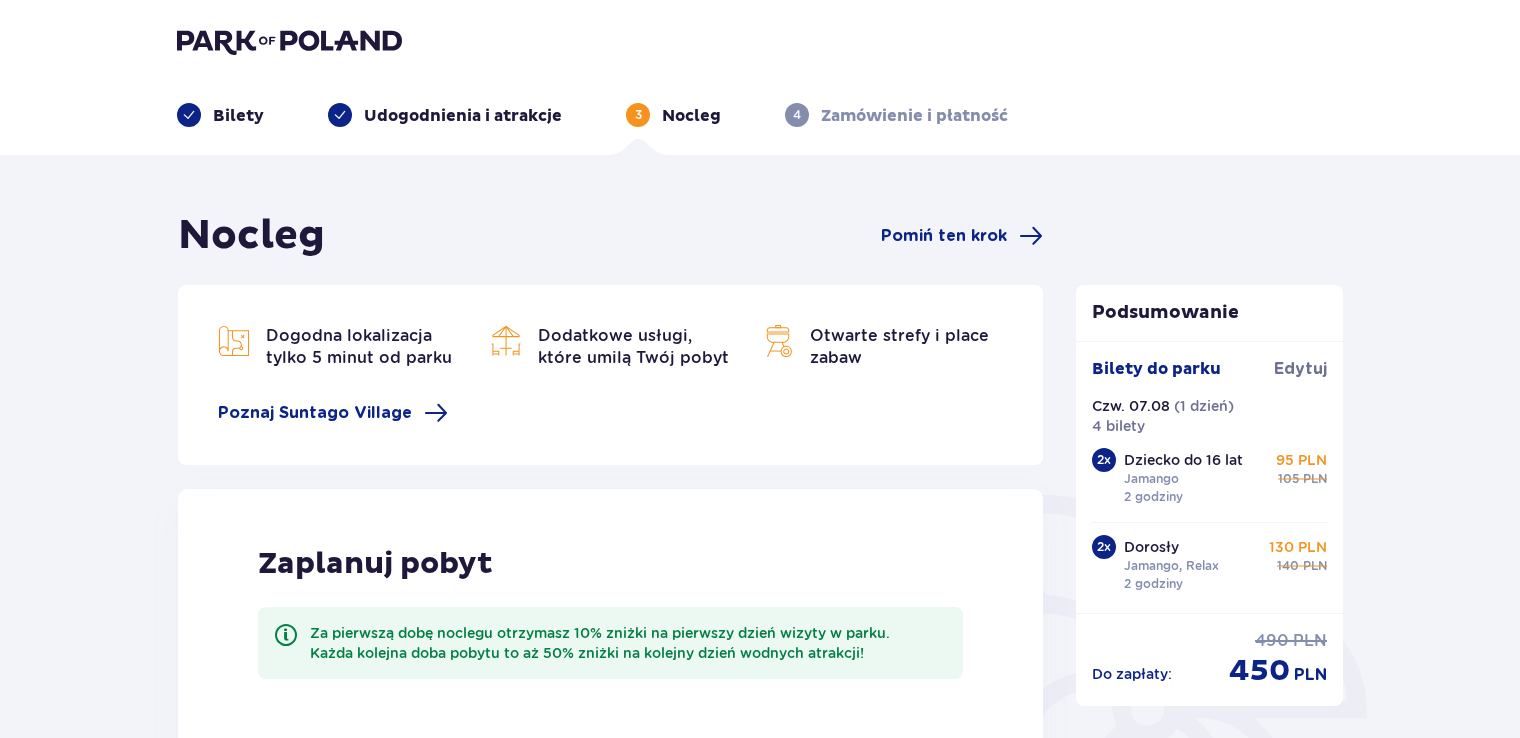 scroll, scrollTop: 0, scrollLeft: 0, axis: both 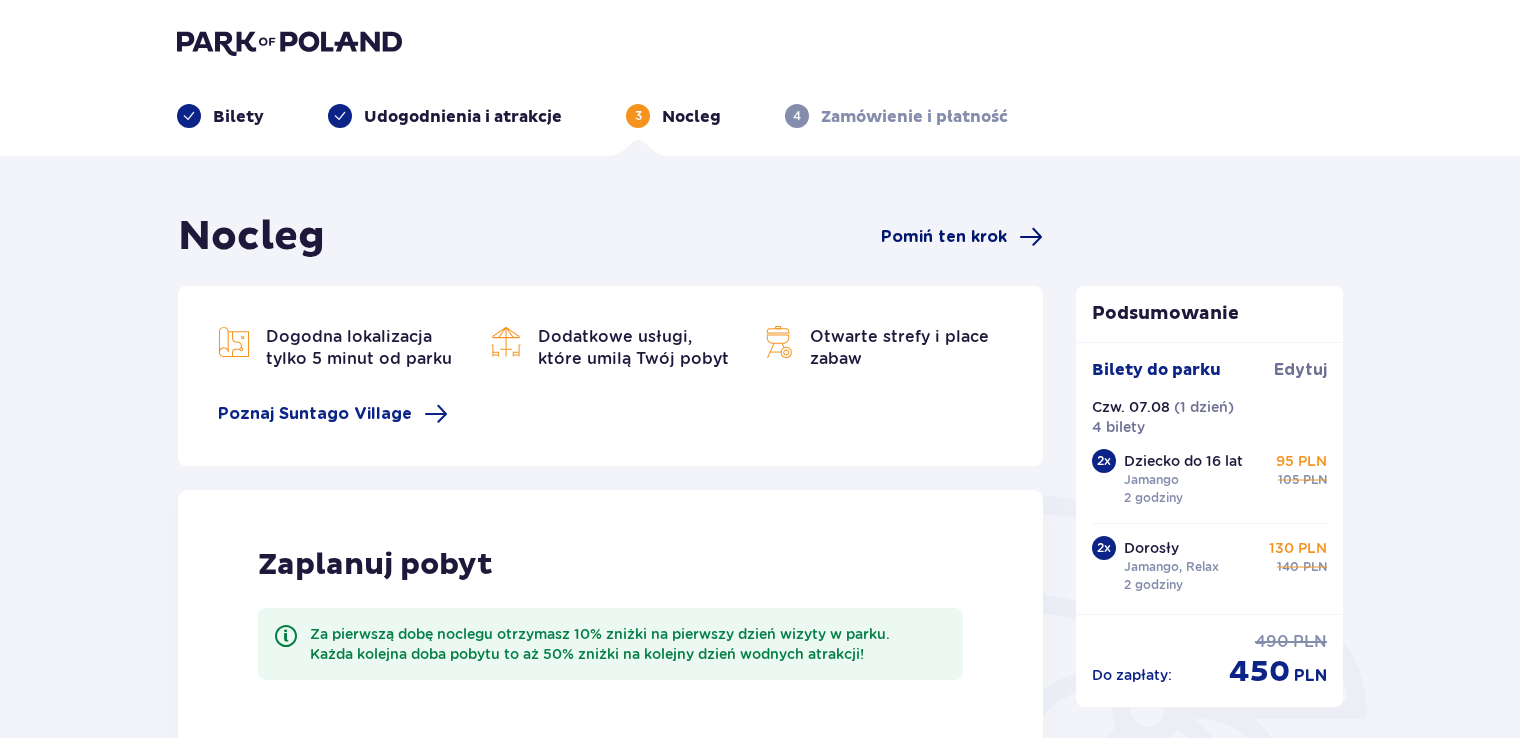 click on "Pomiń ten krok" at bounding box center [944, 237] 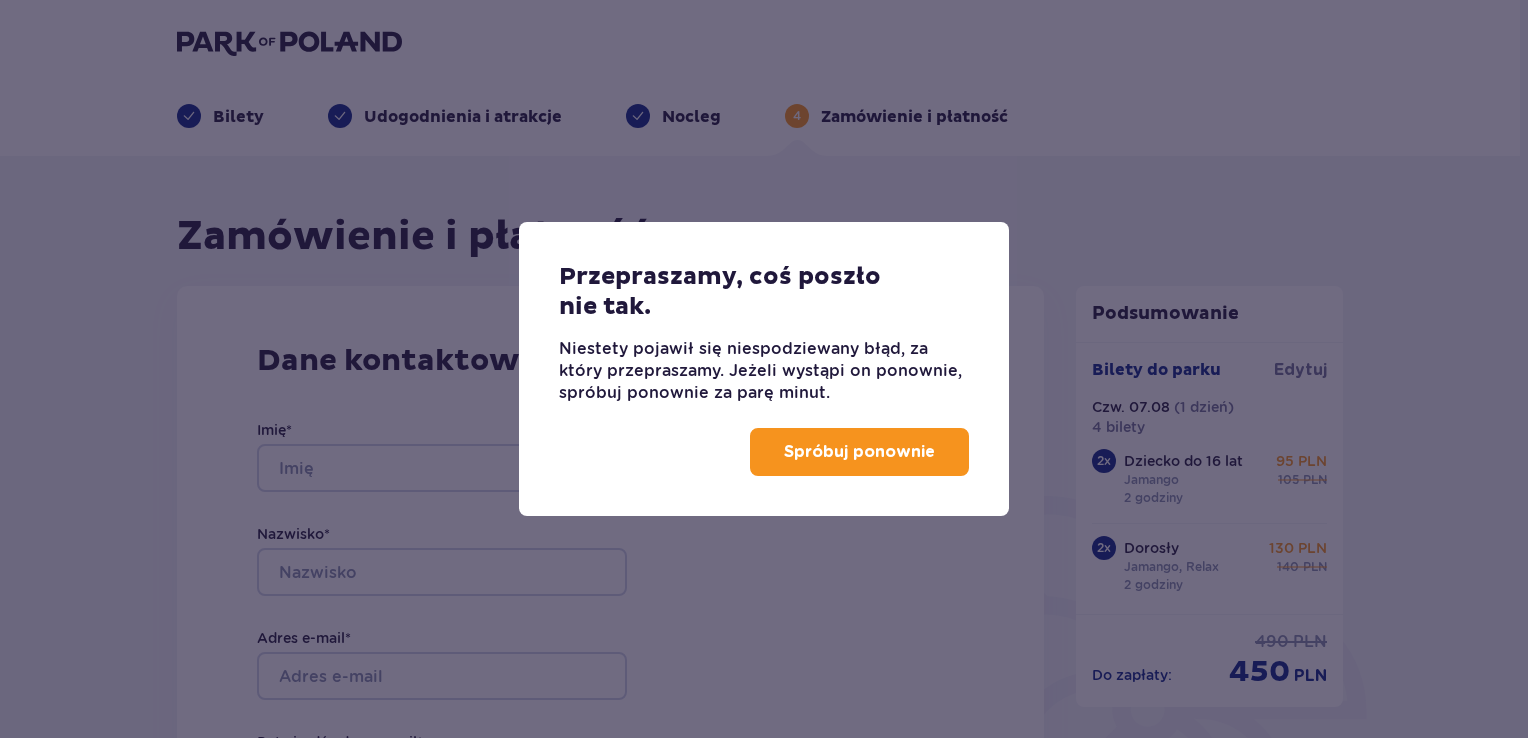 click on "Spróbuj ponownie" at bounding box center (859, 452) 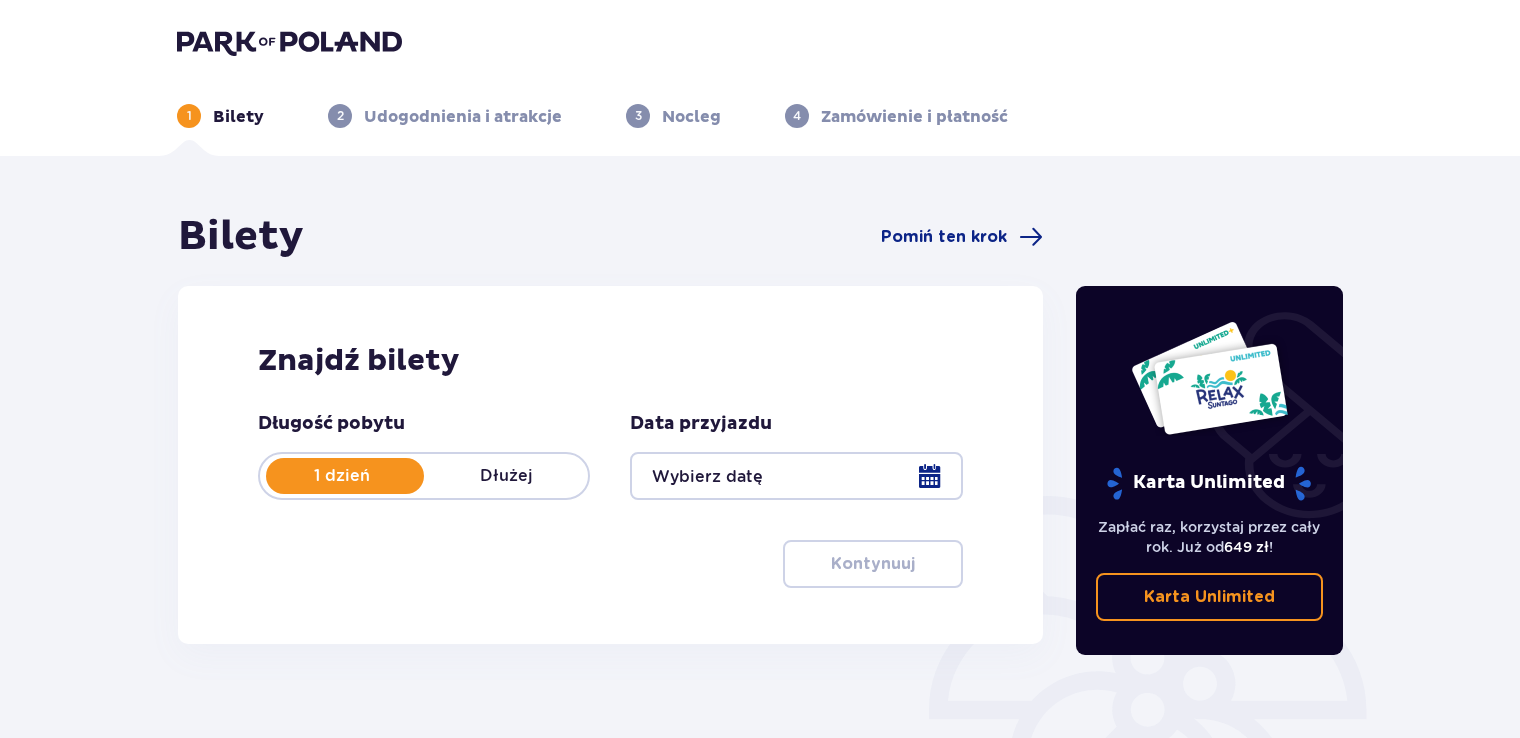 scroll, scrollTop: 0, scrollLeft: 0, axis: both 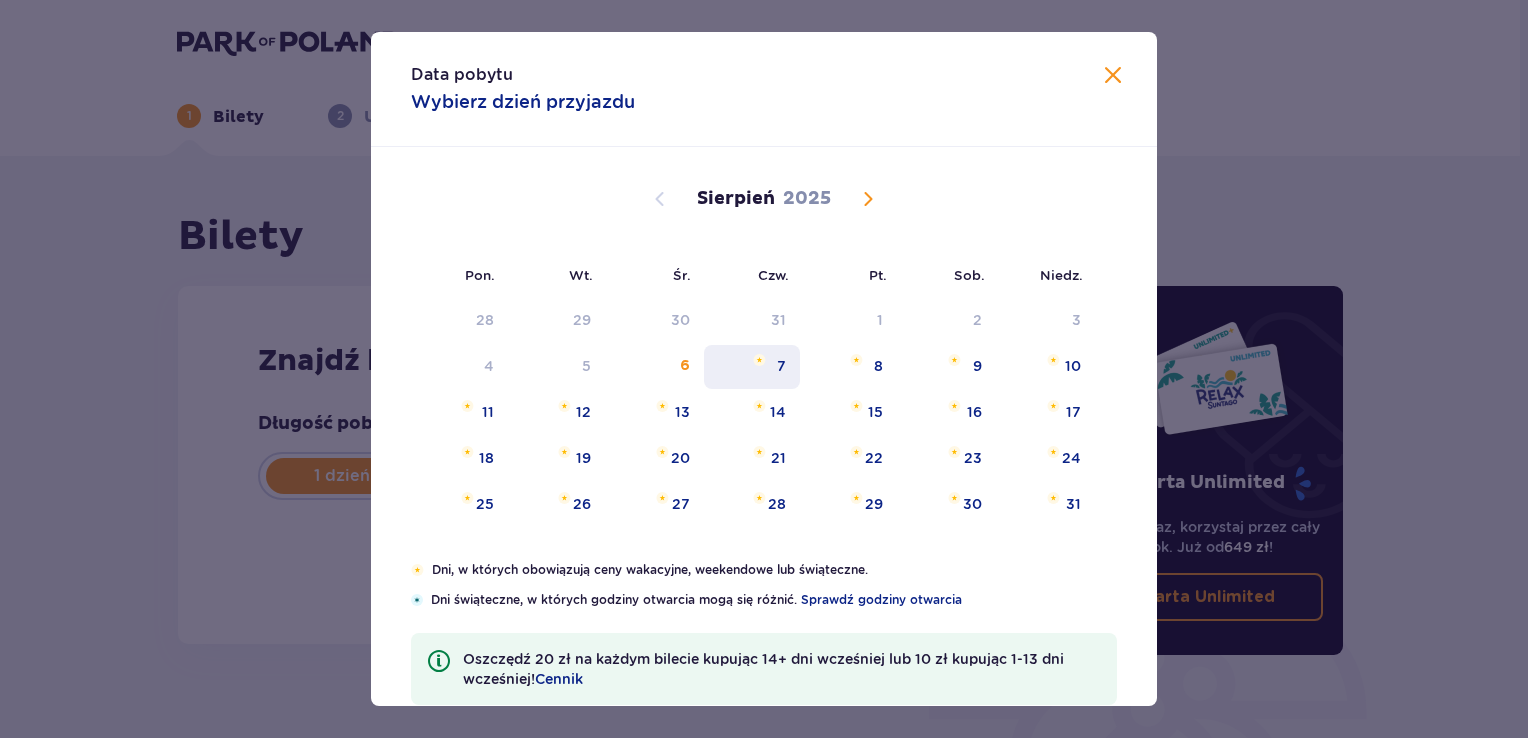 click on "7" at bounding box center [781, 366] 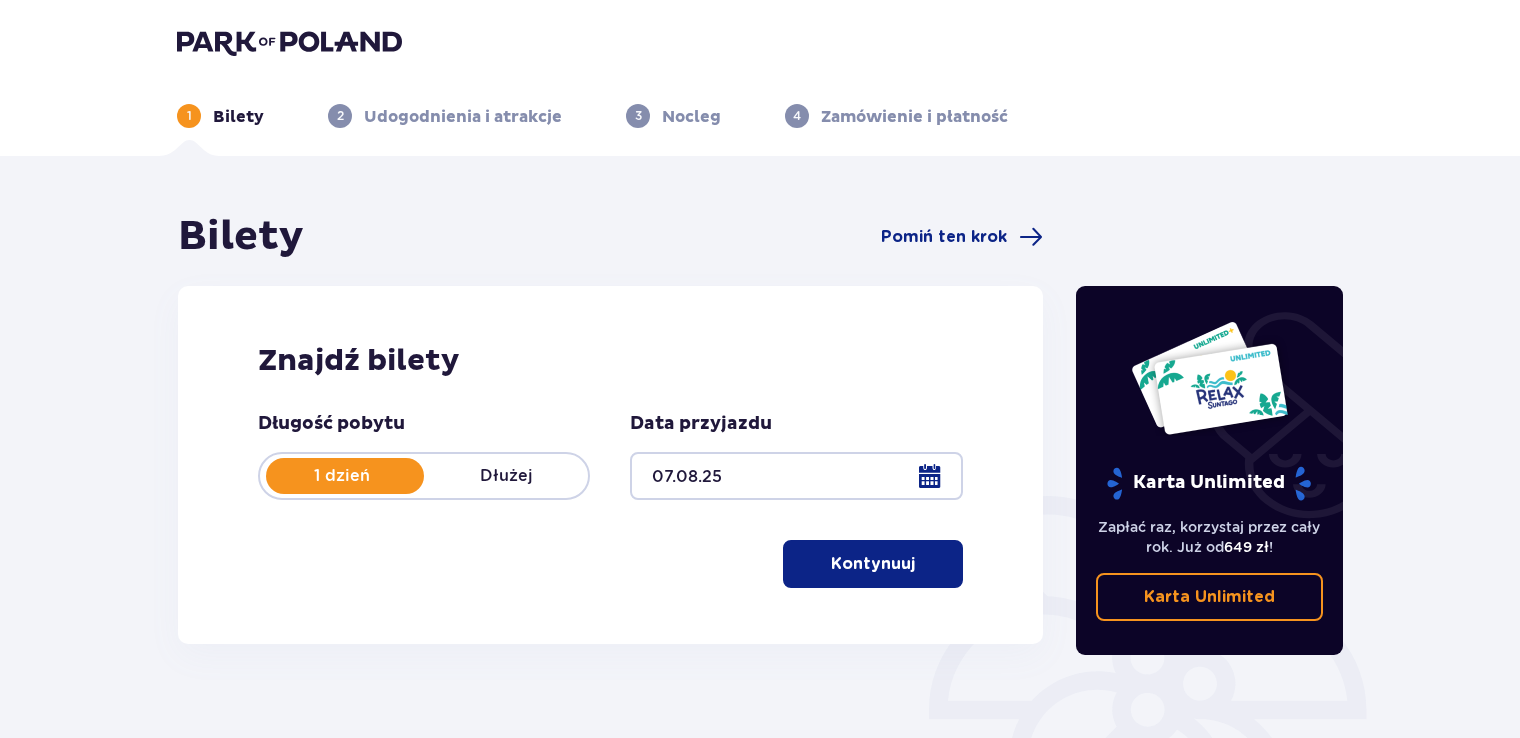 click on "Kontynuuj" at bounding box center [873, 564] 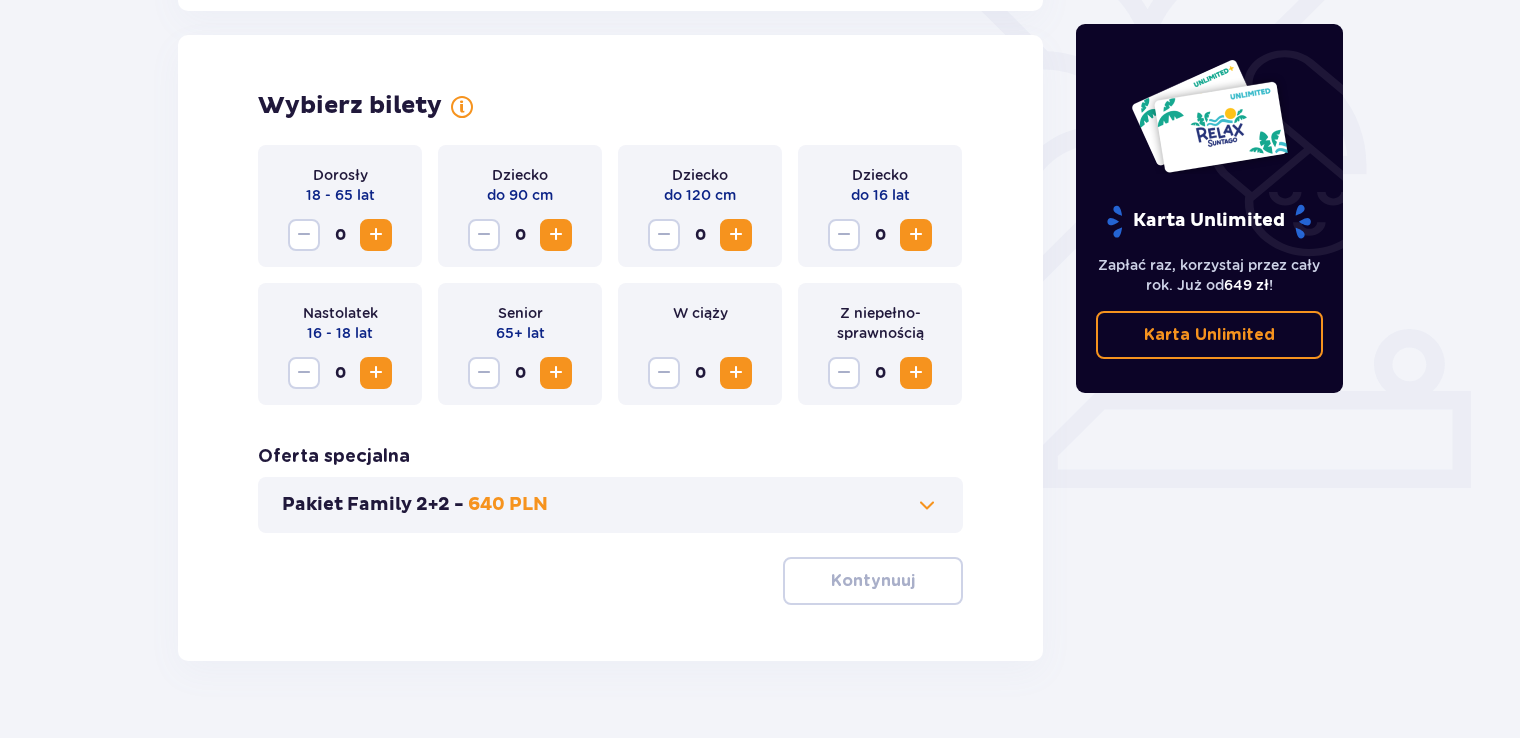 scroll, scrollTop: 556, scrollLeft: 0, axis: vertical 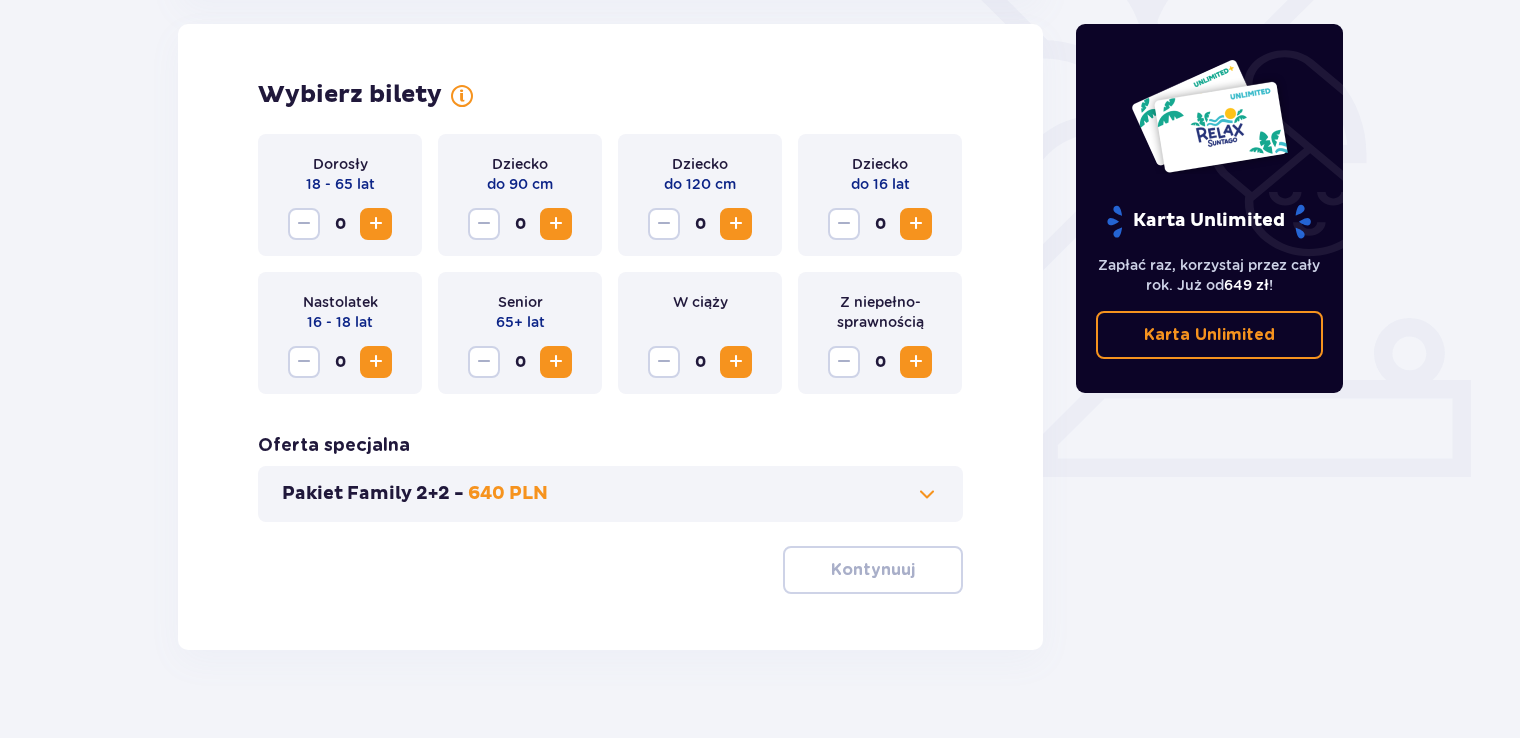 click at bounding box center (376, 224) 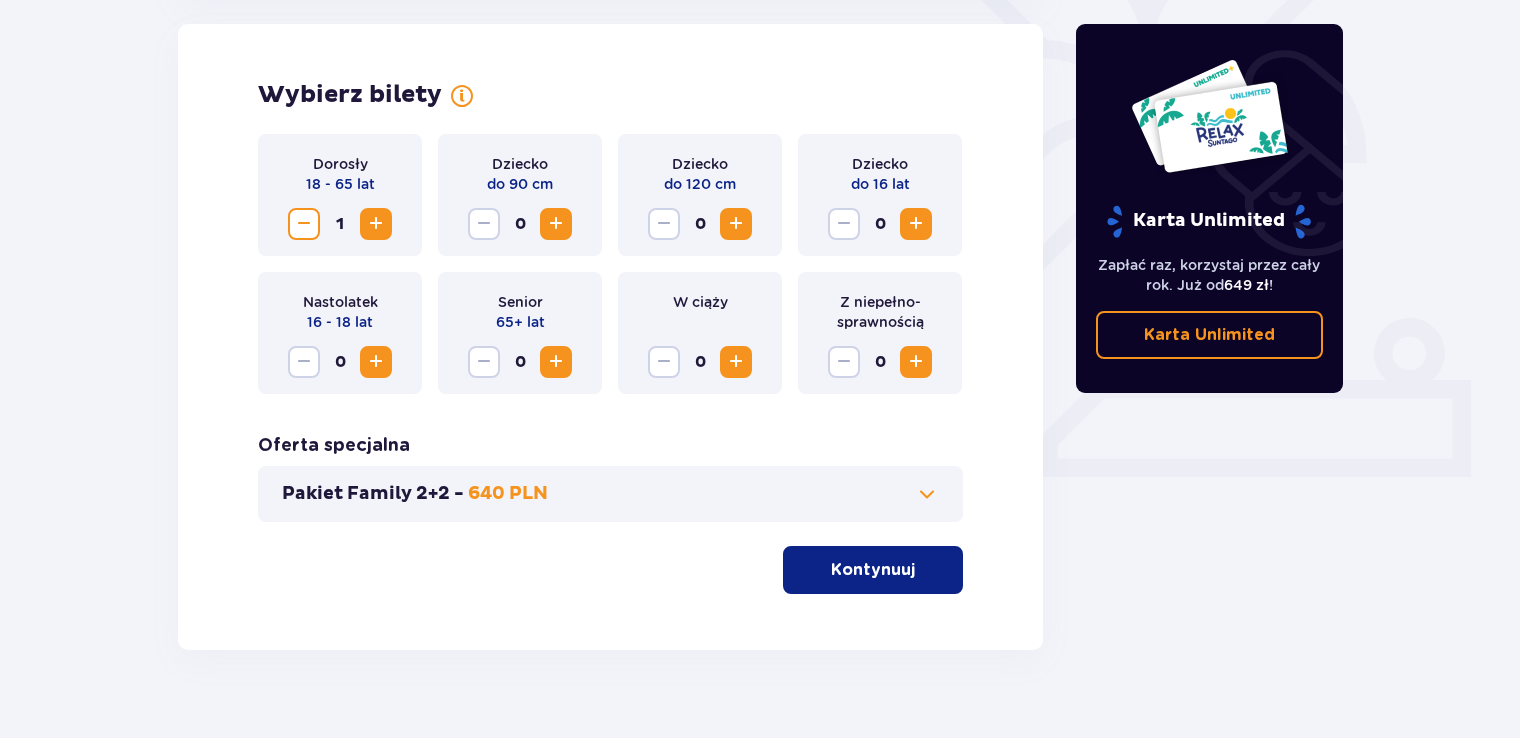 click at bounding box center [376, 224] 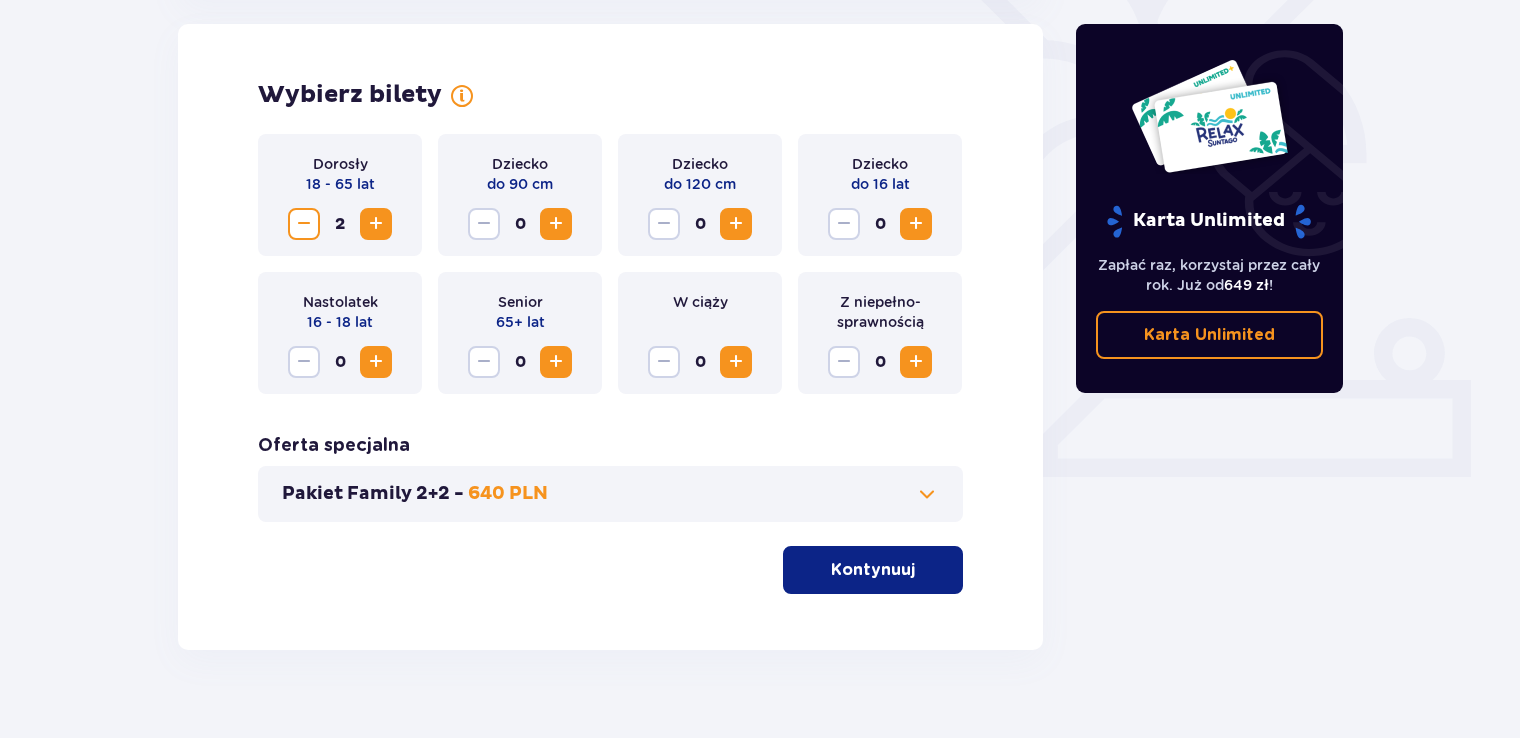 click at bounding box center [916, 224] 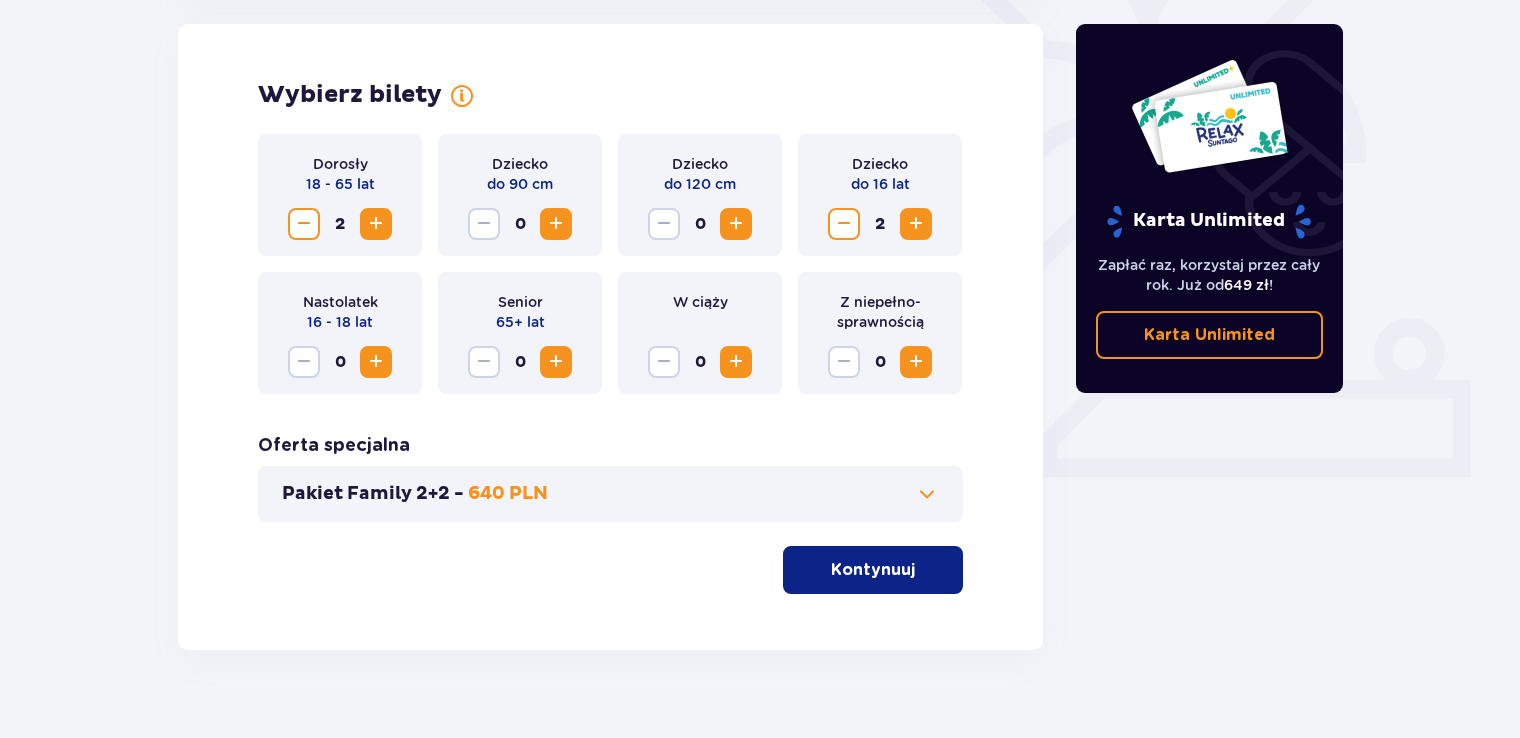 click at bounding box center [919, 570] 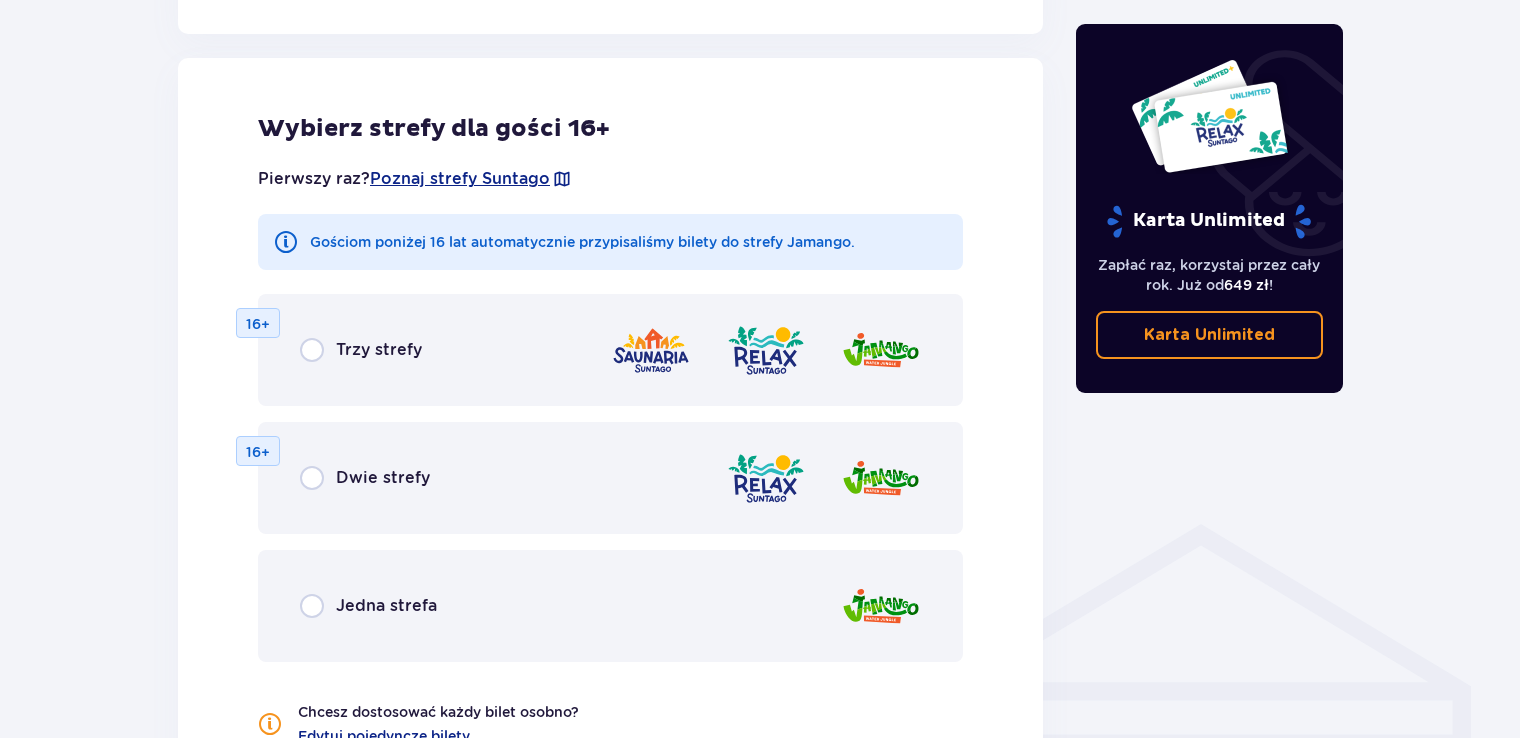 scroll, scrollTop: 1110, scrollLeft: 0, axis: vertical 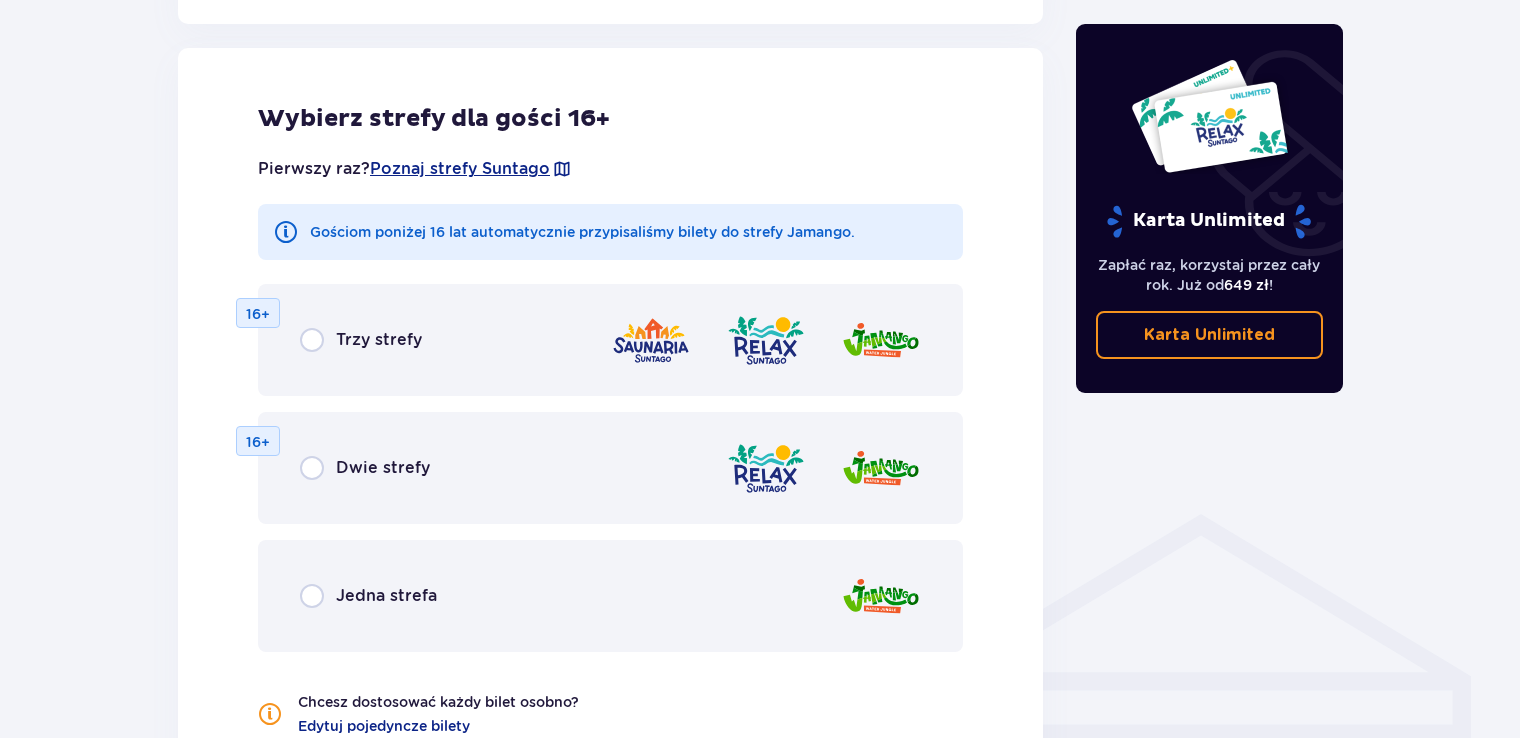 click on "Dwie strefy 16+" at bounding box center [610, 468] 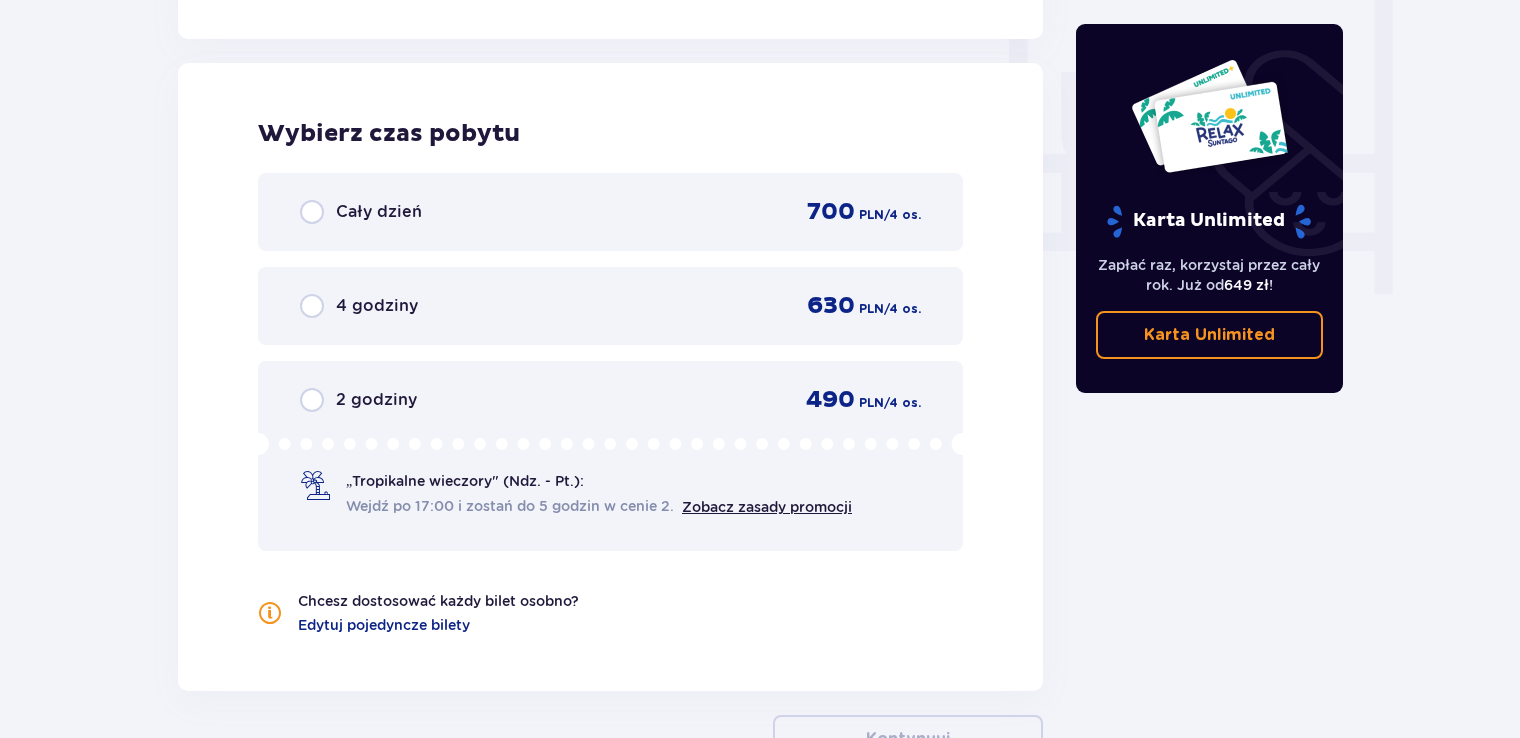 scroll, scrollTop: 1878, scrollLeft: 0, axis: vertical 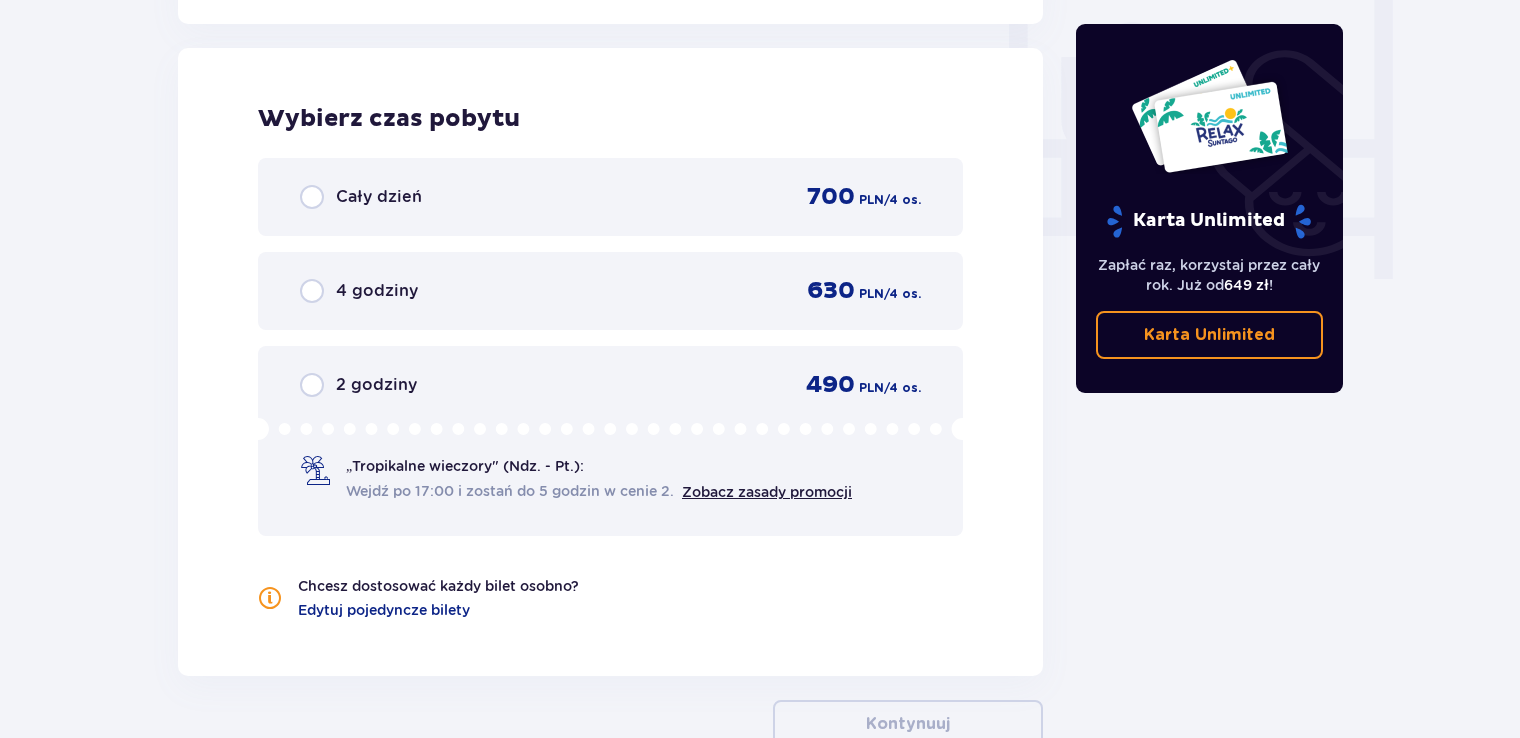 click on "2 godziny   490 PLN / 4 os." at bounding box center [610, 385] 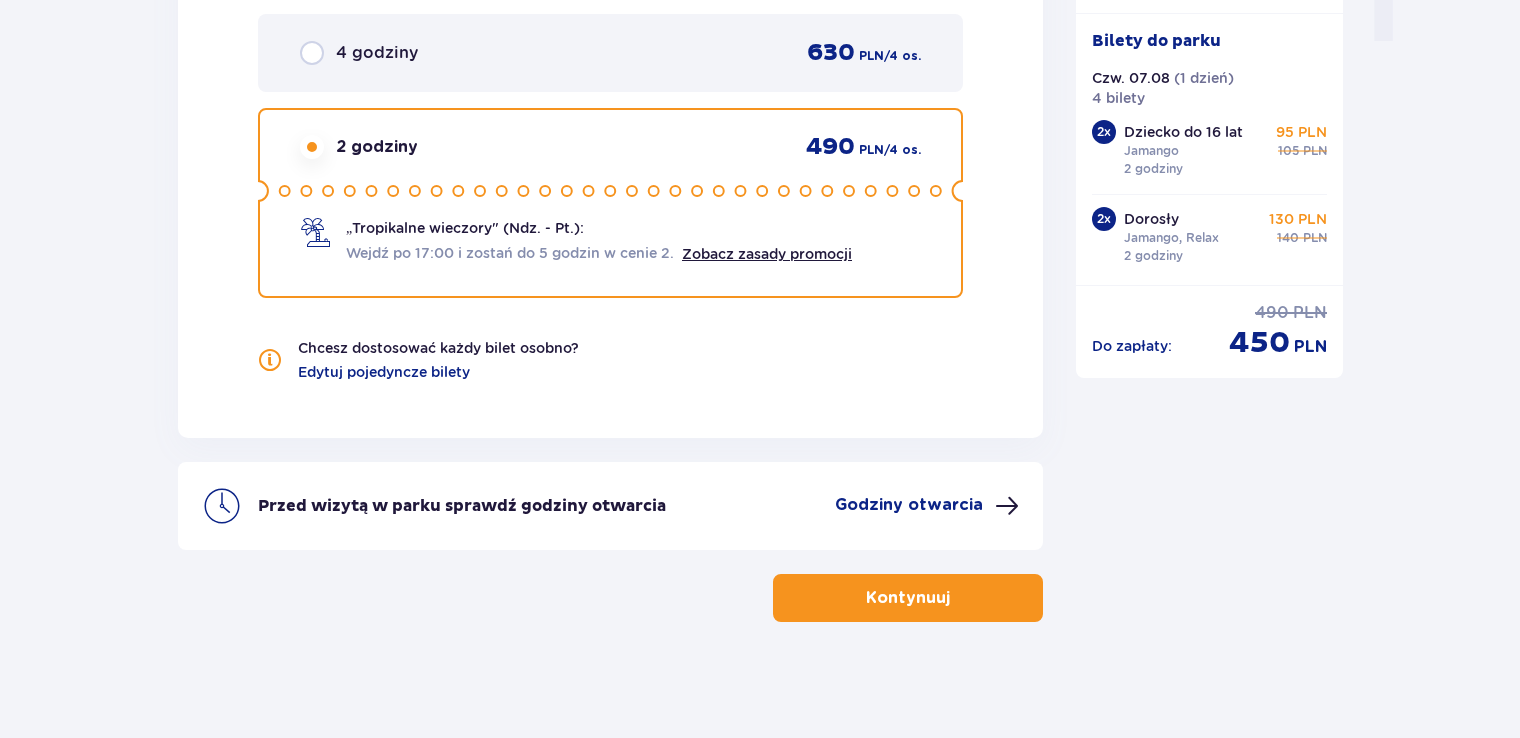 scroll, scrollTop: 2117, scrollLeft: 0, axis: vertical 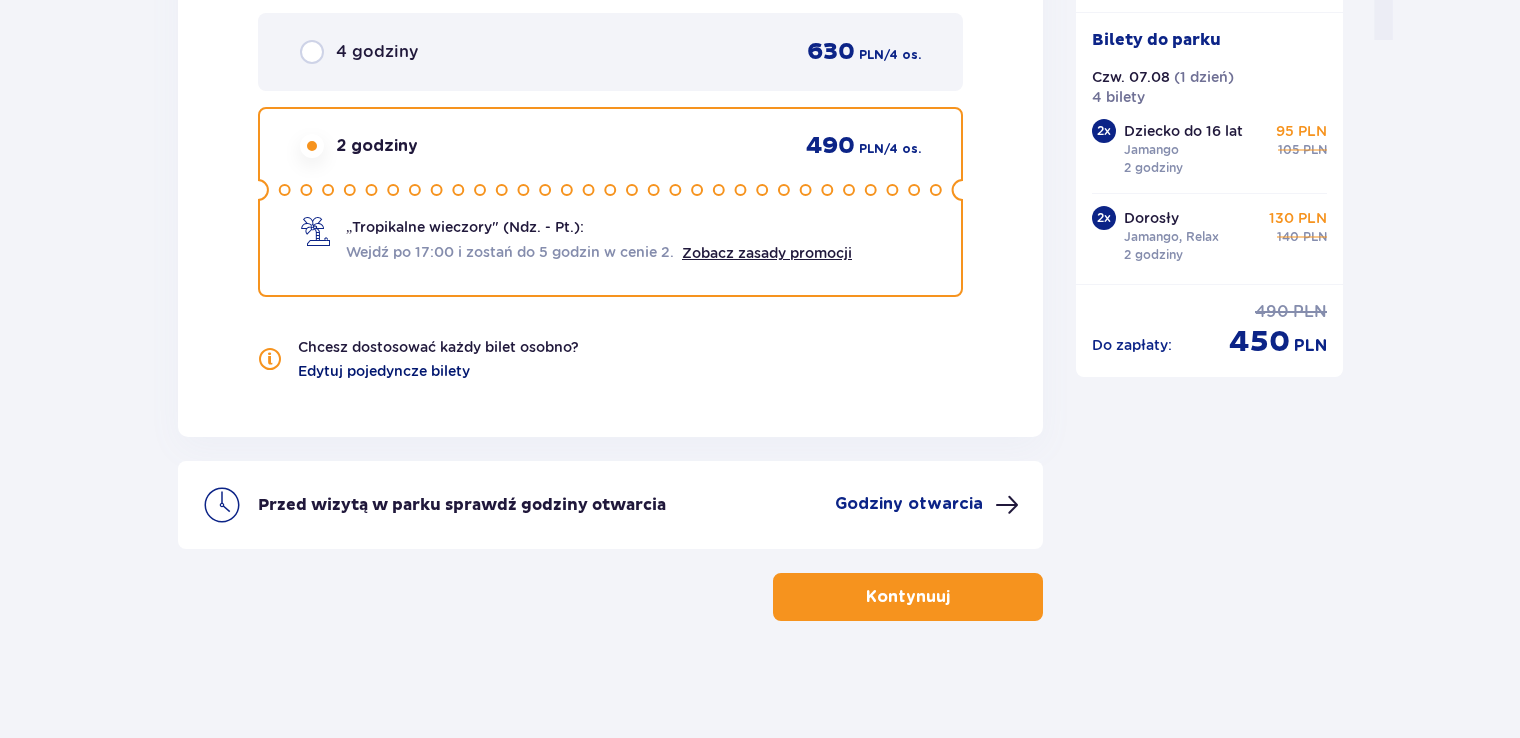 click on "Edytuj pojedyncze bilety" at bounding box center (384, 371) 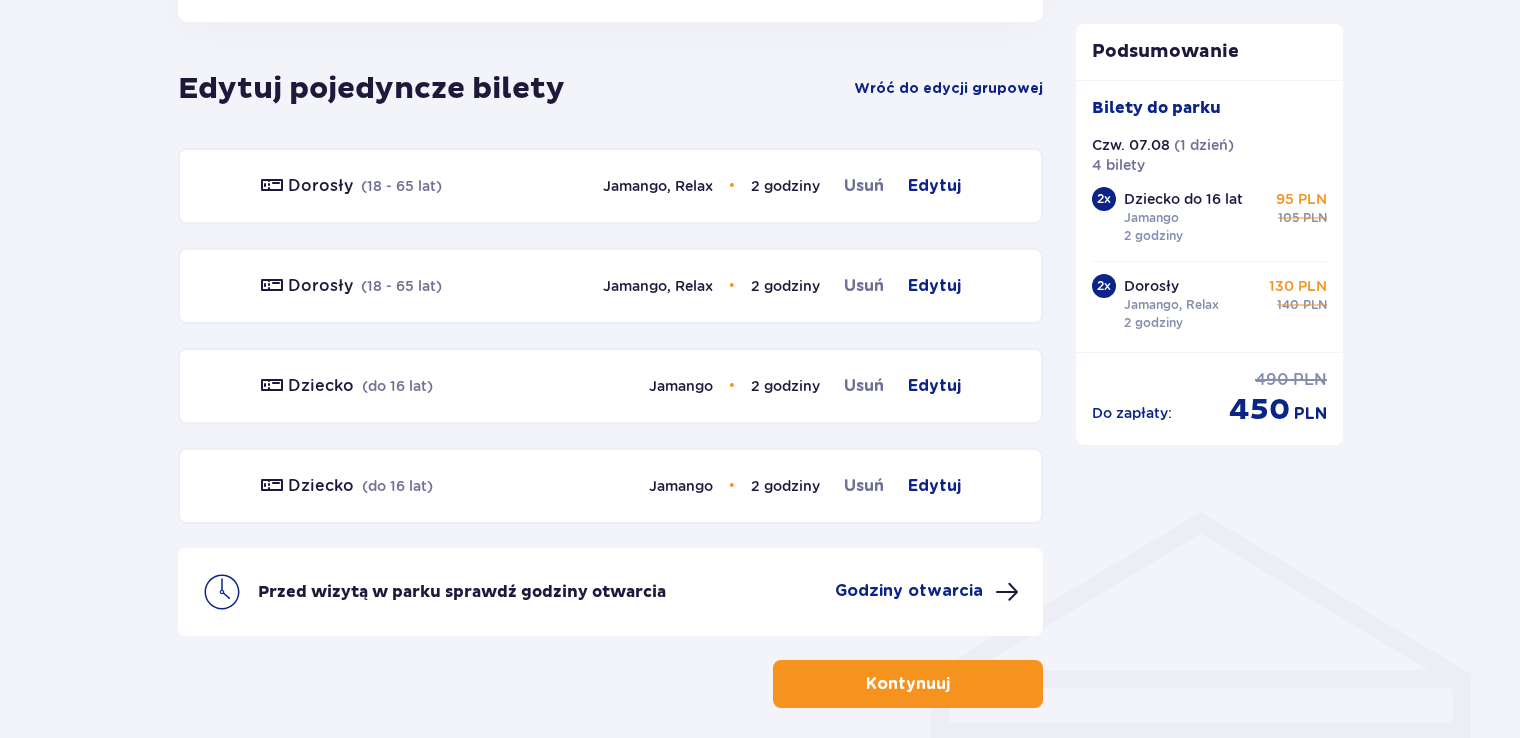 scroll, scrollTop: 1110, scrollLeft: 0, axis: vertical 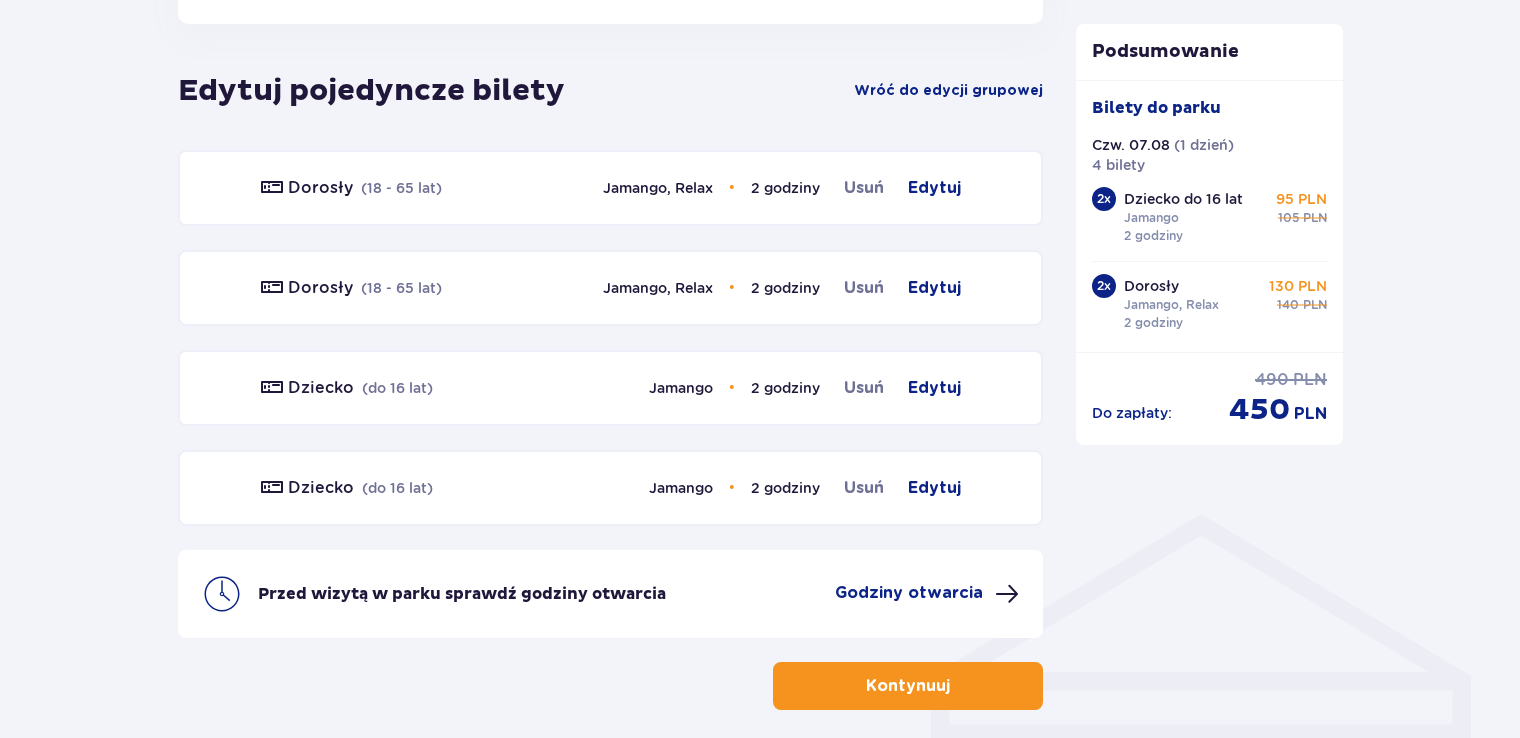 click at bounding box center (954, 686) 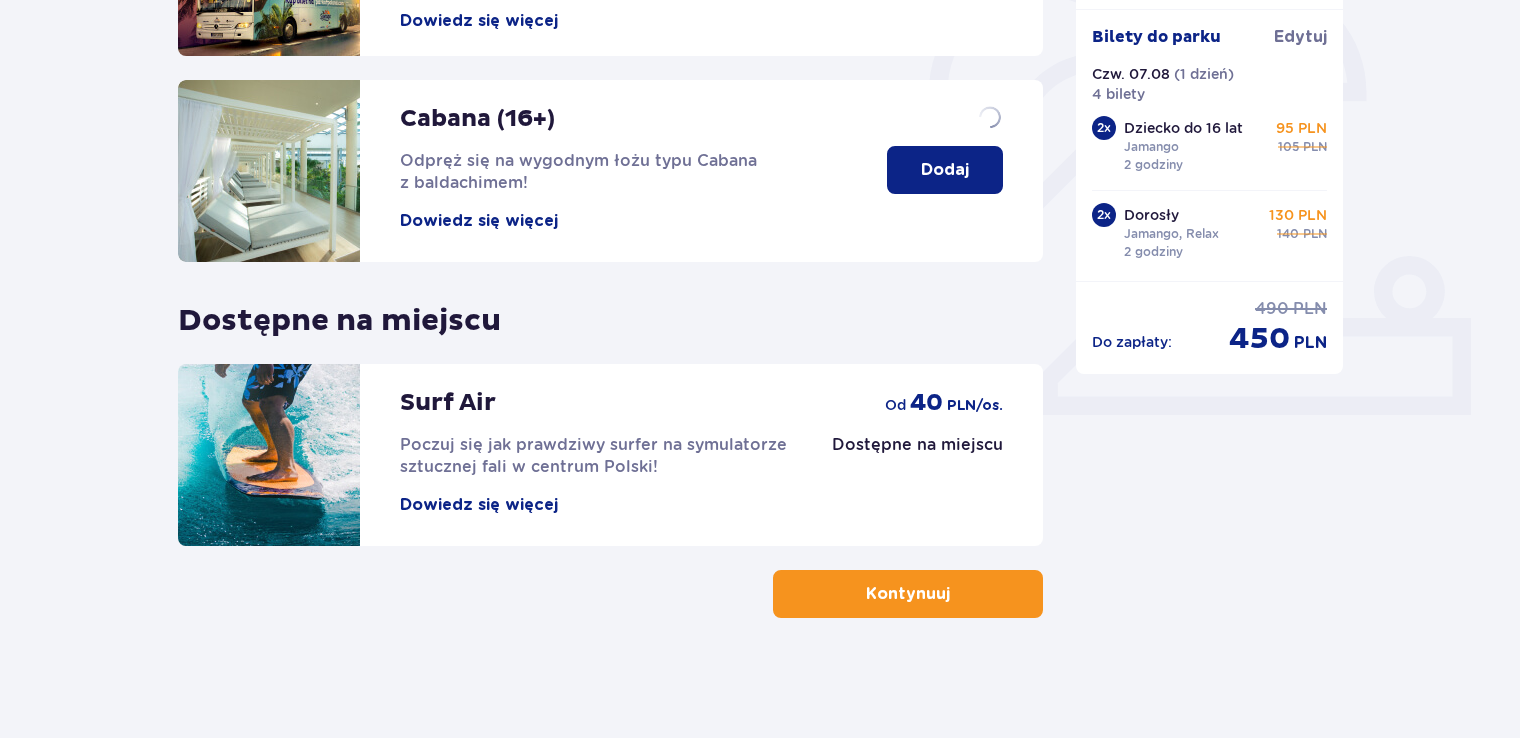scroll, scrollTop: 0, scrollLeft: 0, axis: both 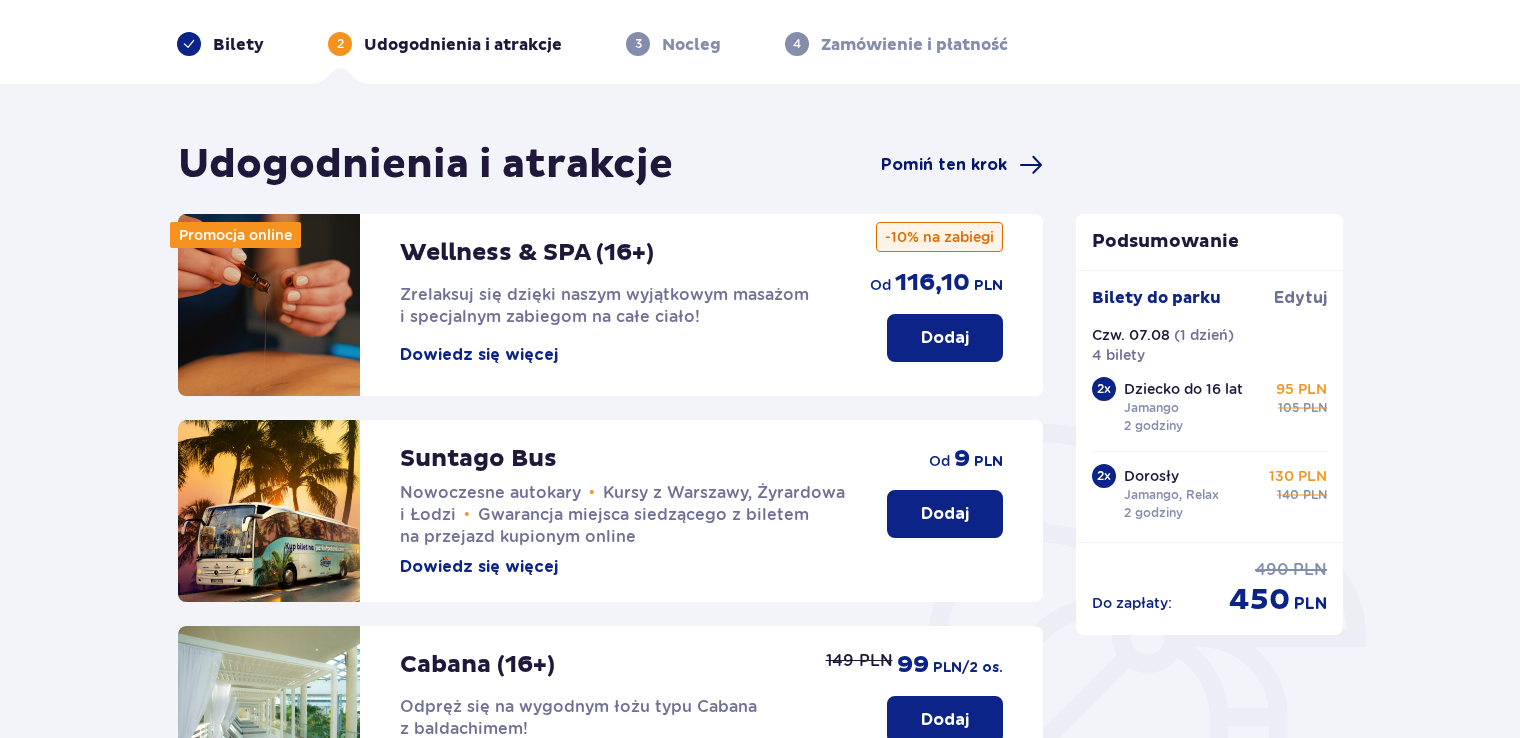 click on "Pomiń ten krok" at bounding box center (944, 165) 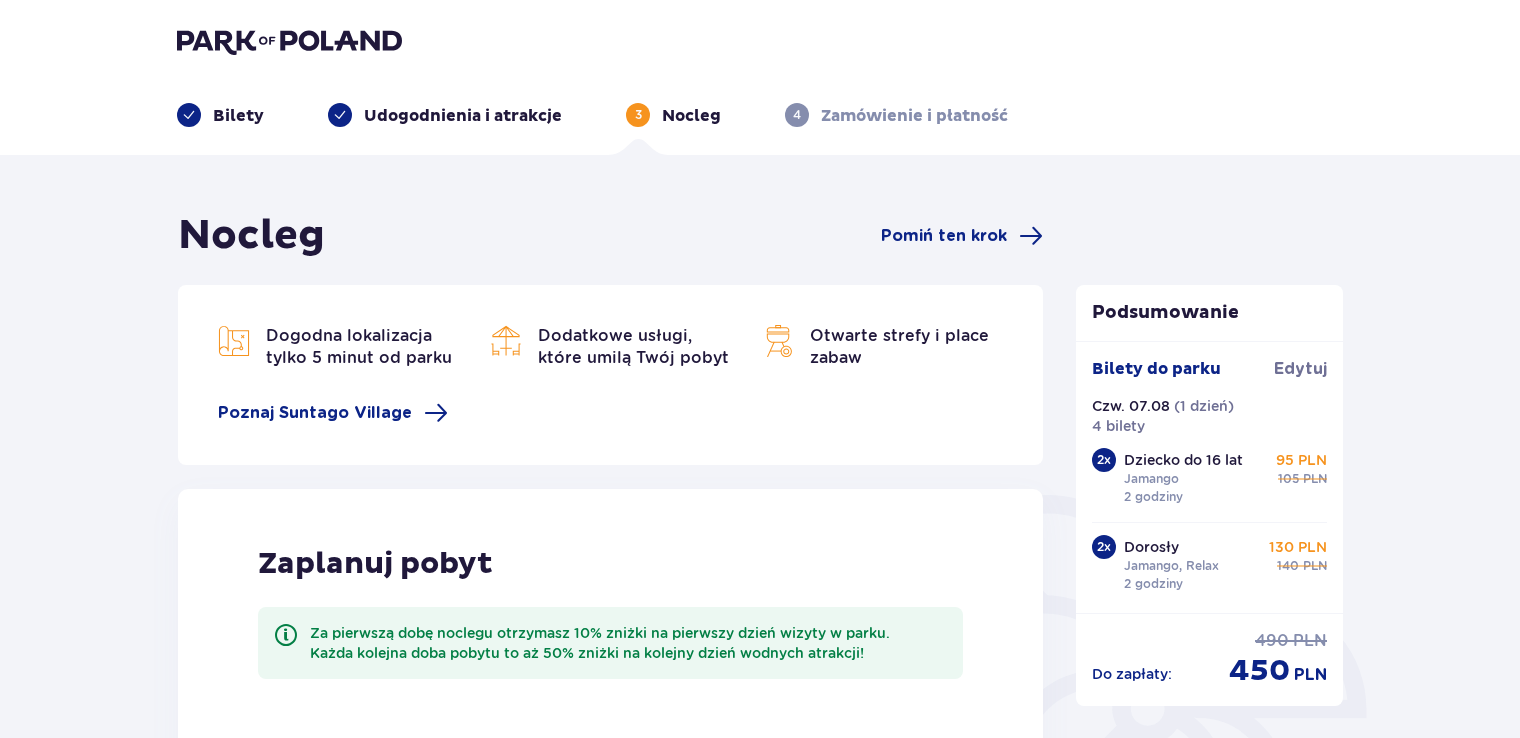 scroll, scrollTop: 0, scrollLeft: 0, axis: both 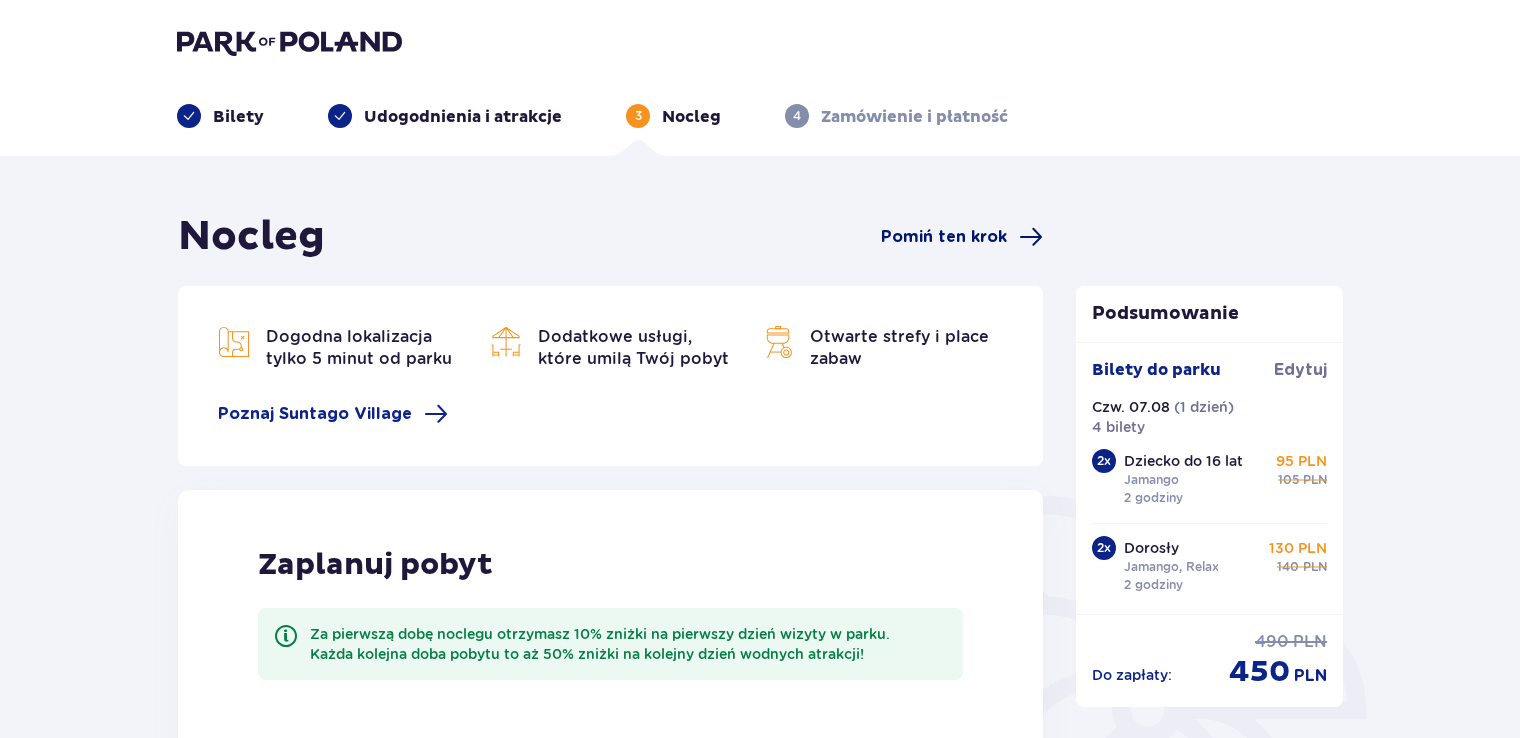 click on "Pomiń ten krok" at bounding box center (944, 237) 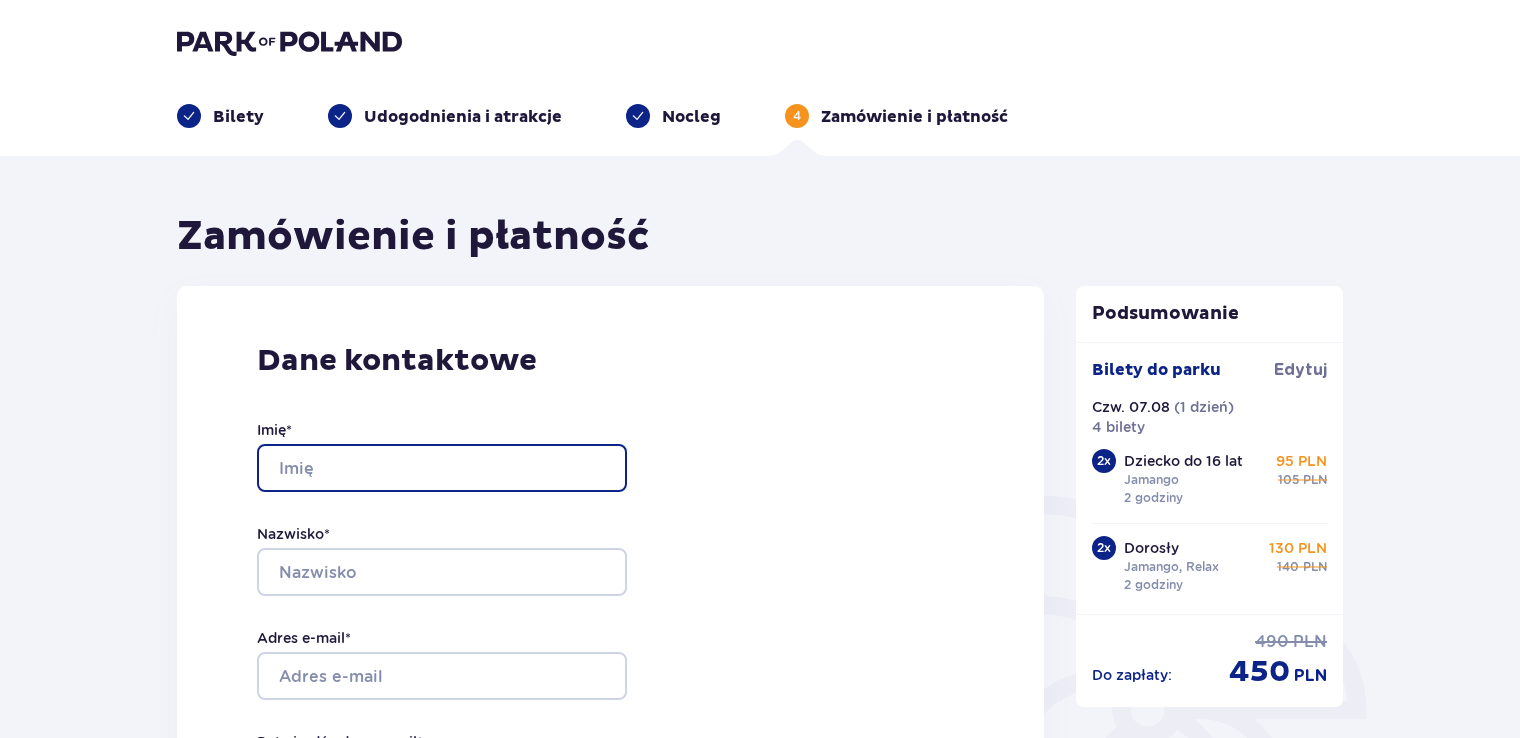 click on "Imię *" at bounding box center (442, 468) 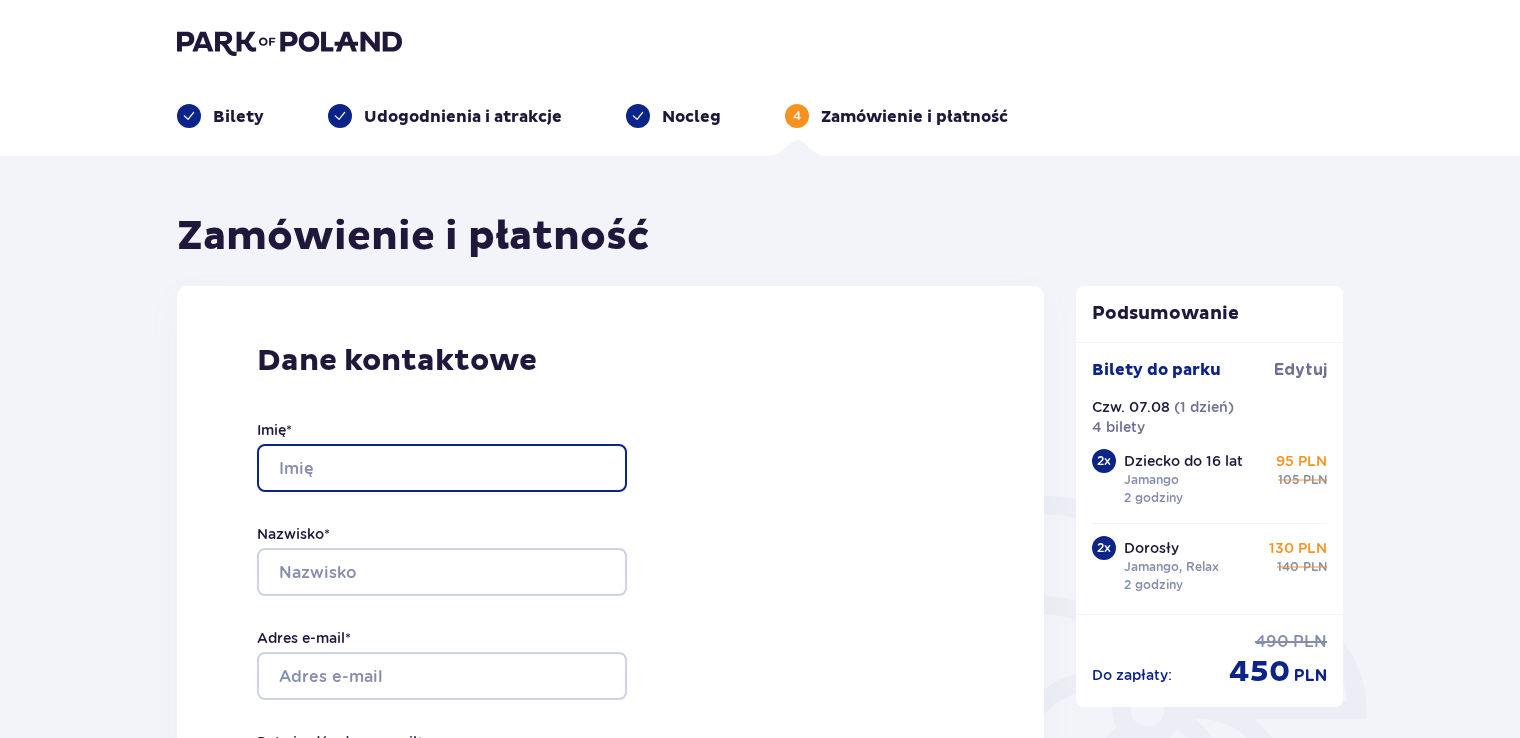click on "Imię *" at bounding box center [442, 468] 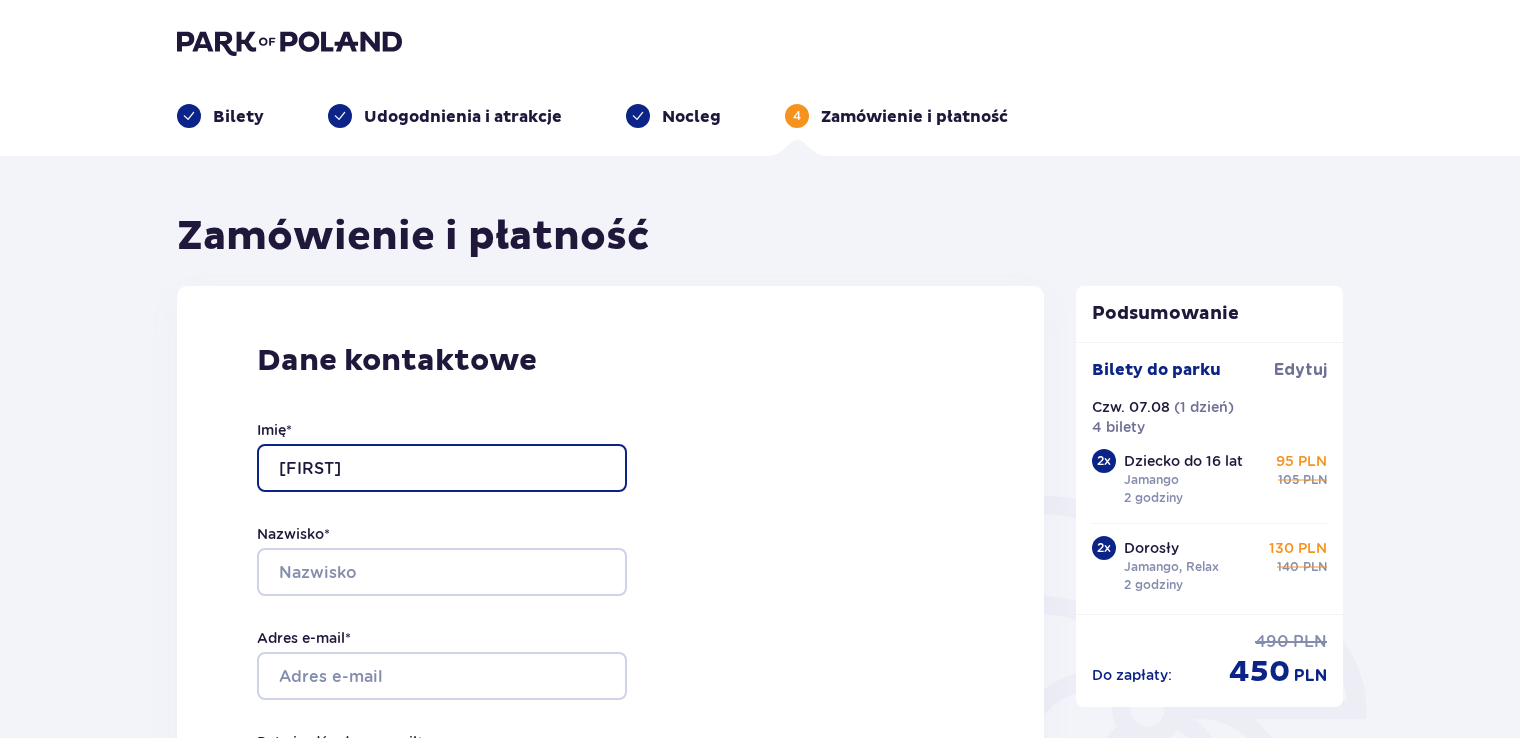 type on "[FIRST]" 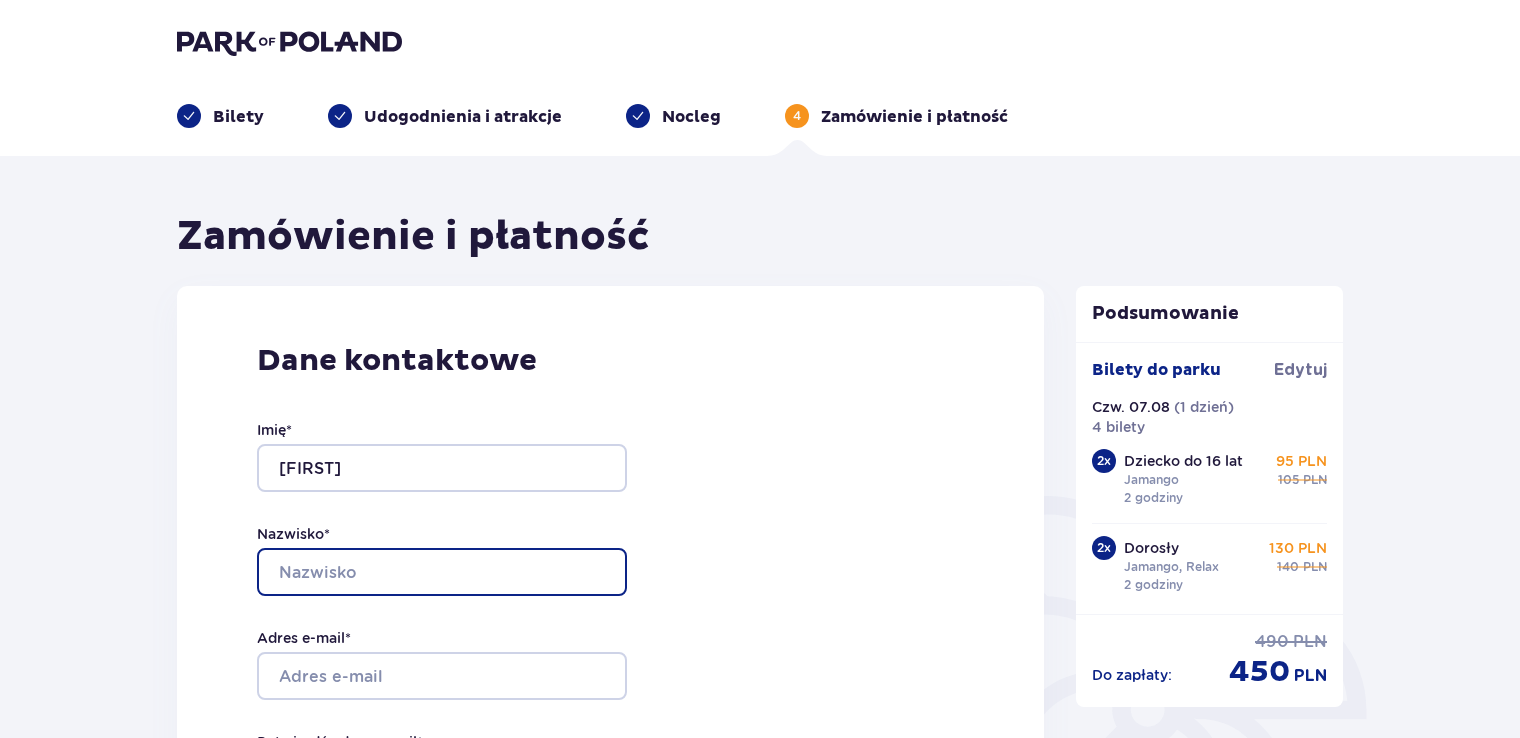 click on "Nazwisko *" at bounding box center [442, 572] 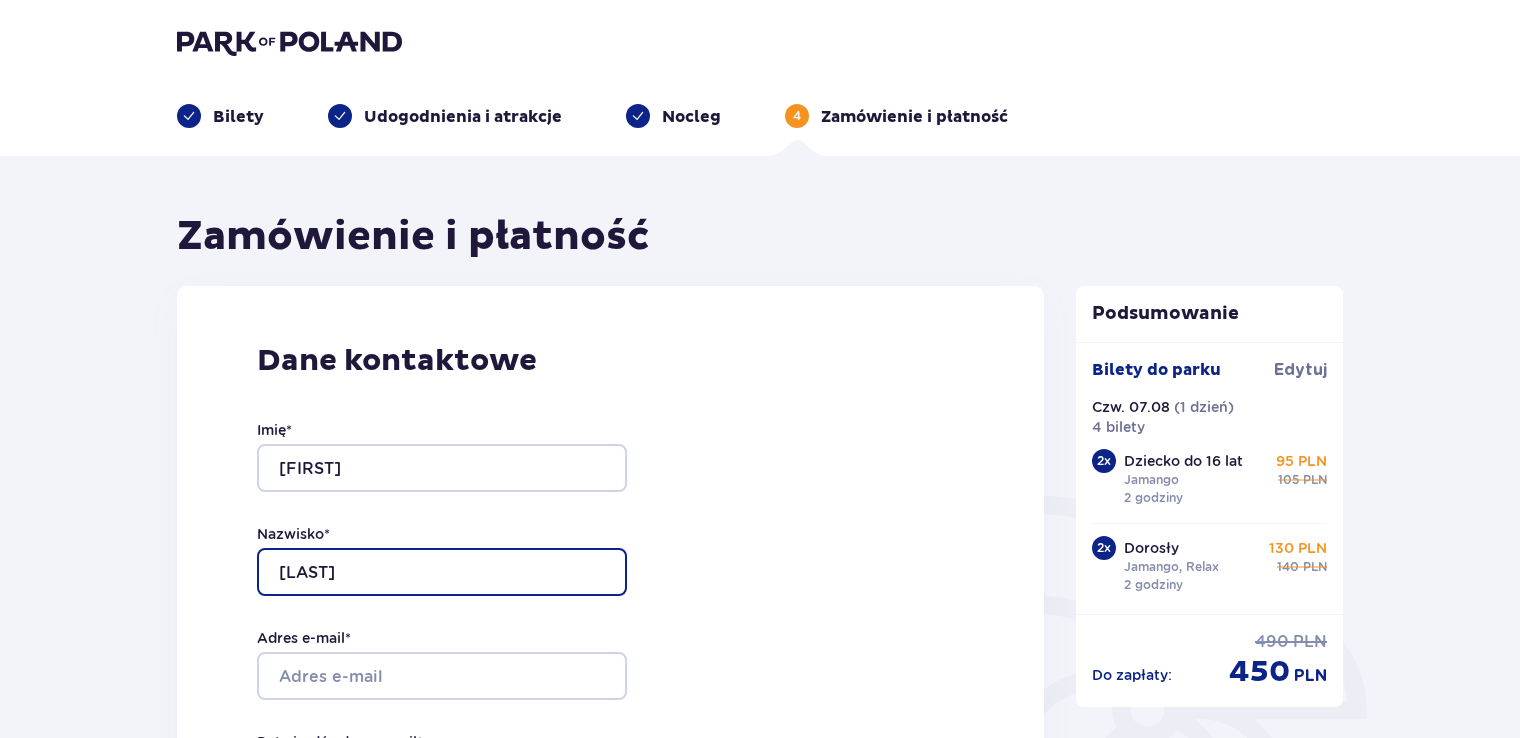 type on "[LAST]" 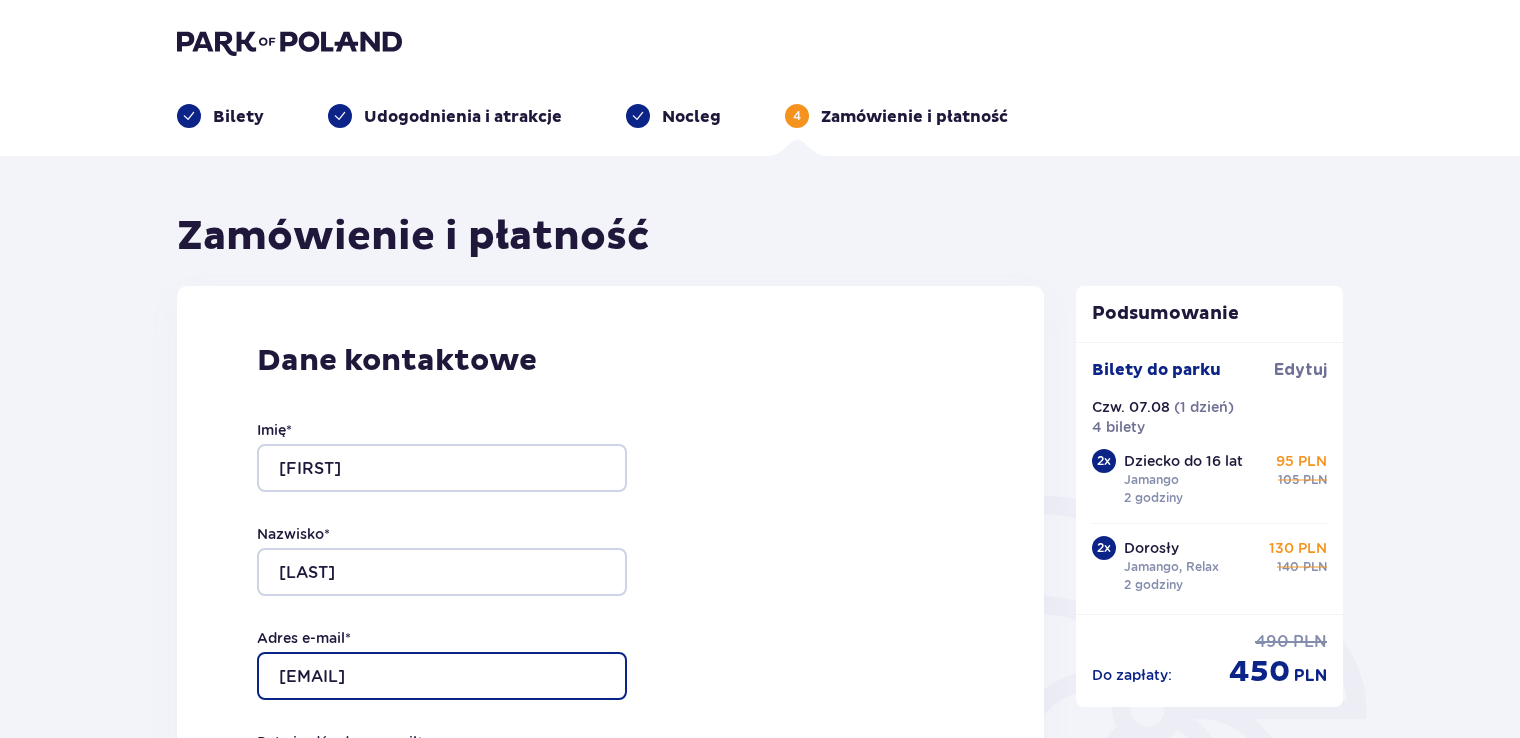 type on "[EMAIL]" 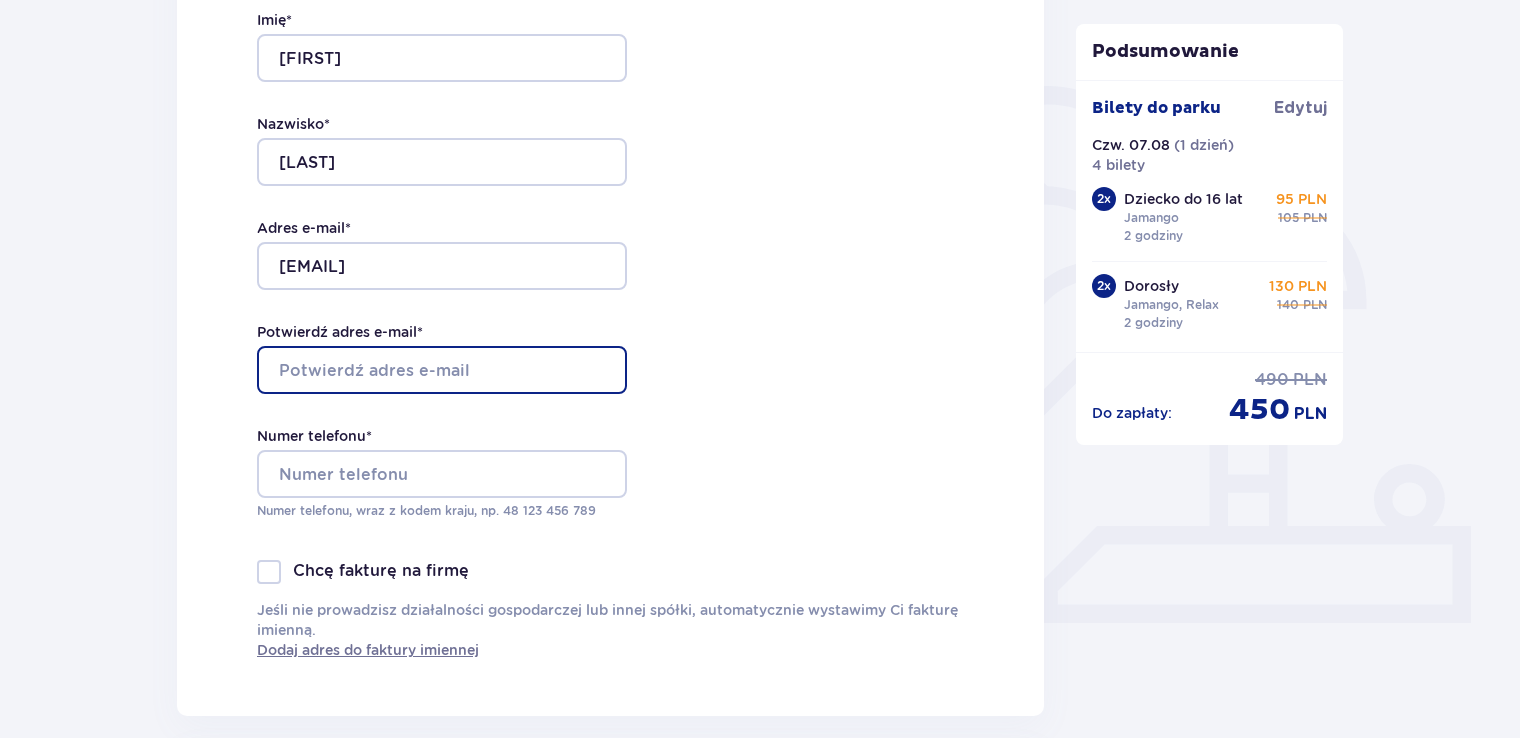 scroll, scrollTop: 411, scrollLeft: 0, axis: vertical 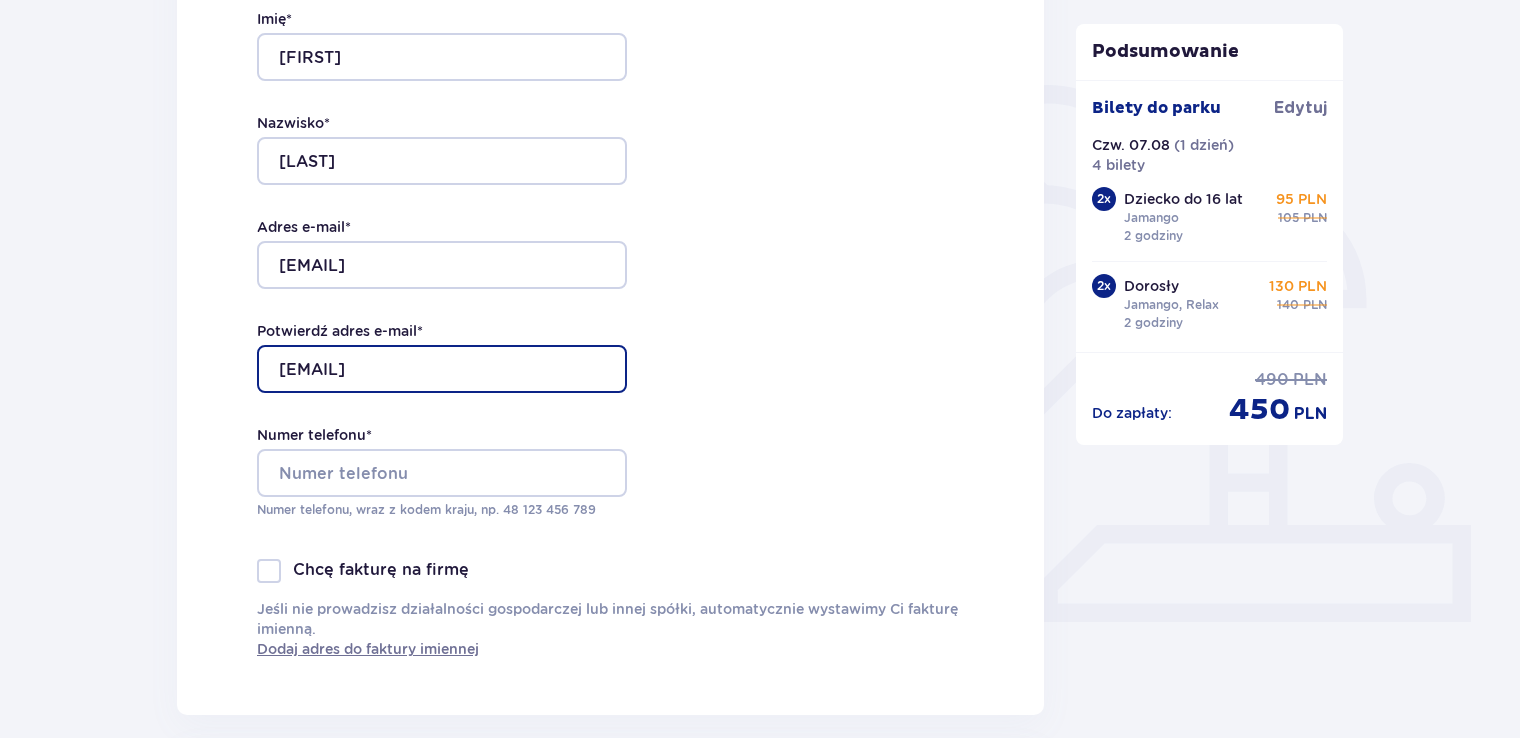 type on "[EMAIL]" 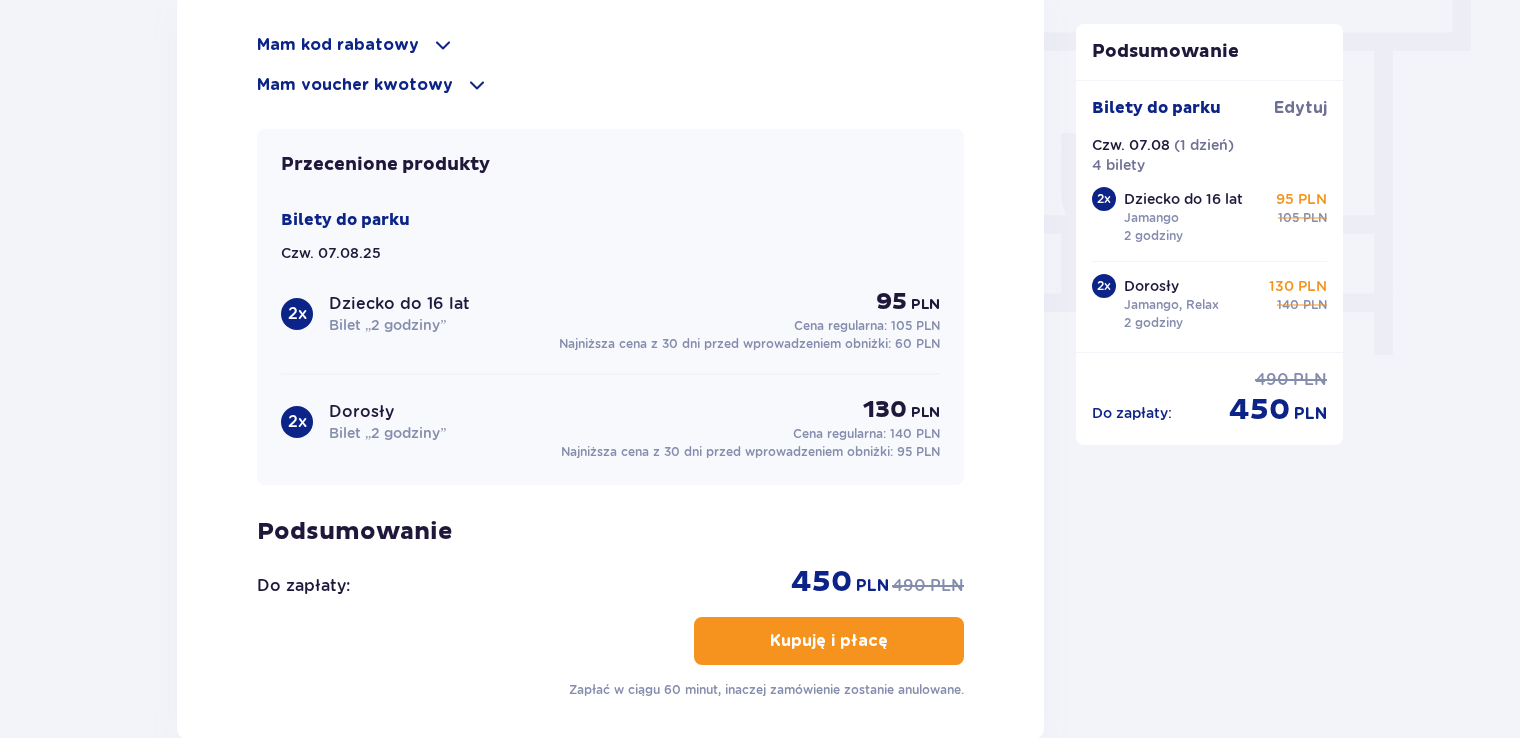 scroll, scrollTop: 1864, scrollLeft: 0, axis: vertical 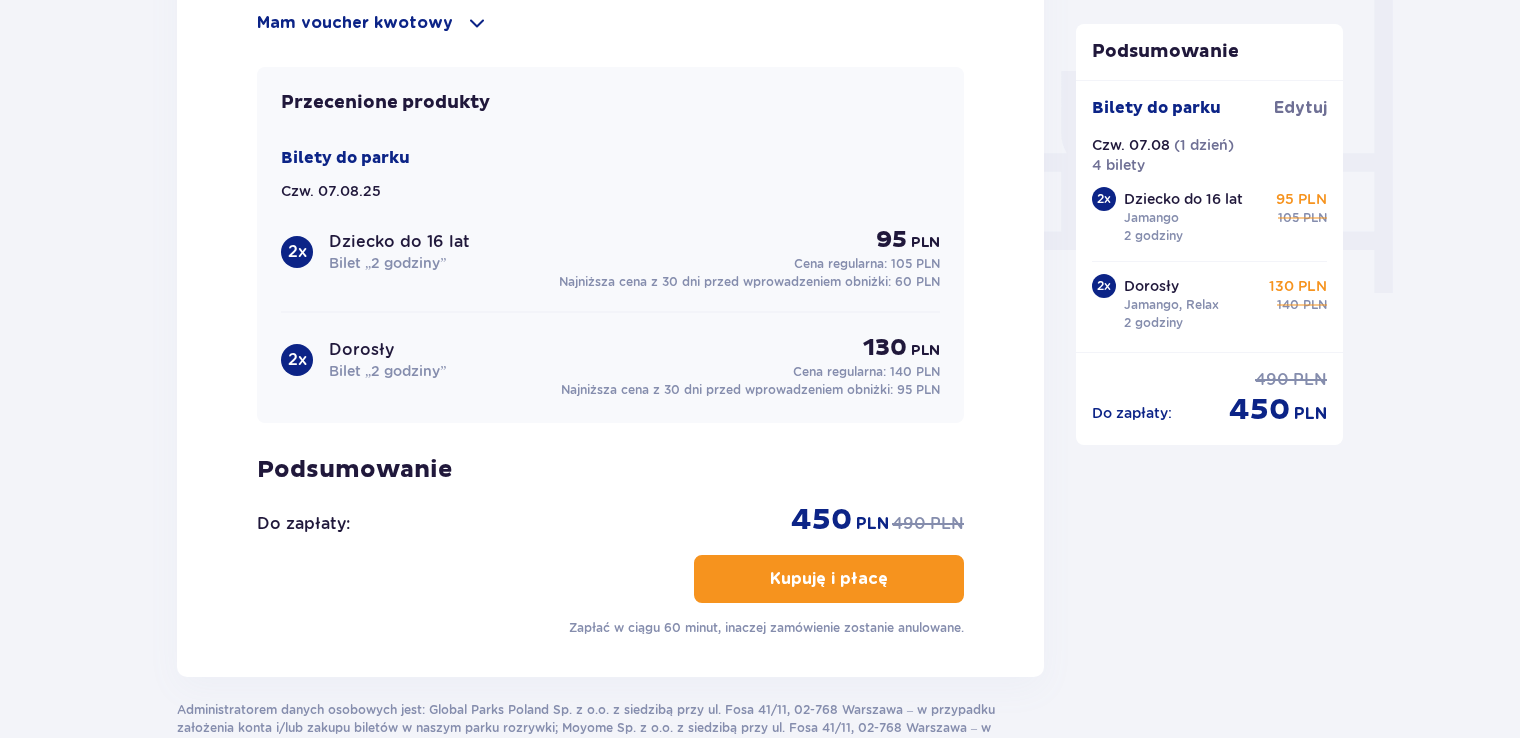 type on "[PHONE]" 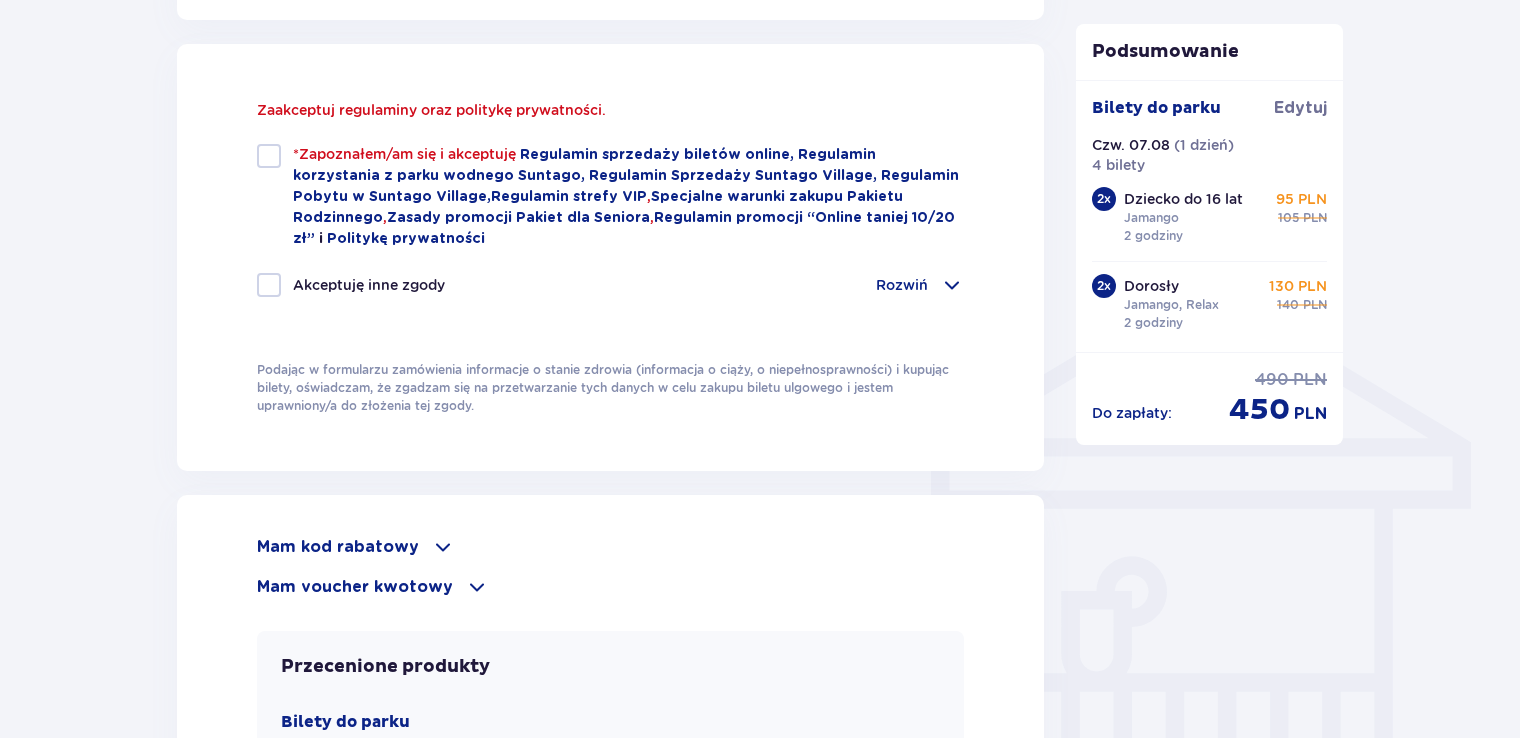 scroll, scrollTop: 1344, scrollLeft: 0, axis: vertical 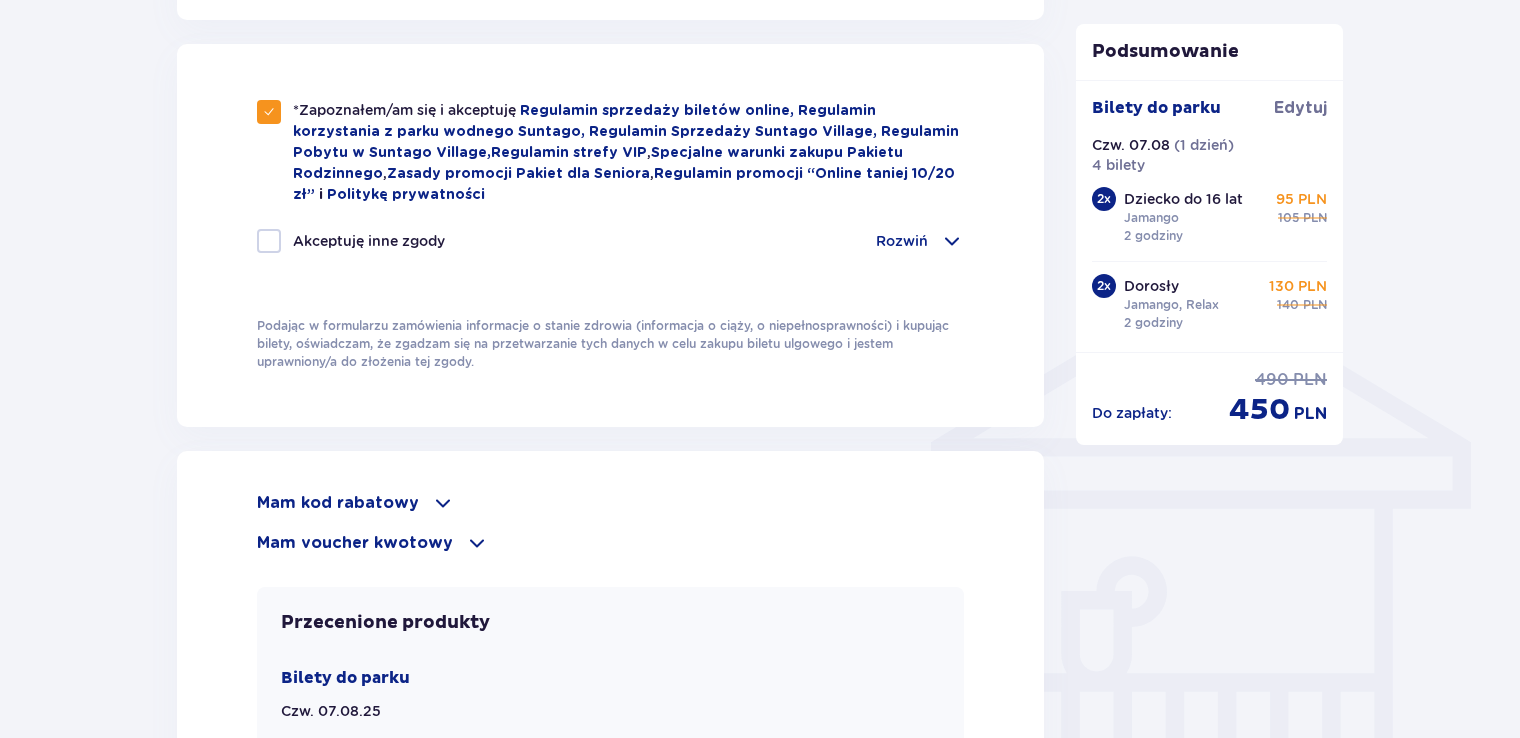 click on "Akceptuję inne zgody Rozwiń Chcę otrzymywać od Global Parks Poland Sp. z o.o. z siedzibą przy ul. Fosa 41/11, 02-768 Warszawa, informacje o ofertach tej Spółki drogą elektroniczną, dlatego w tym celu zgadzam się na przetwarzanie przez tę Spółkę moich danych osobowych Chcę otrzymywać od Global Parks Poland Sp. z o.o., informacje o ofertach tej Spółki drogą telefoniczną, dlatego w tym celu zgadzam się na przetwarzanie przez tę Spółkę moich danych osobowych Chcę otrzymywać drogą elektroniczną od Global Parks Poland Sp. z o.o., informacje o ofertach partnerów tej Spółki, współpracujących, których wykaz znajduje się na stronie parkofpoland.com, dlatego w tym celu zgadzam się na przetwarzanie przez tę Spółkę moich danych osobowych Chcę otrzymywać od Moyome Sp. z o.o. z siedzibą przy ul. Fosa 41/11, 02-768 Warszawa, informacje o ofertach tej Spółki drogą elektroniczną, dlatego w tym celu zgadzam się na przetwarzanie przez tę Spółkę moich danych osobowych" at bounding box center (610, 253) 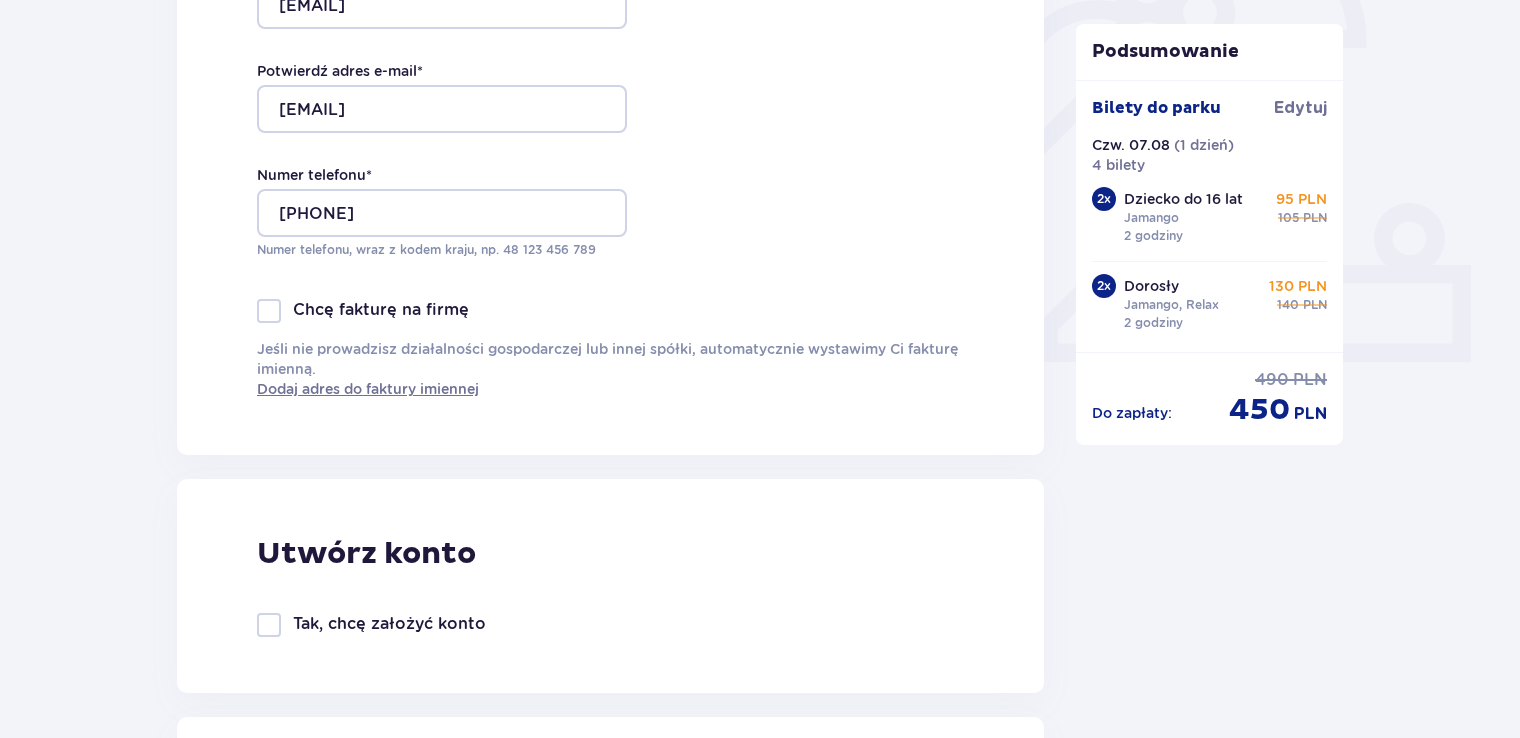 scroll, scrollTop: 656, scrollLeft: 0, axis: vertical 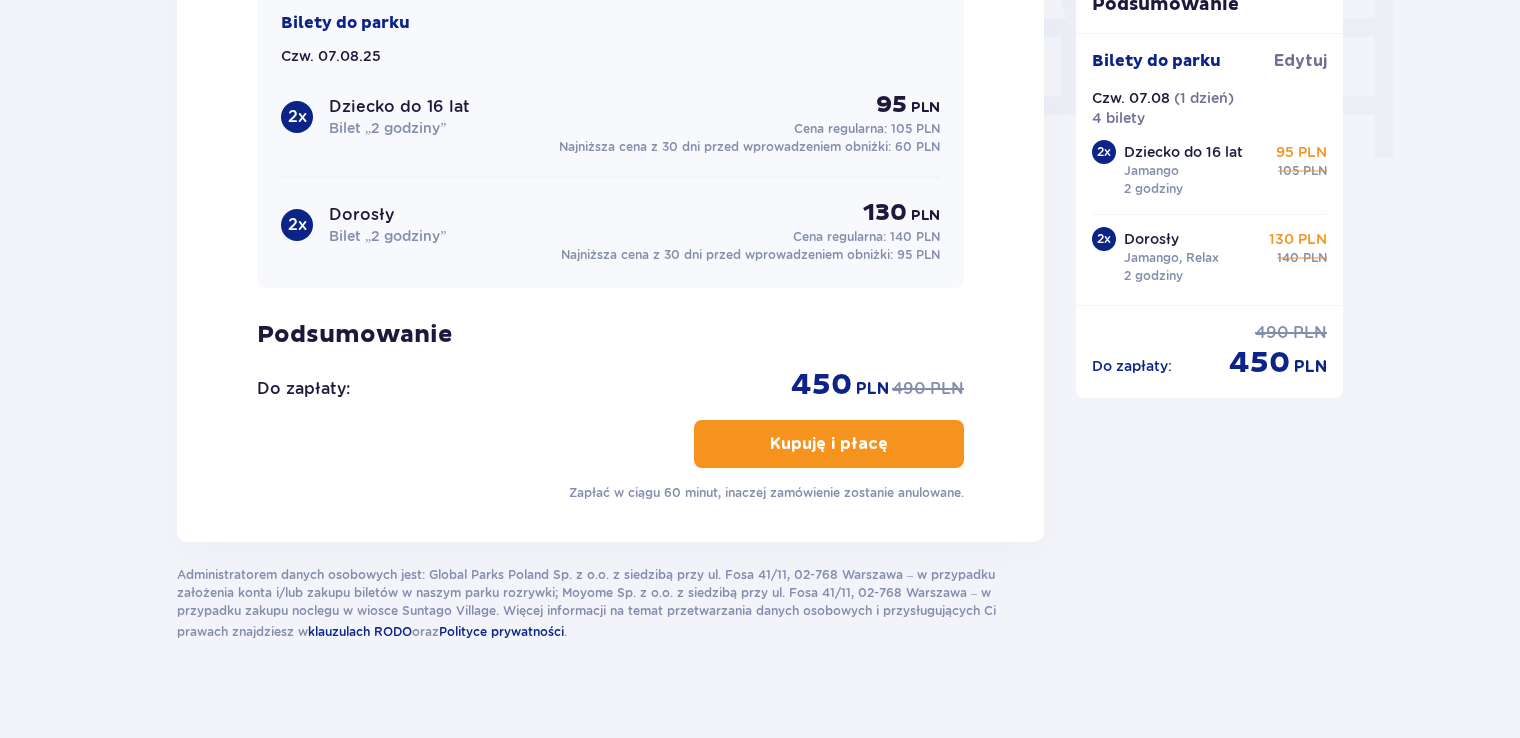 click on "Kupuję i płacę" at bounding box center (829, 444) 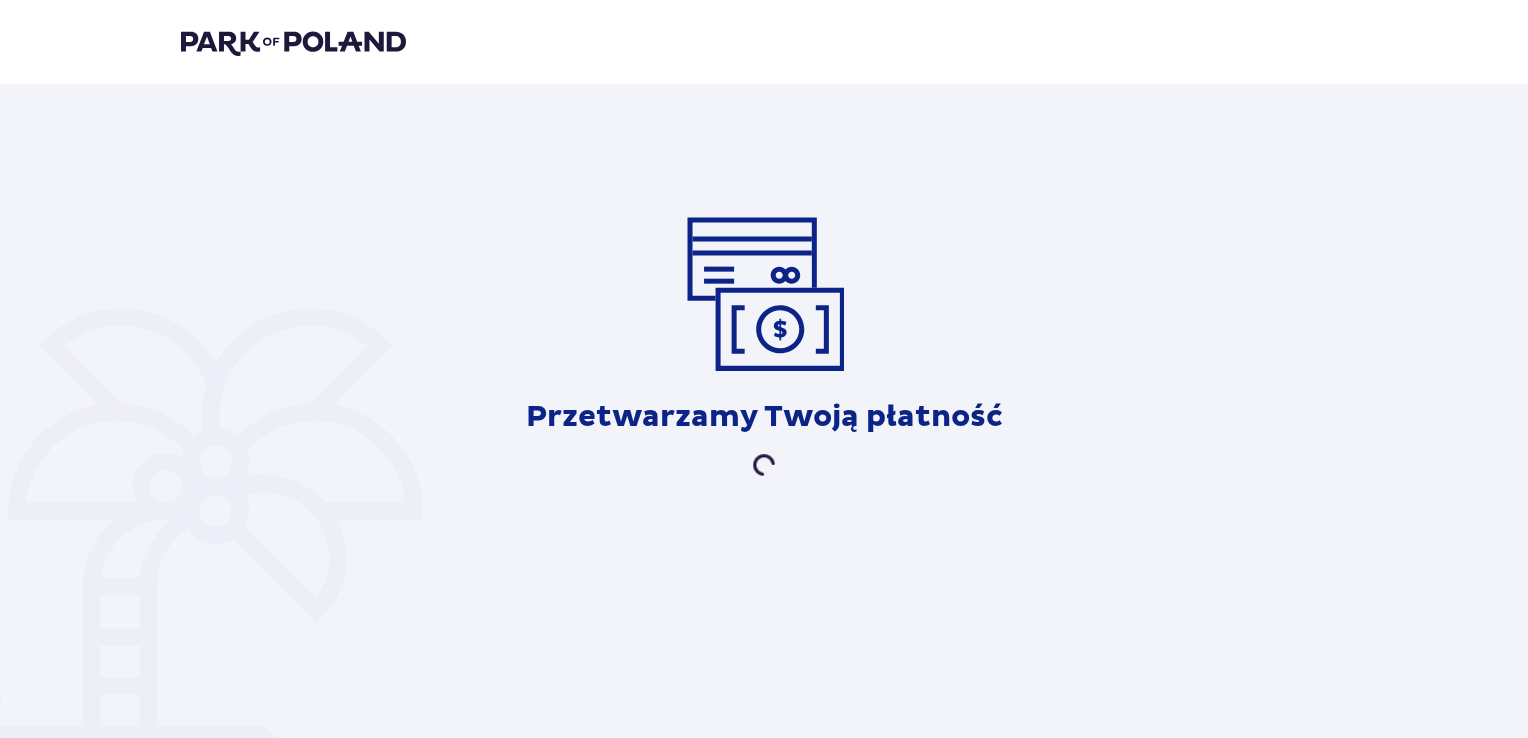 scroll, scrollTop: 0, scrollLeft: 0, axis: both 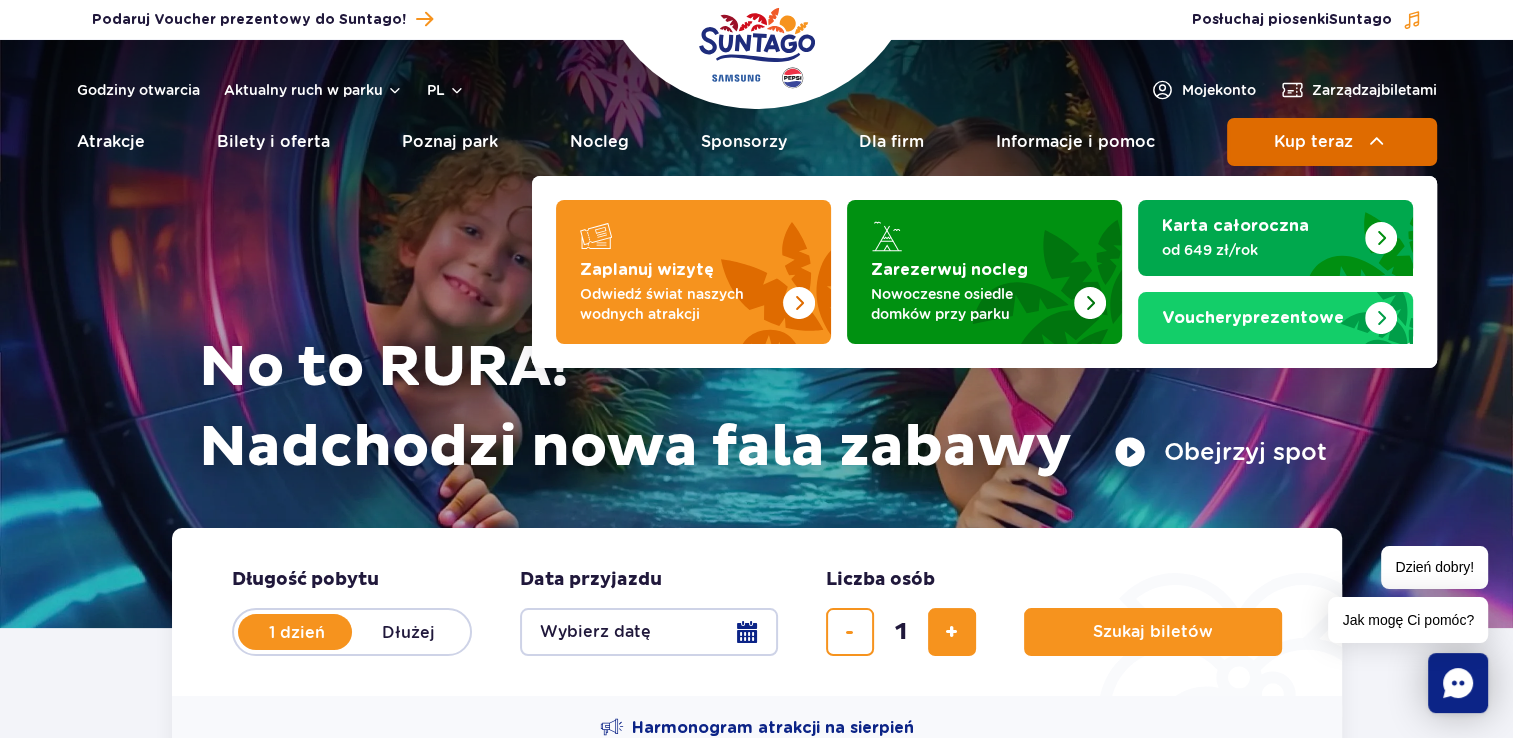click on "Kup teraz" at bounding box center (1313, 142) 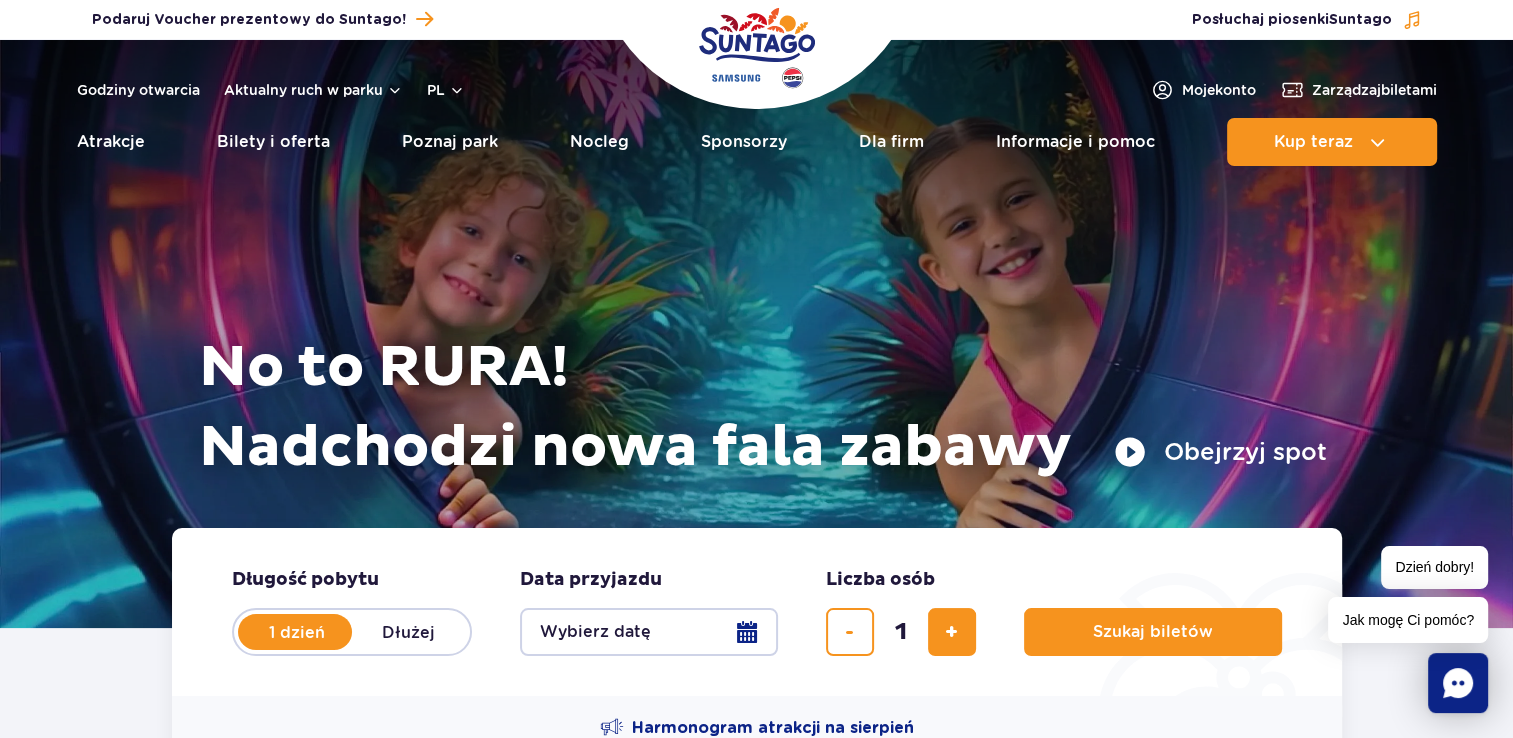 click on "Wybierz datę" at bounding box center (649, 632) 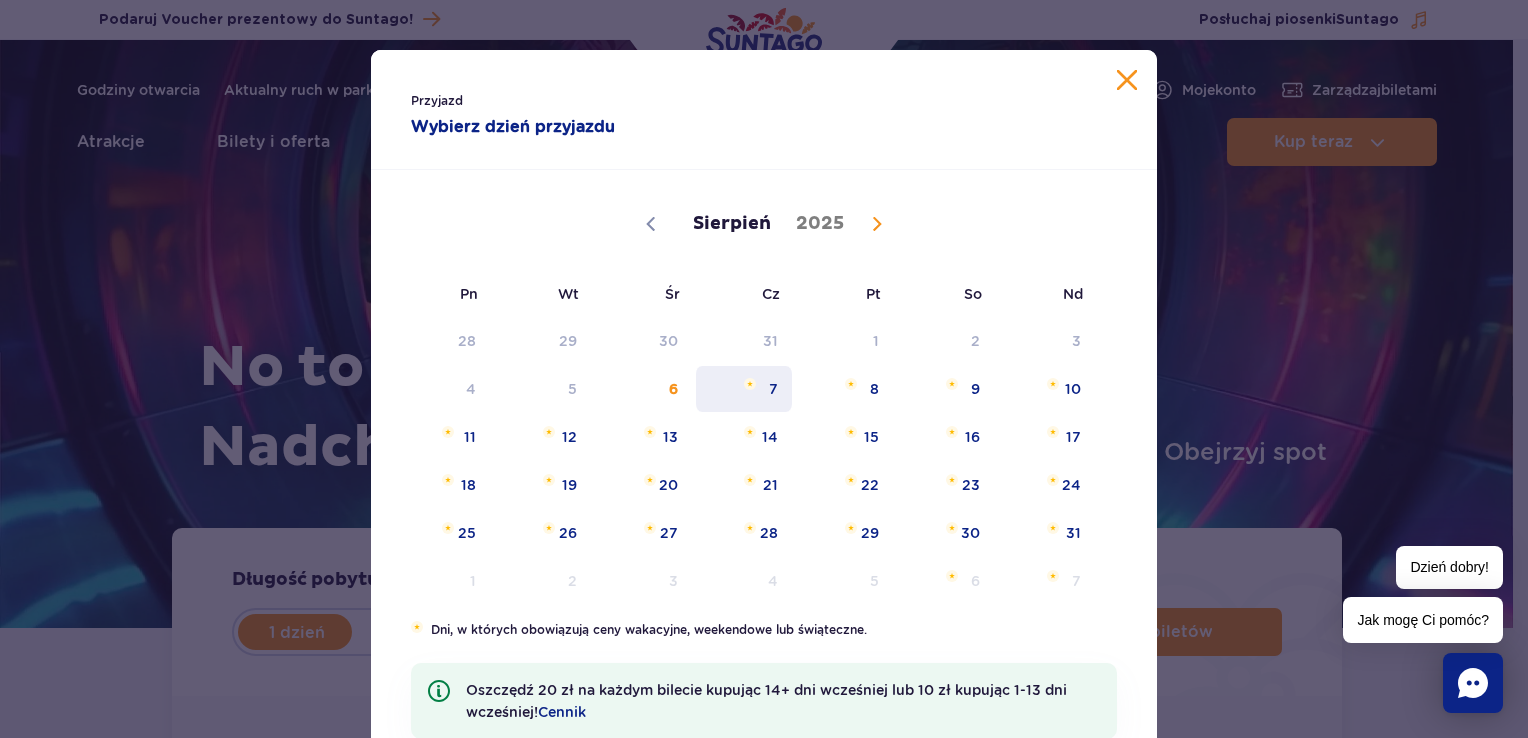 click on "7" at bounding box center [744, 389] 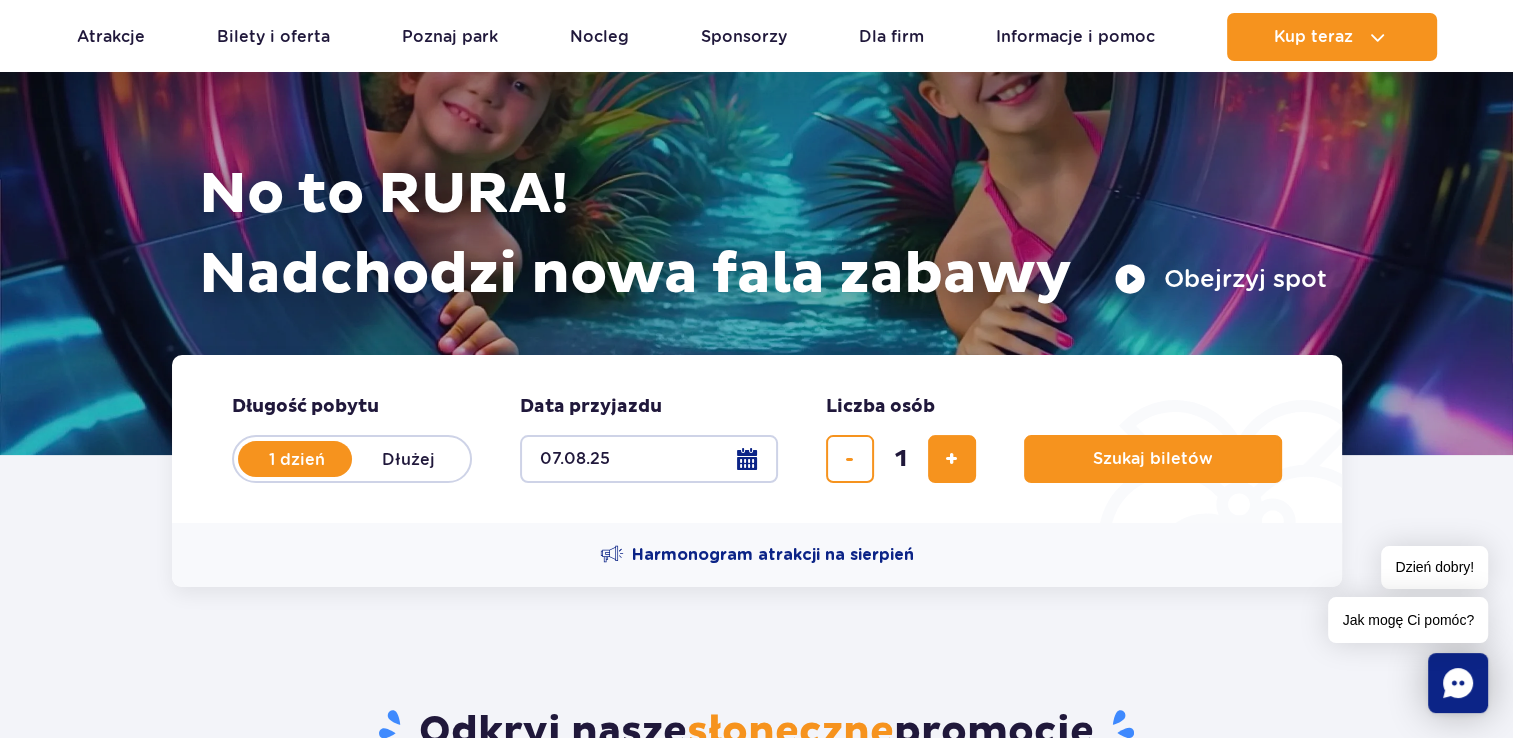 scroll, scrollTop: 314, scrollLeft: 0, axis: vertical 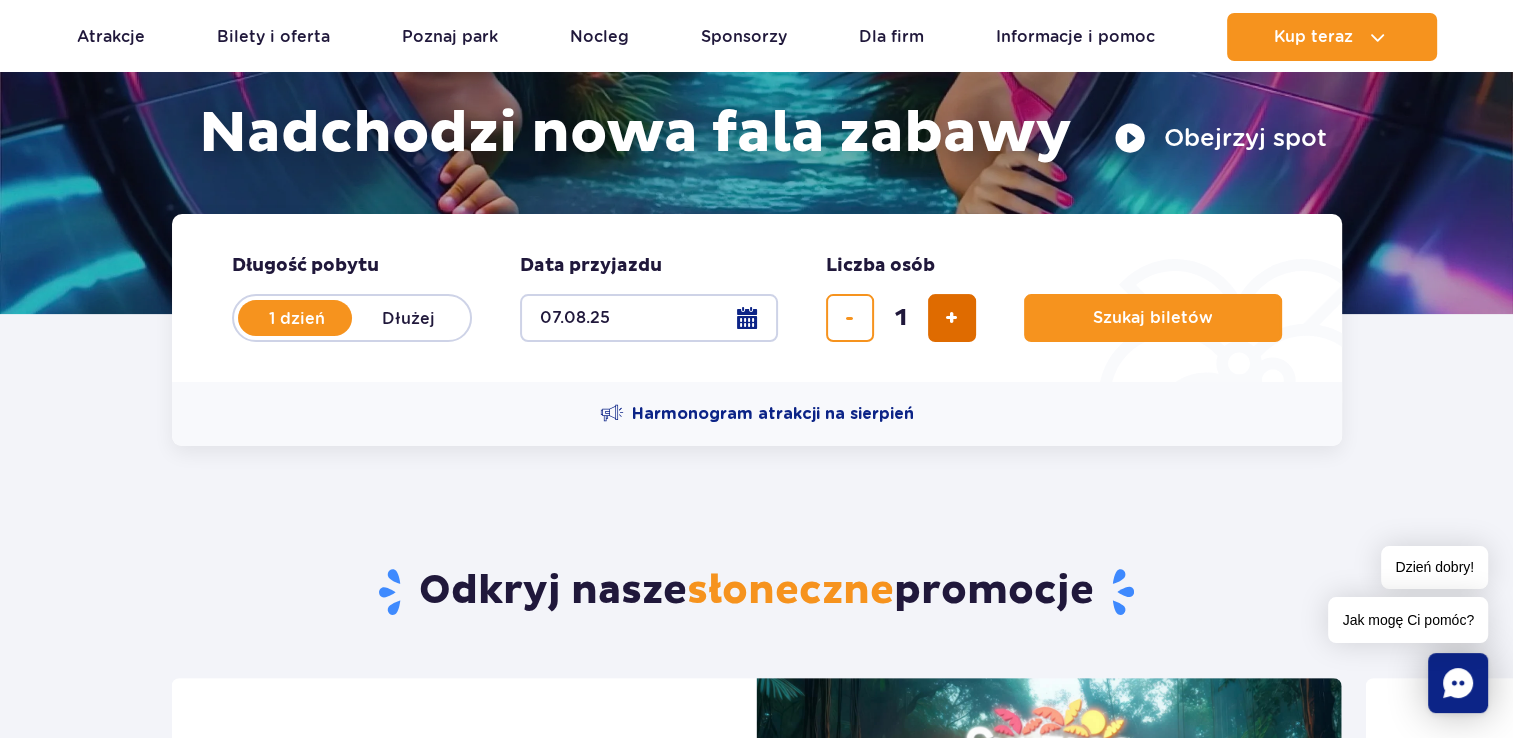 click at bounding box center (952, 318) 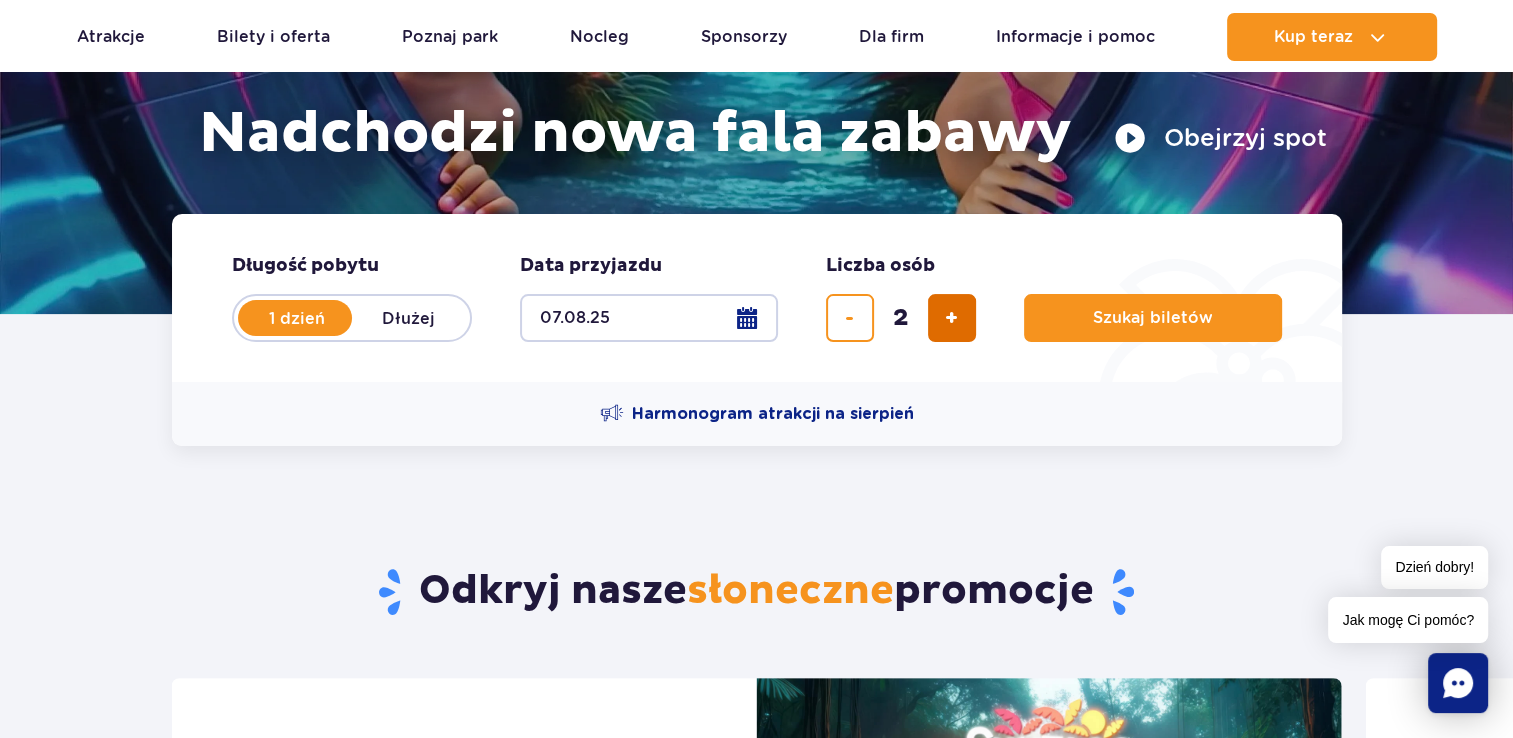 click at bounding box center [952, 318] 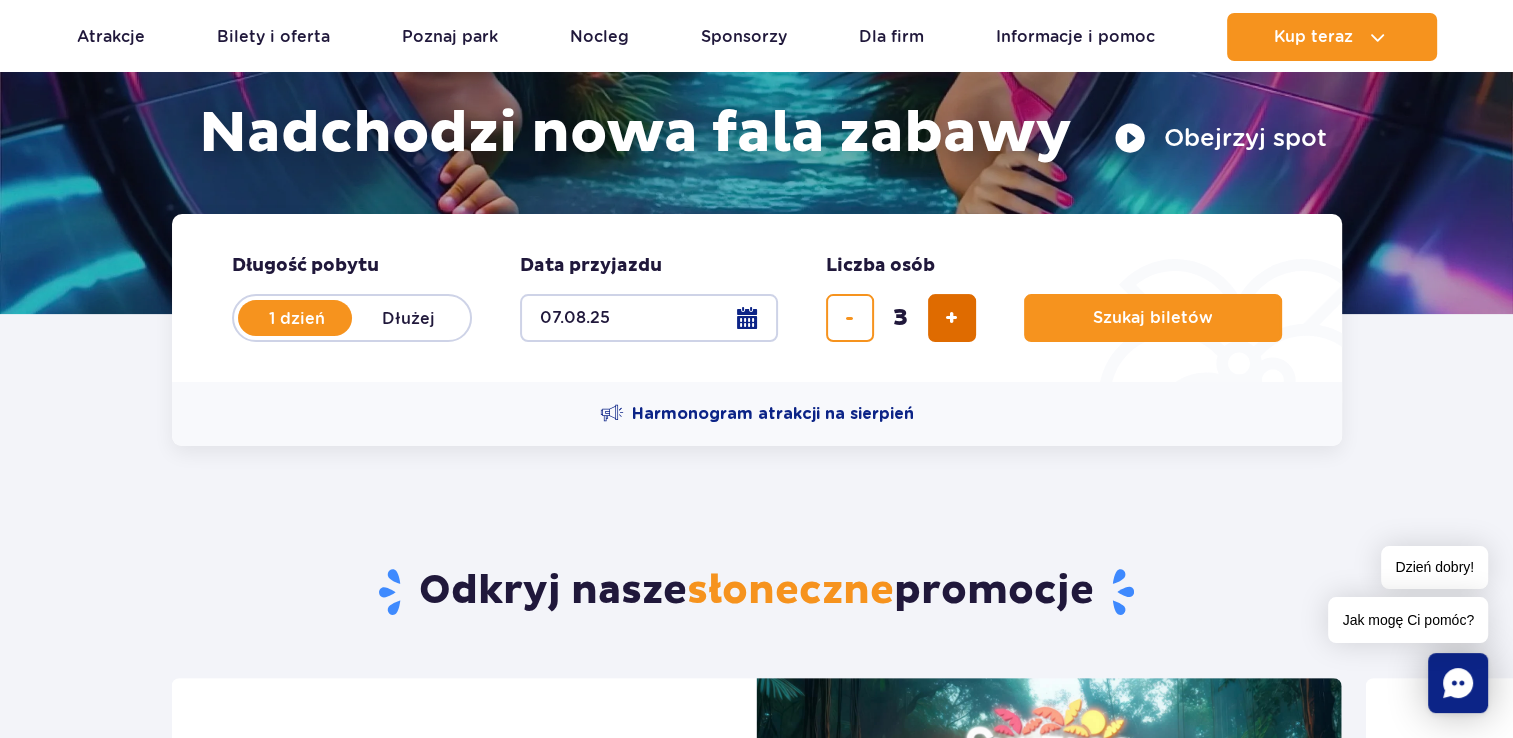 click at bounding box center [952, 318] 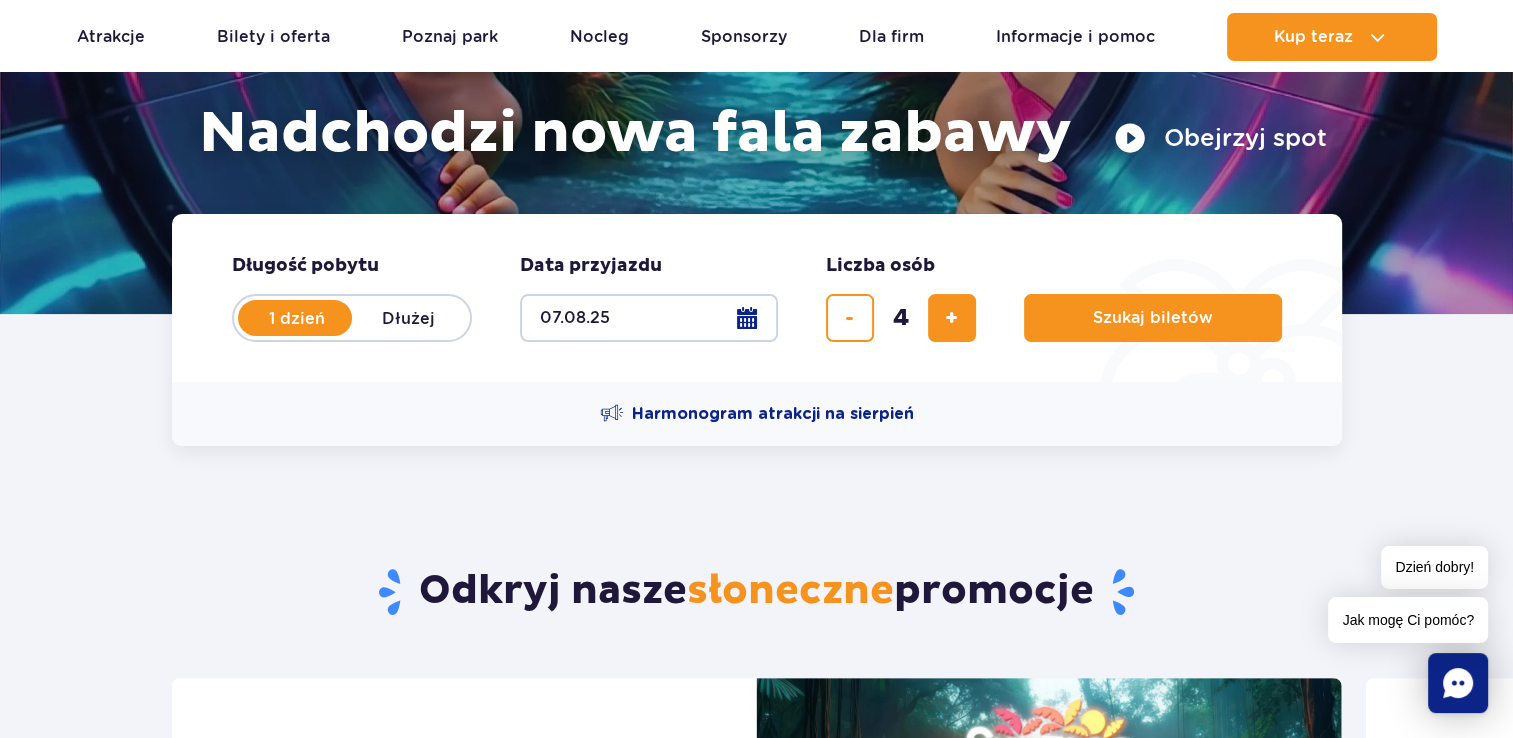 scroll, scrollTop: 0, scrollLeft: 0, axis: both 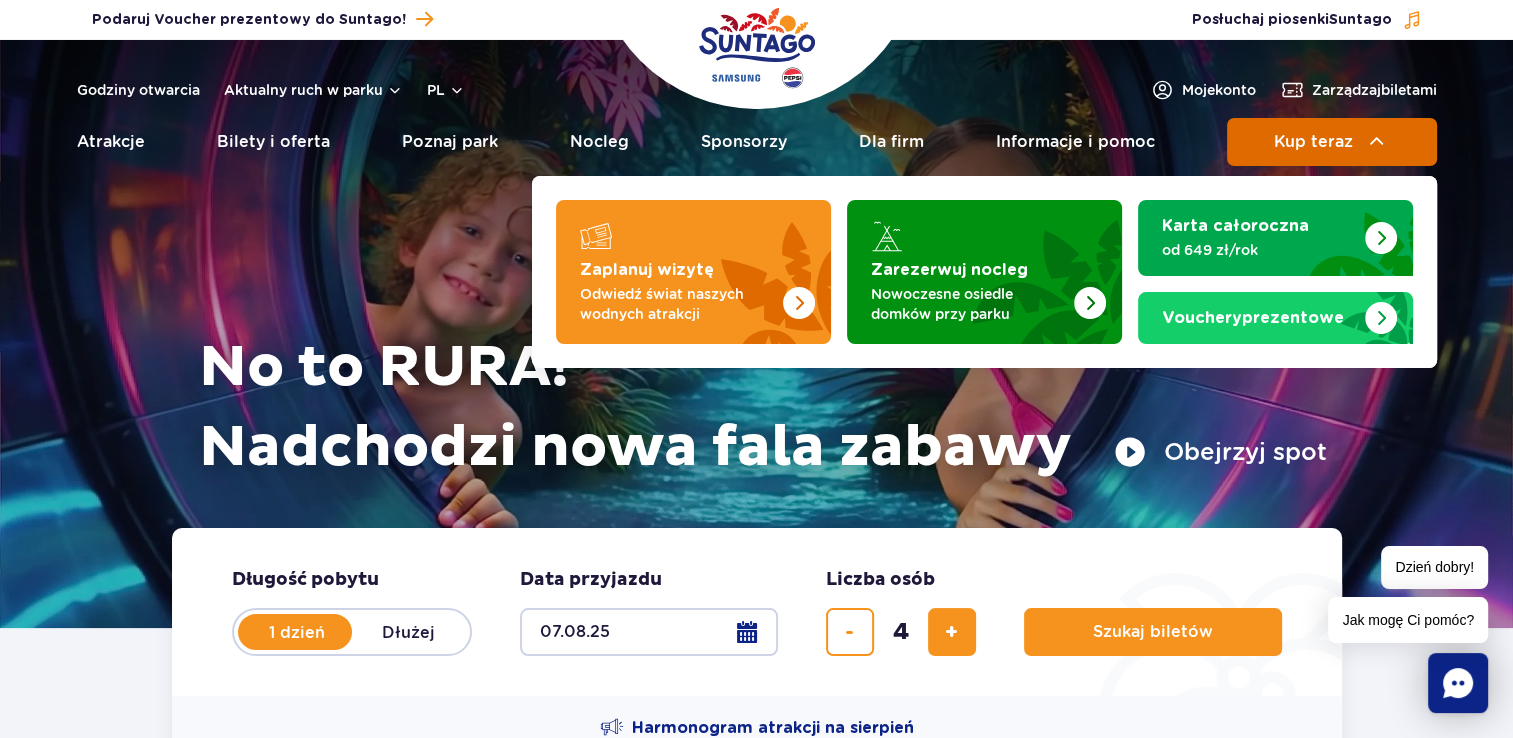 click on "Kup teraz" at bounding box center [1332, 142] 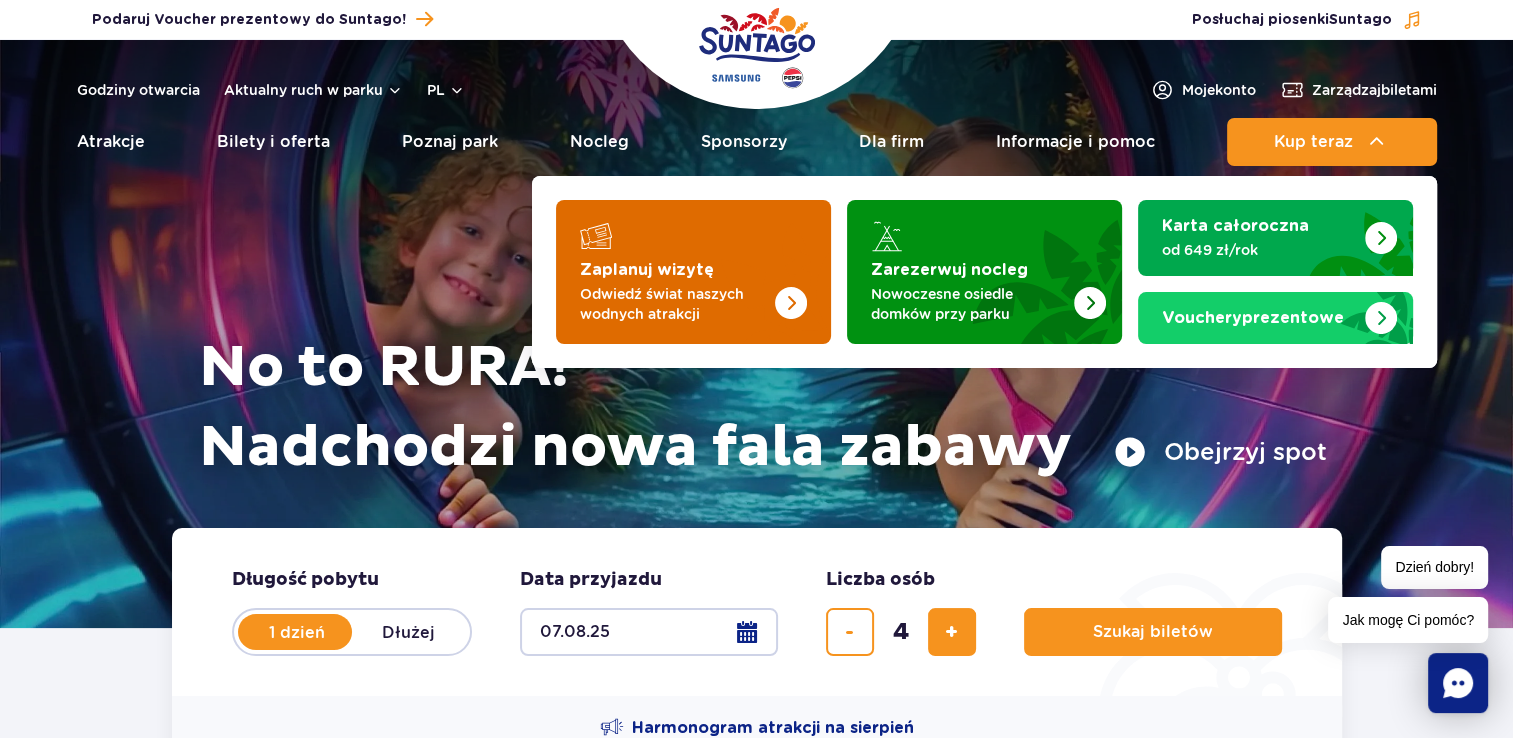 click on "Odwiedź świat naszych wodnych atrakcji" at bounding box center [677, 304] 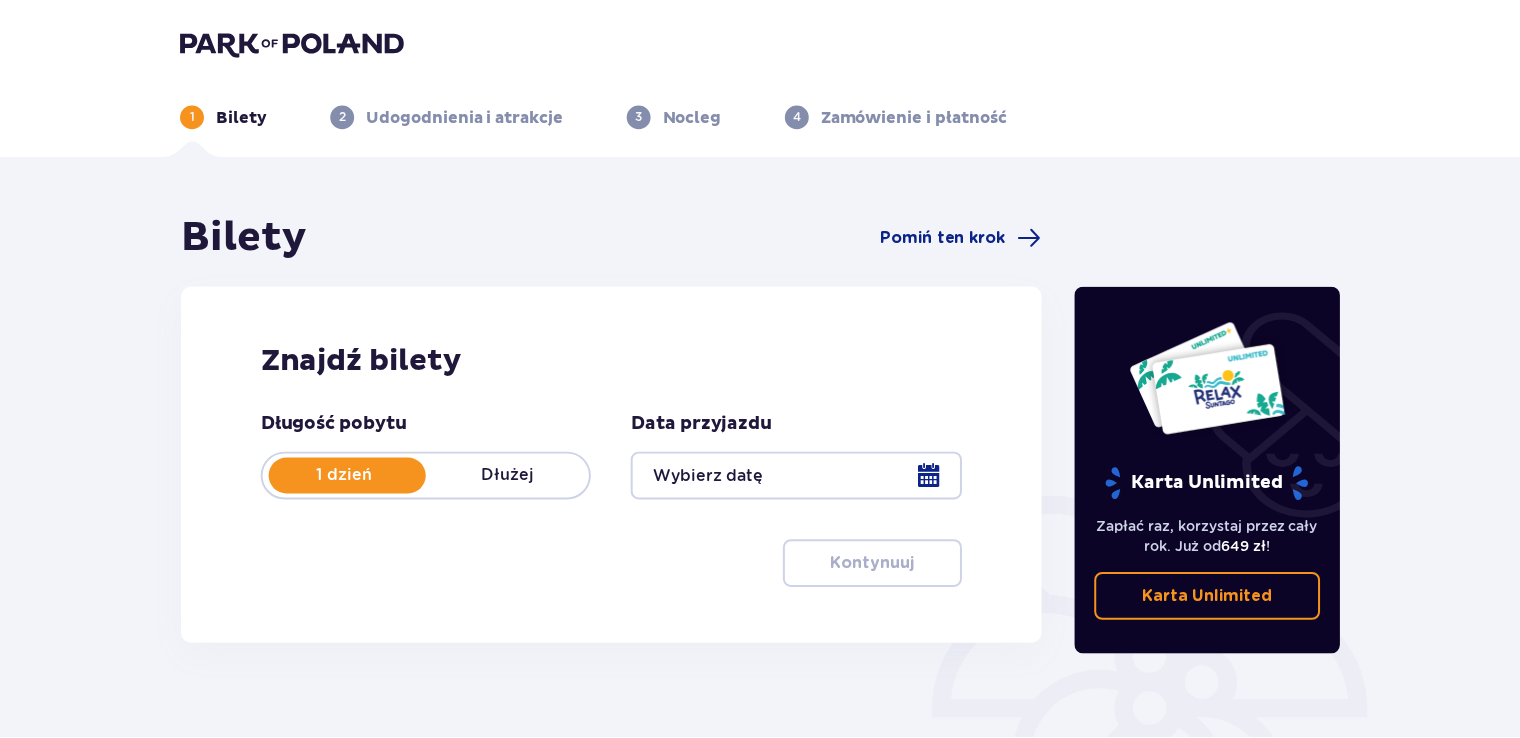 scroll, scrollTop: 0, scrollLeft: 0, axis: both 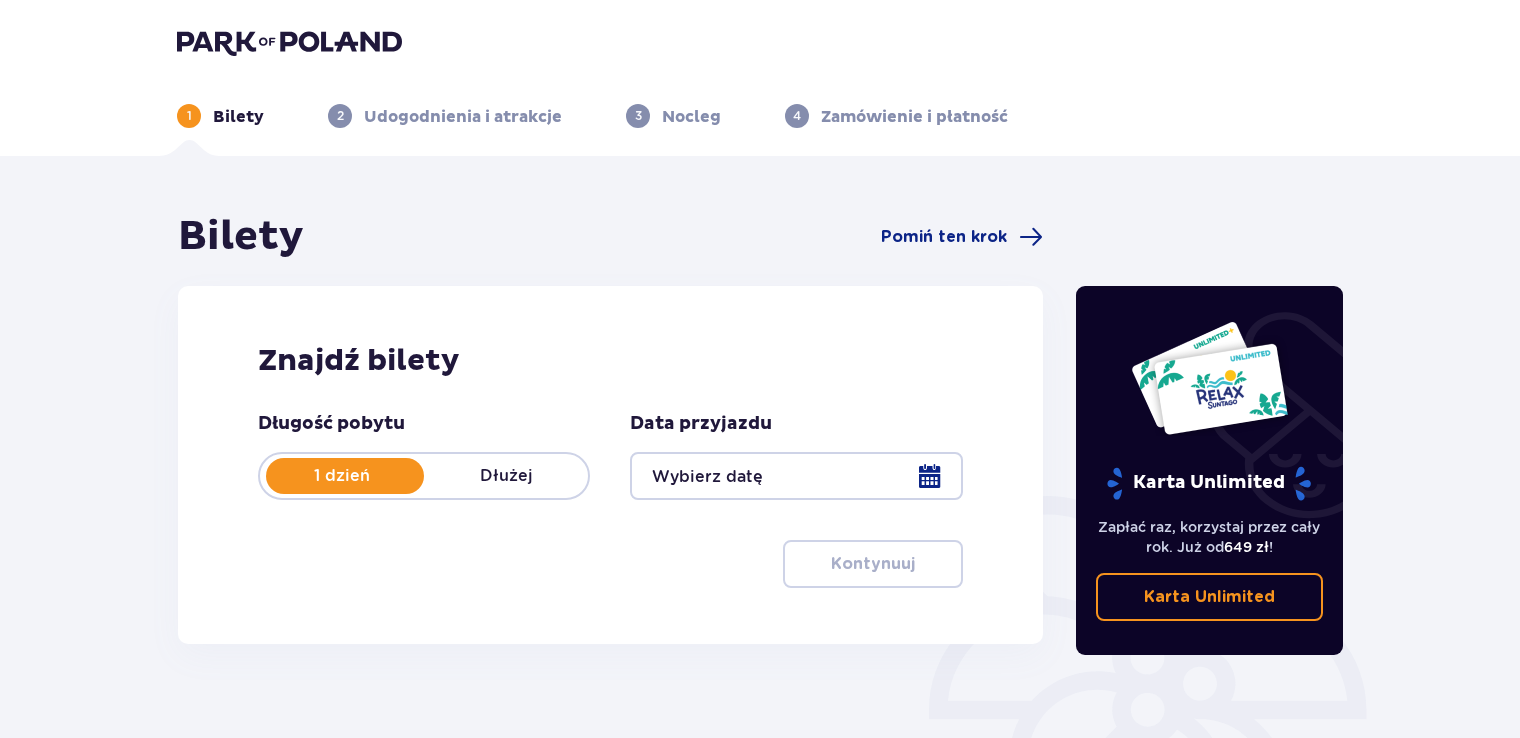 click at bounding box center (796, 476) 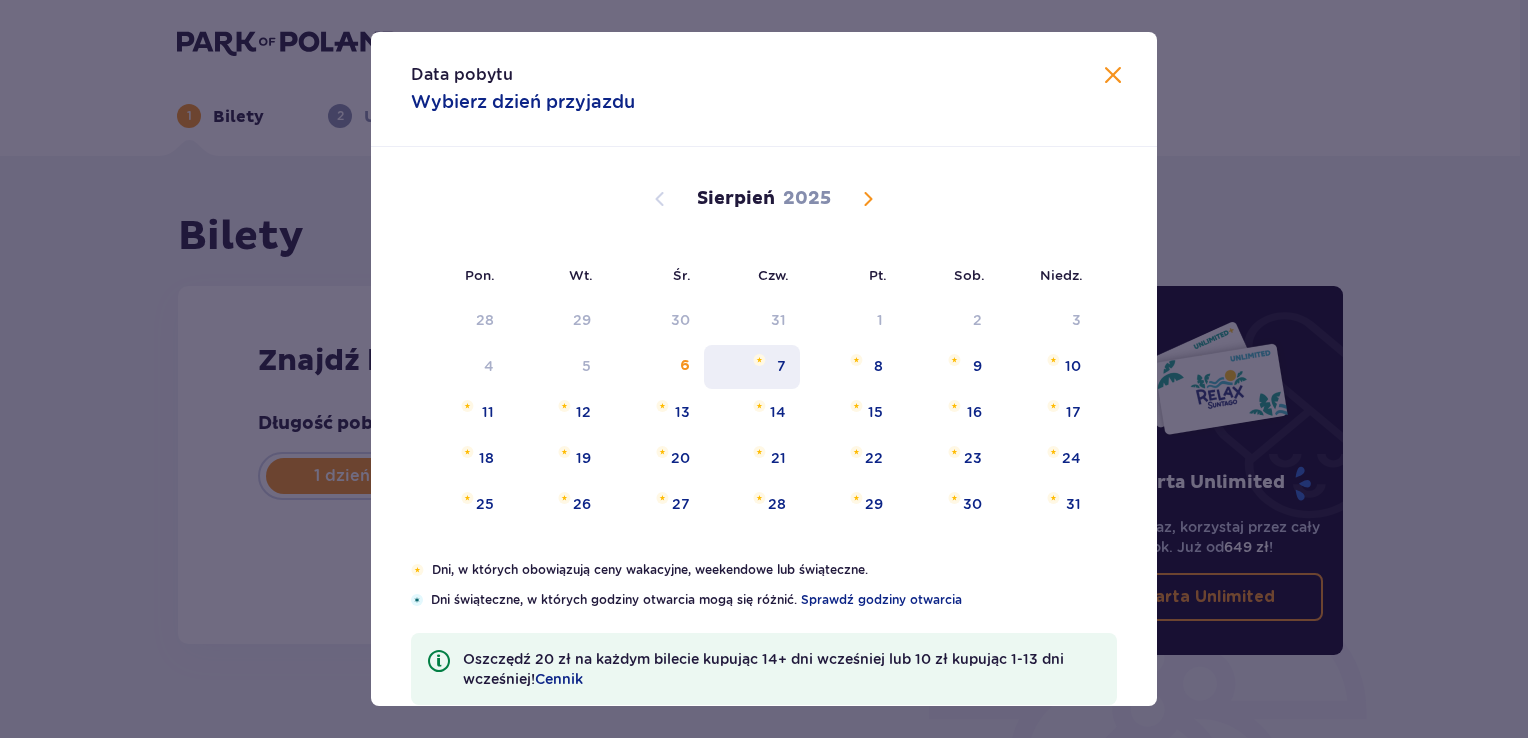 click on "7" at bounding box center [752, 367] 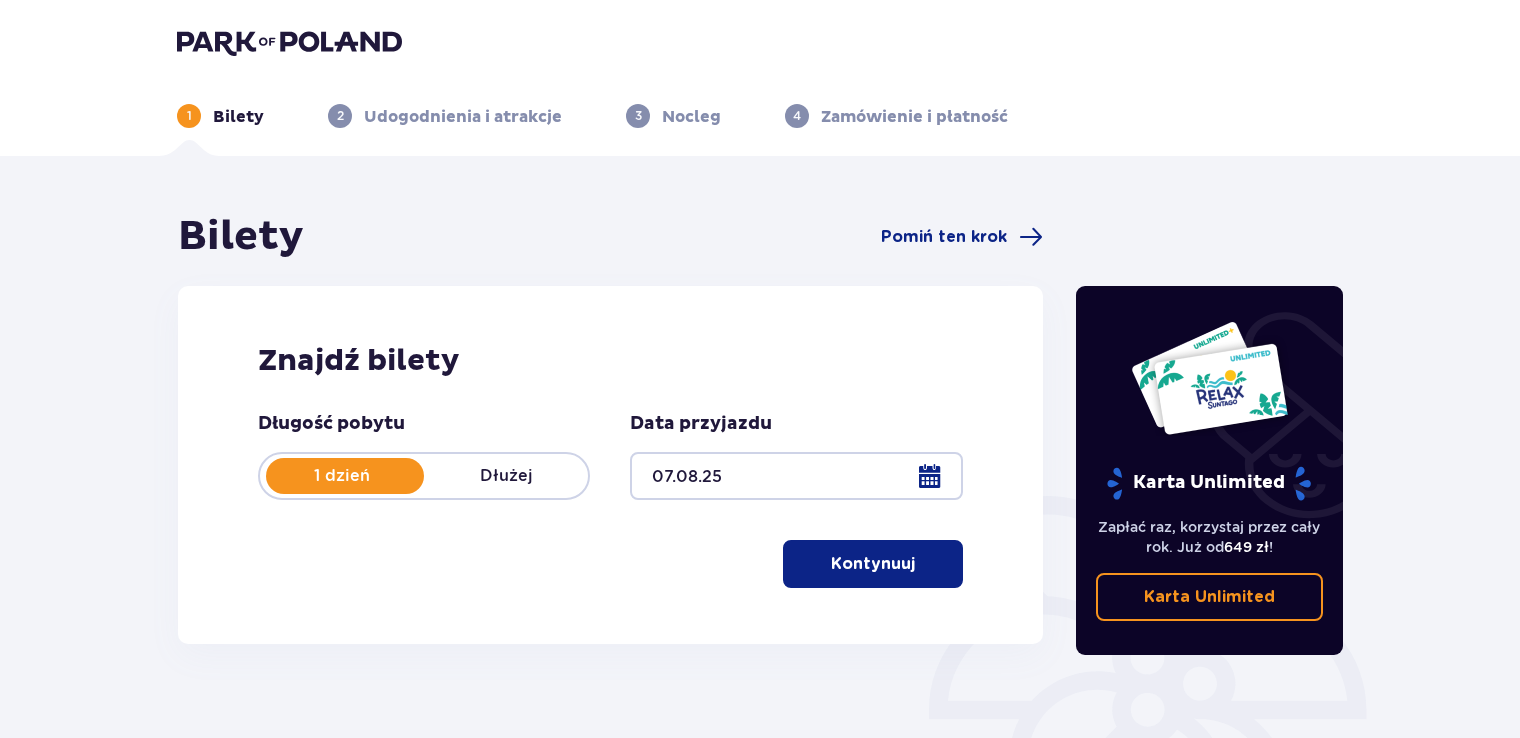 click on "Kontynuuj" at bounding box center (873, 564) 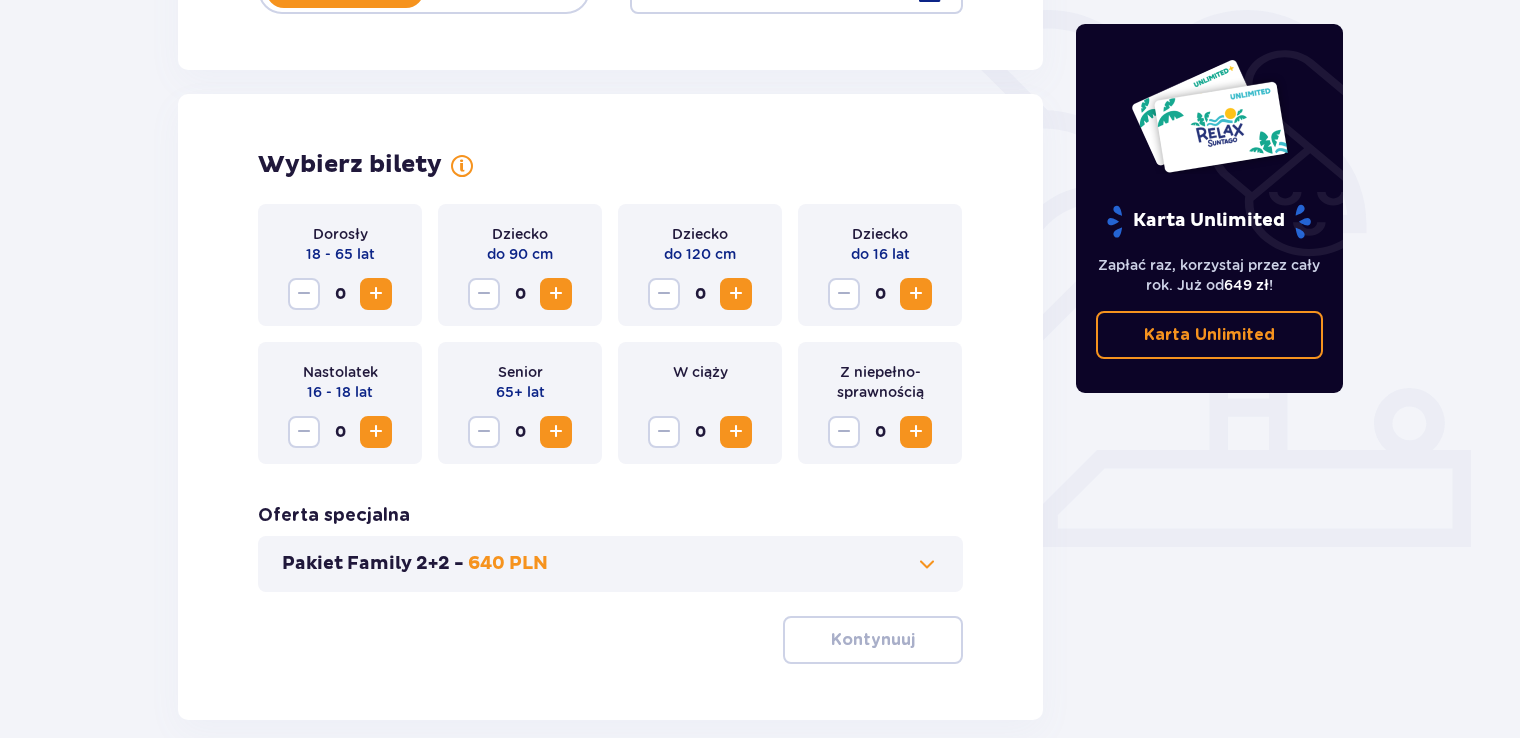 scroll, scrollTop: 556, scrollLeft: 0, axis: vertical 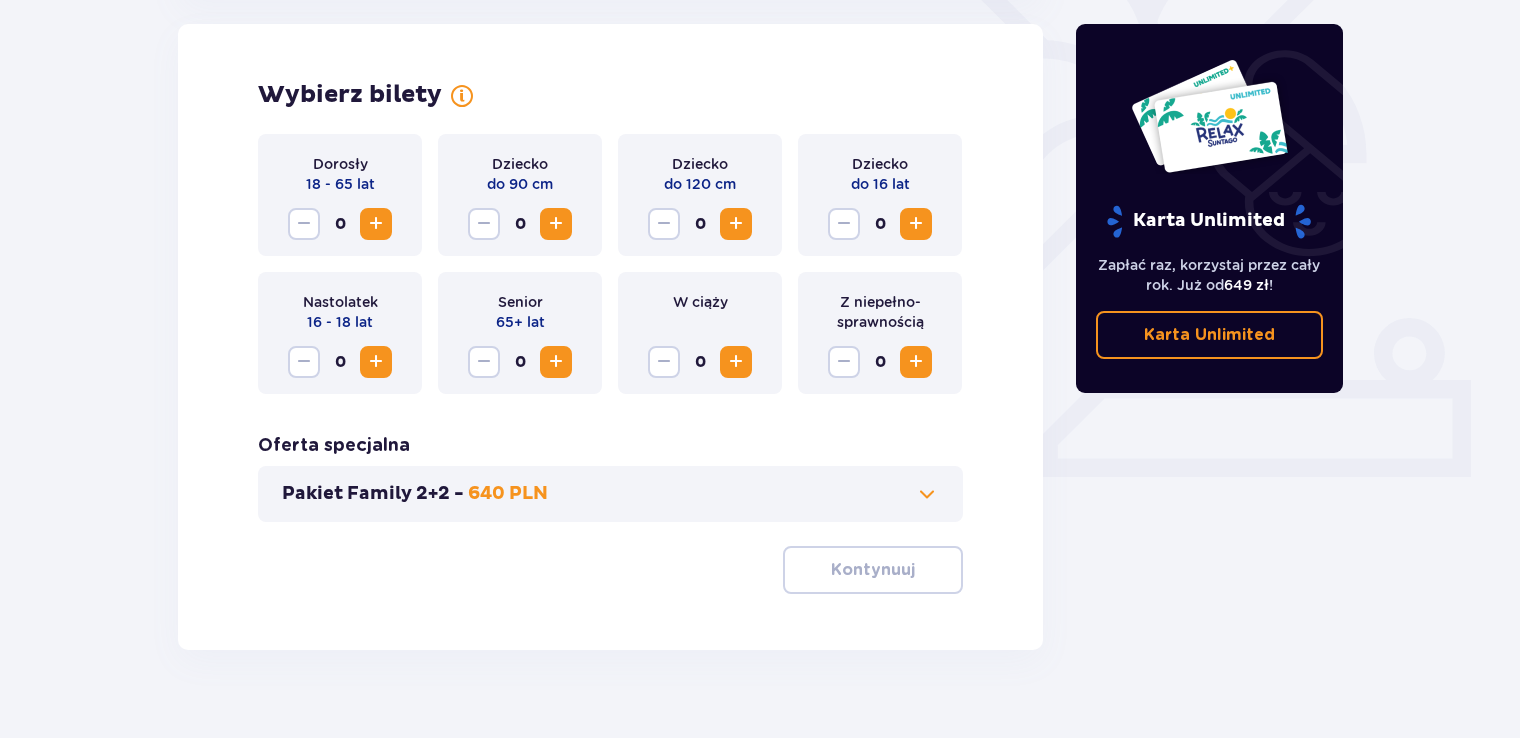 click at bounding box center [376, 224] 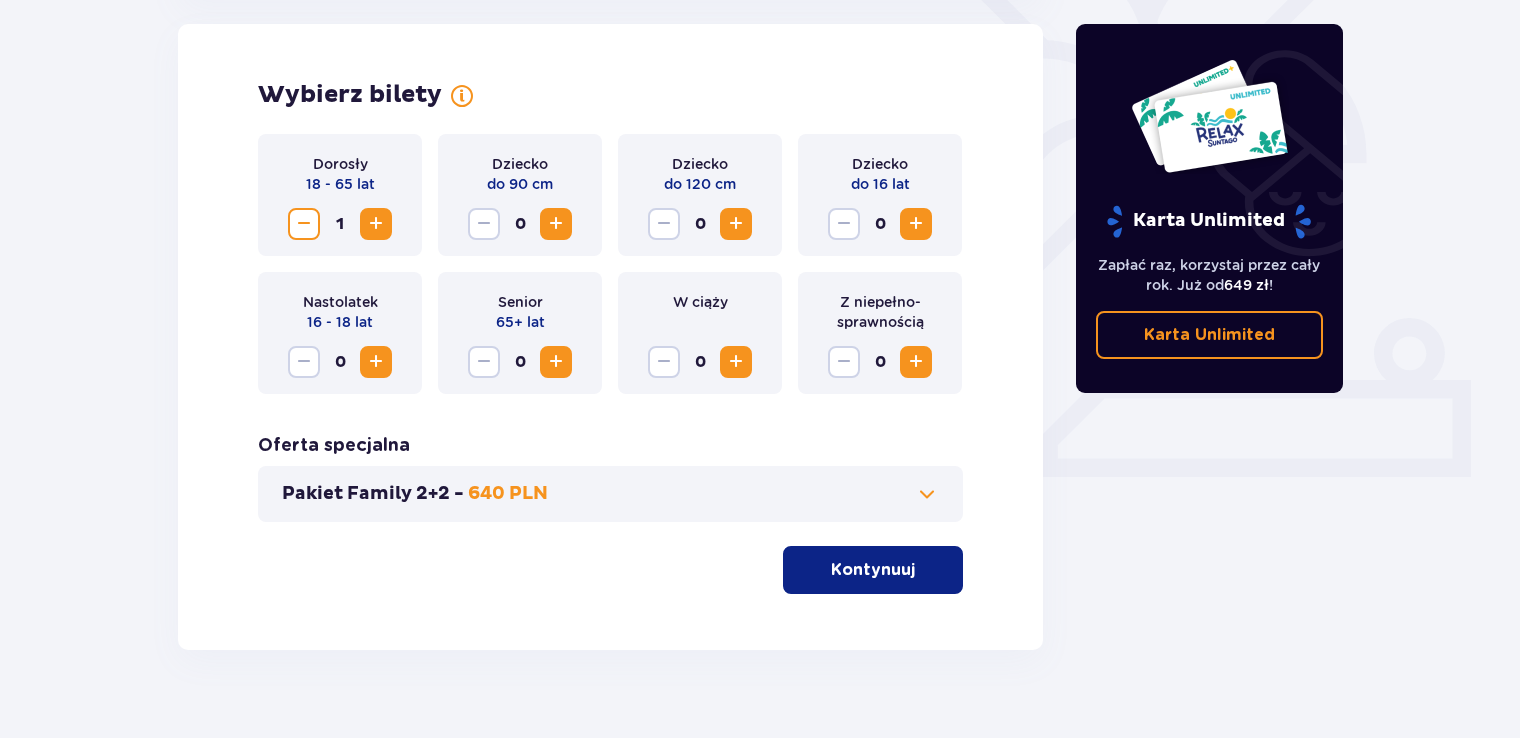 click at bounding box center (376, 224) 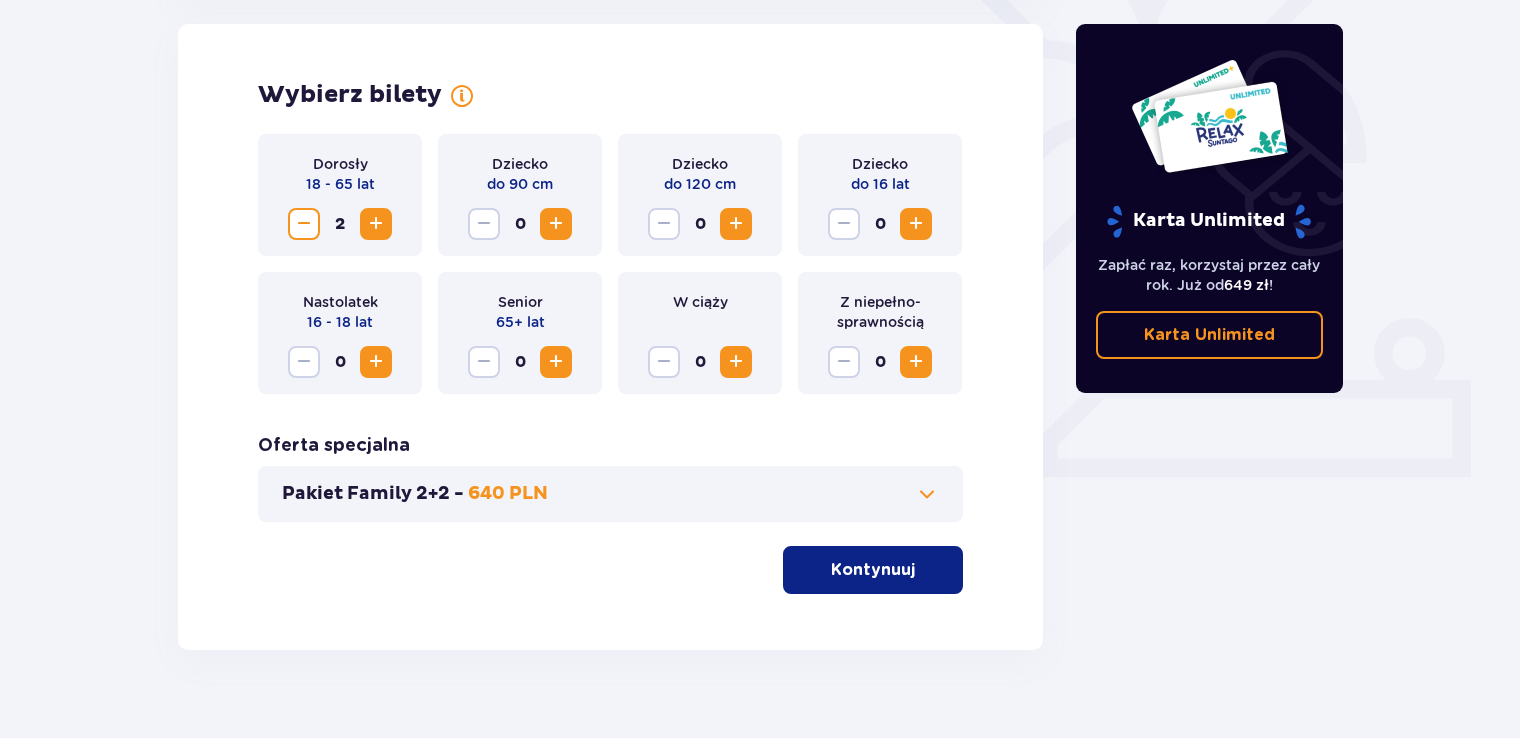 click at bounding box center (916, 224) 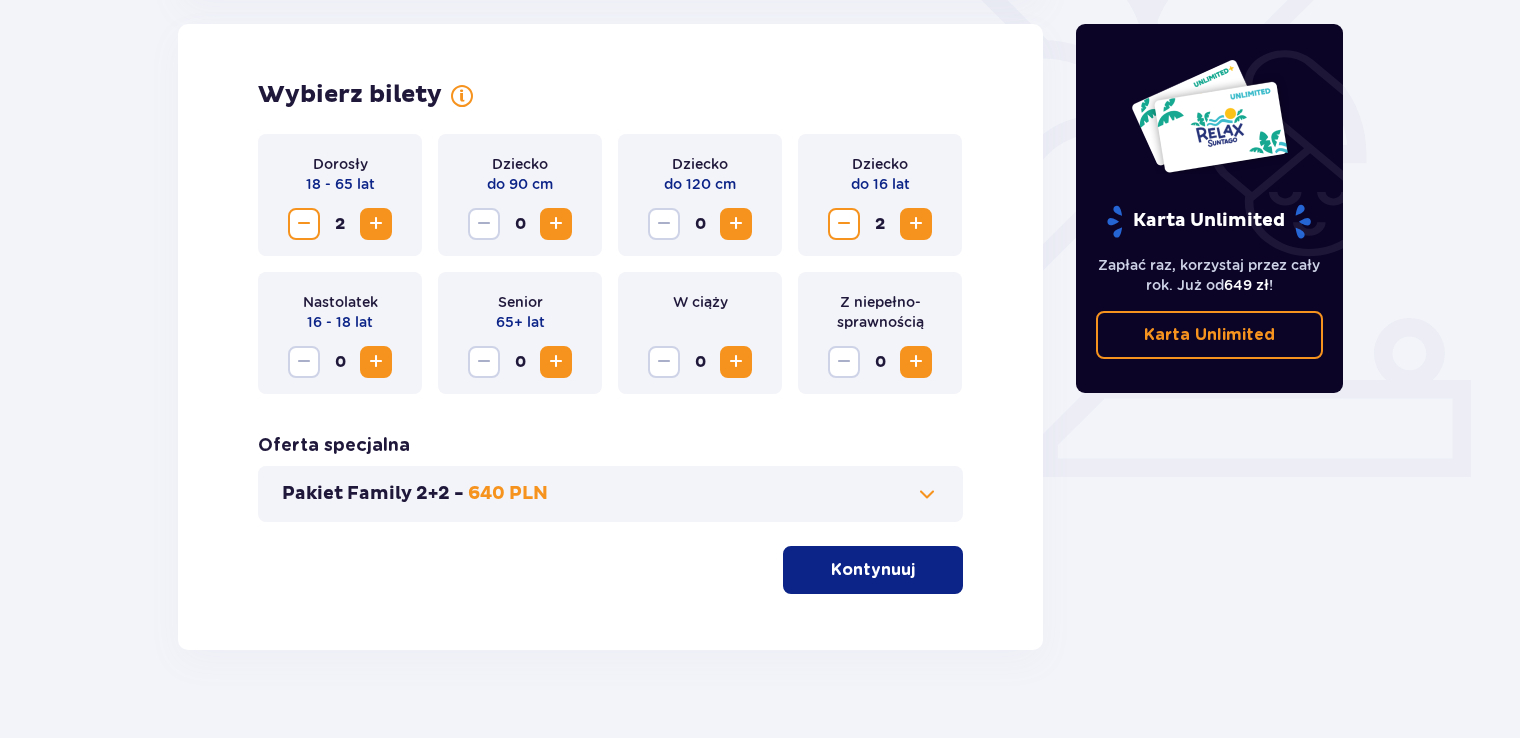 click on "Kontynuuj" at bounding box center [873, 570] 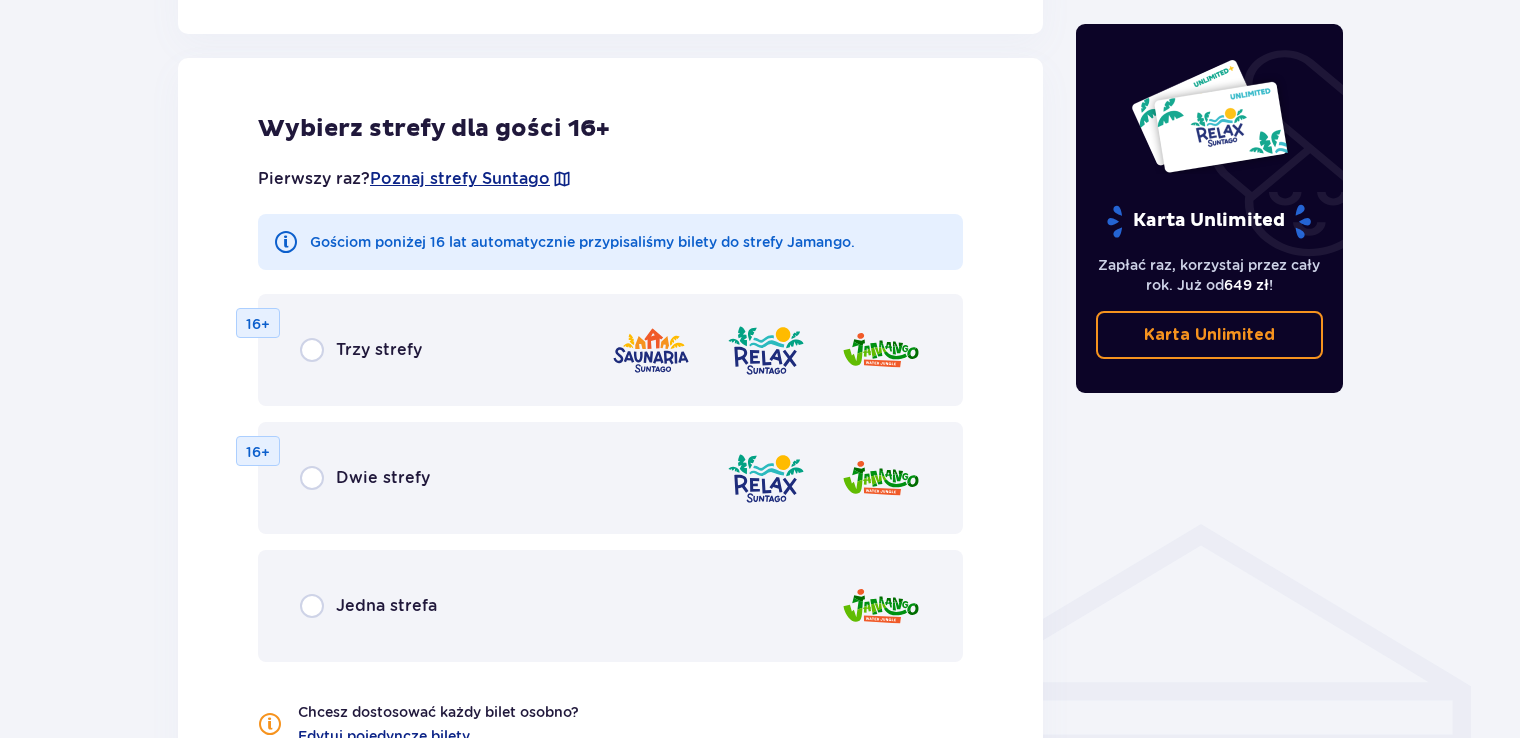 scroll, scrollTop: 1110, scrollLeft: 0, axis: vertical 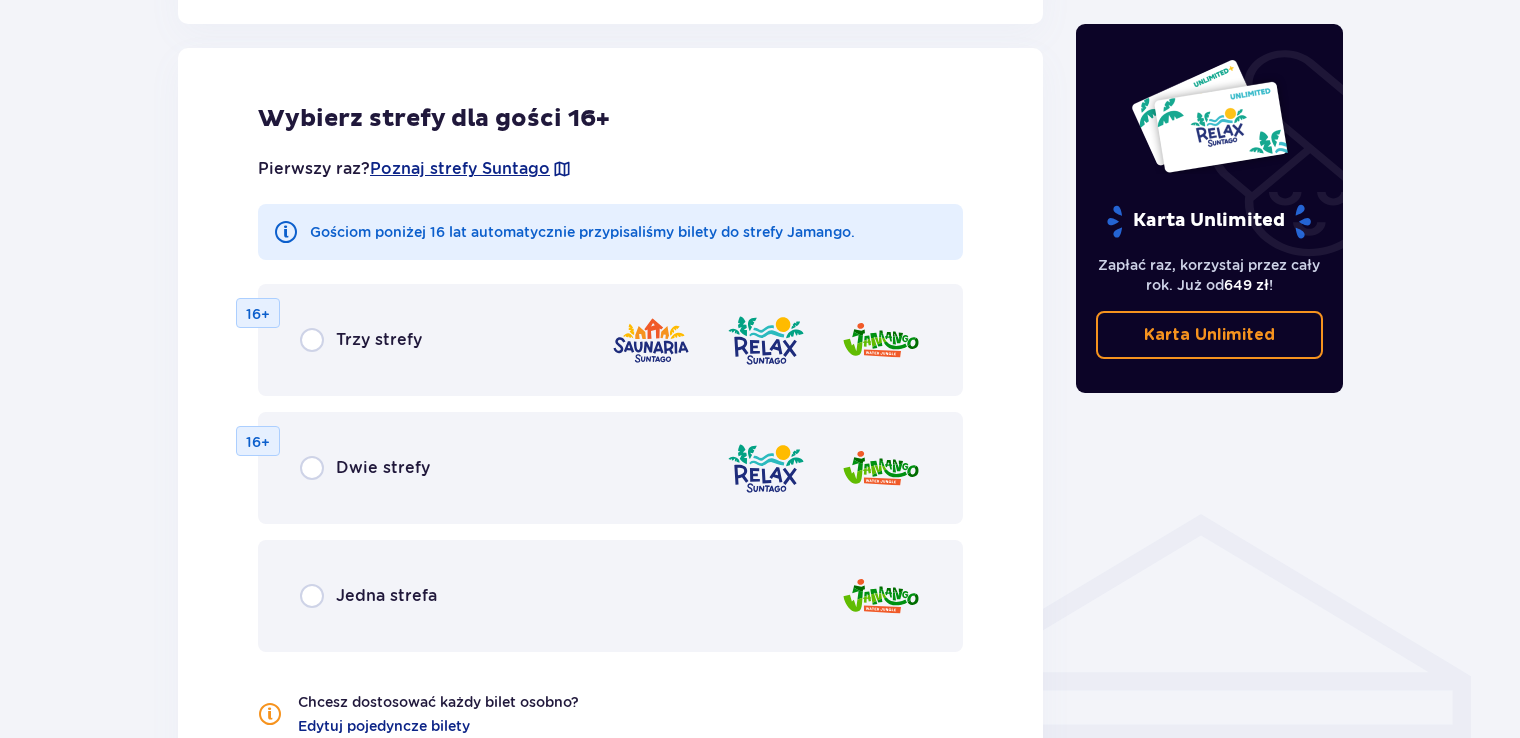 click on "Dwie strefy" at bounding box center [383, 468] 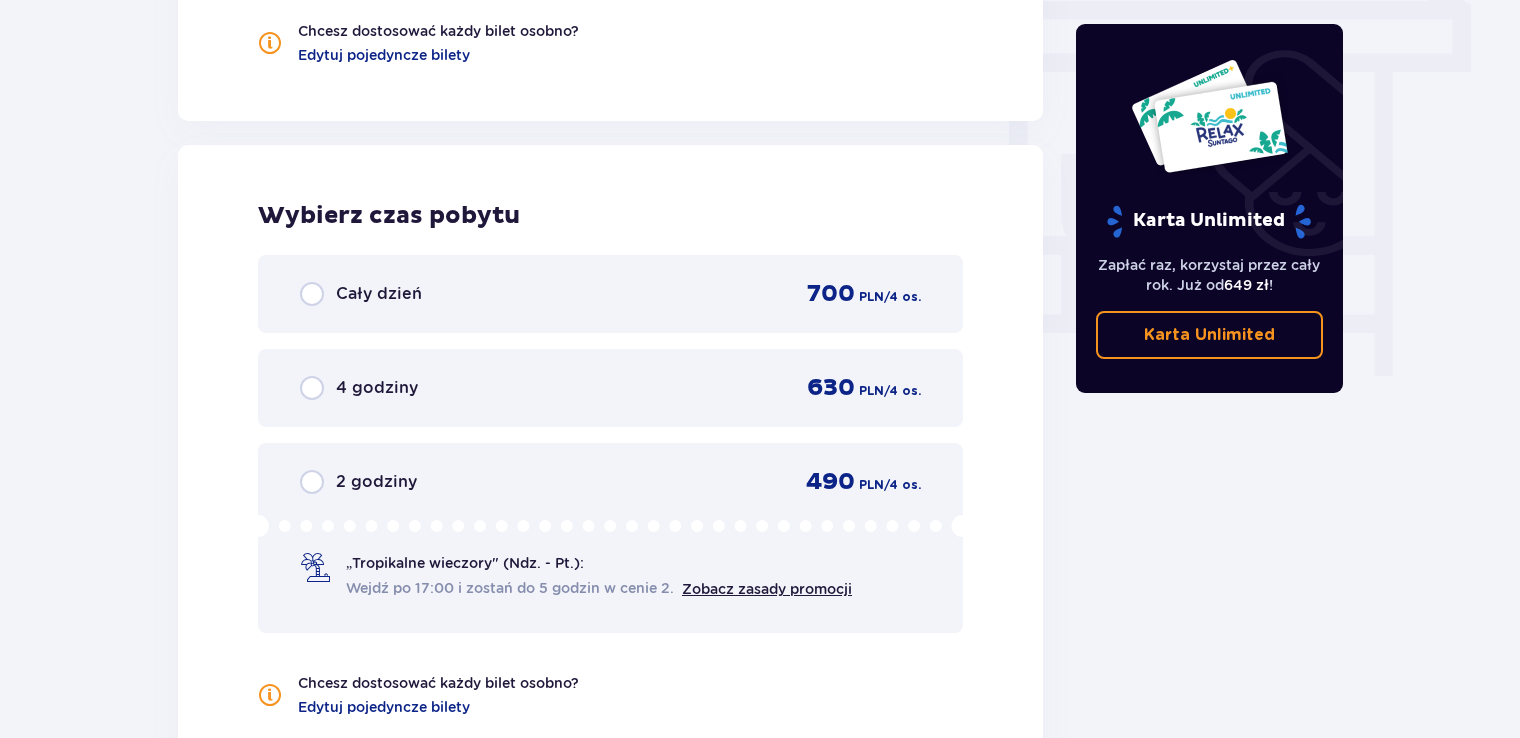 scroll, scrollTop: 1878, scrollLeft: 0, axis: vertical 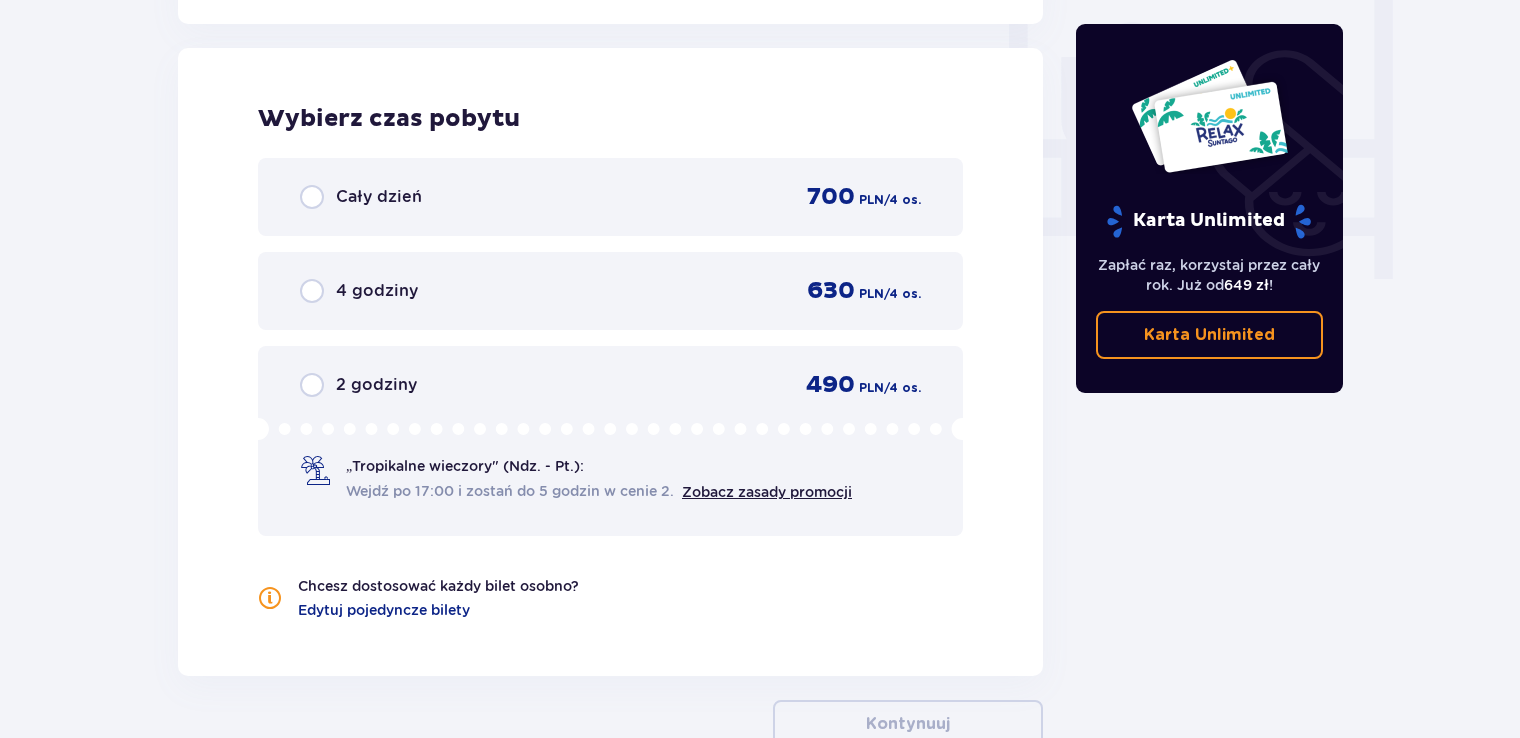 click on "2 godziny   490 PLN / 4 os." at bounding box center [610, 385] 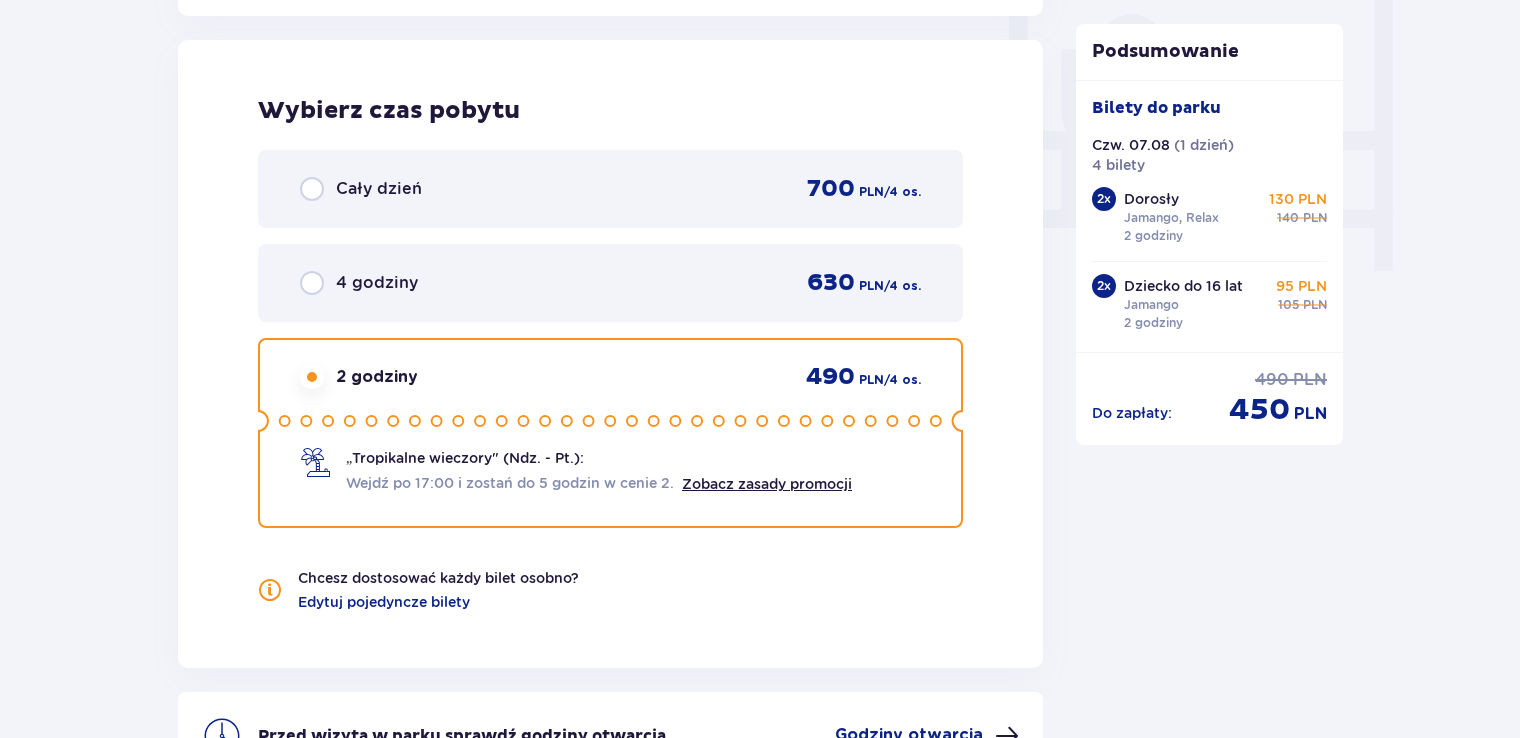 scroll, scrollTop: 2117, scrollLeft: 0, axis: vertical 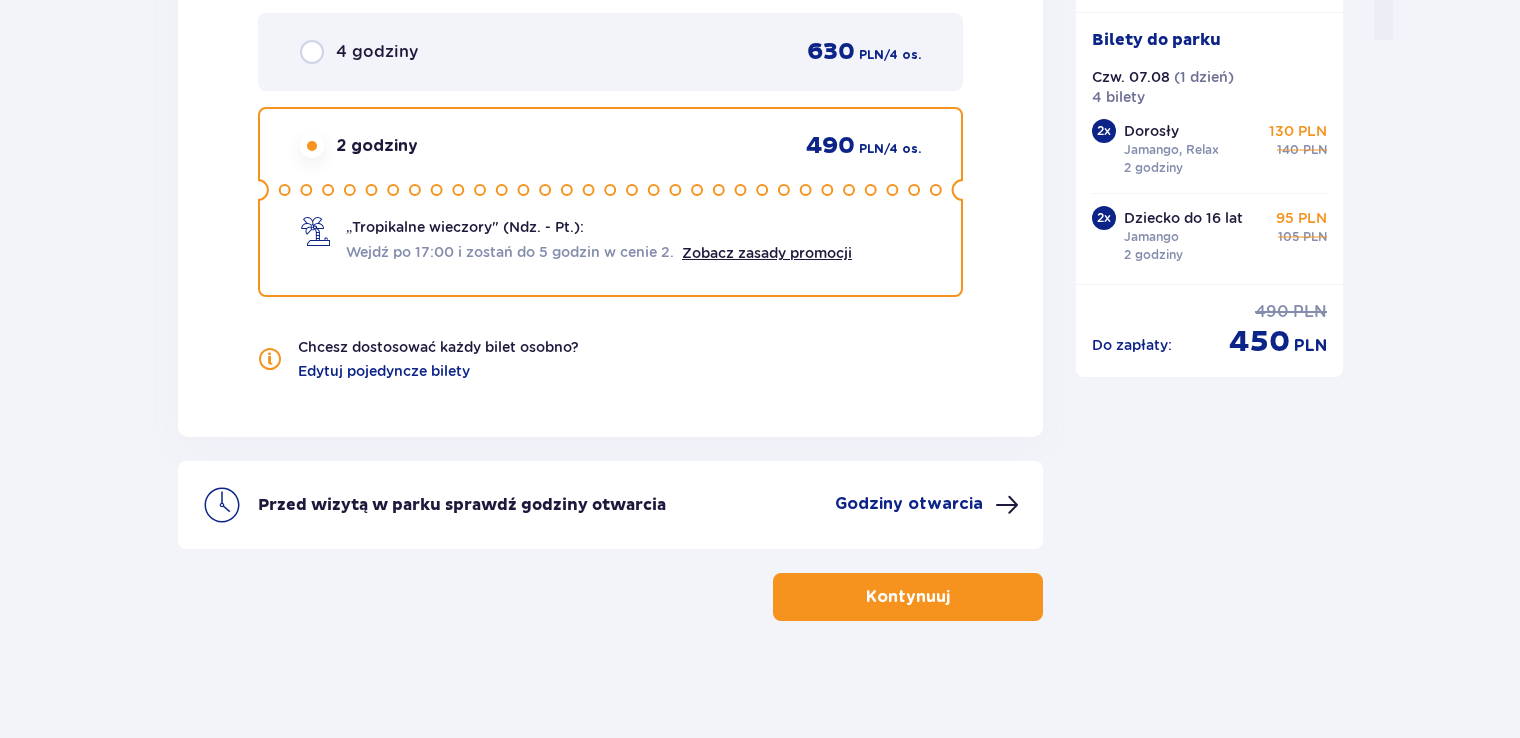 click on "Kontynuuj" at bounding box center (908, 597) 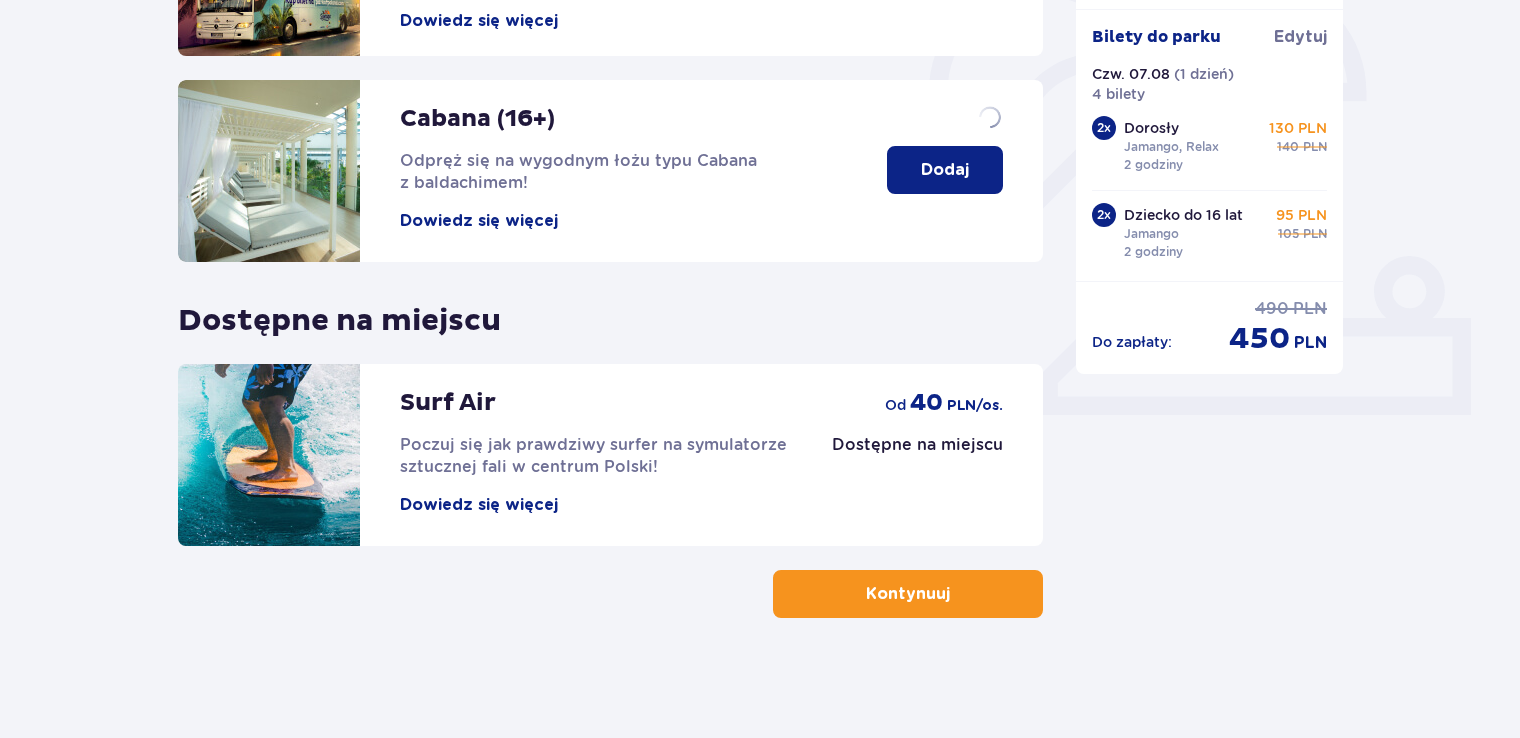 scroll, scrollTop: 0, scrollLeft: 0, axis: both 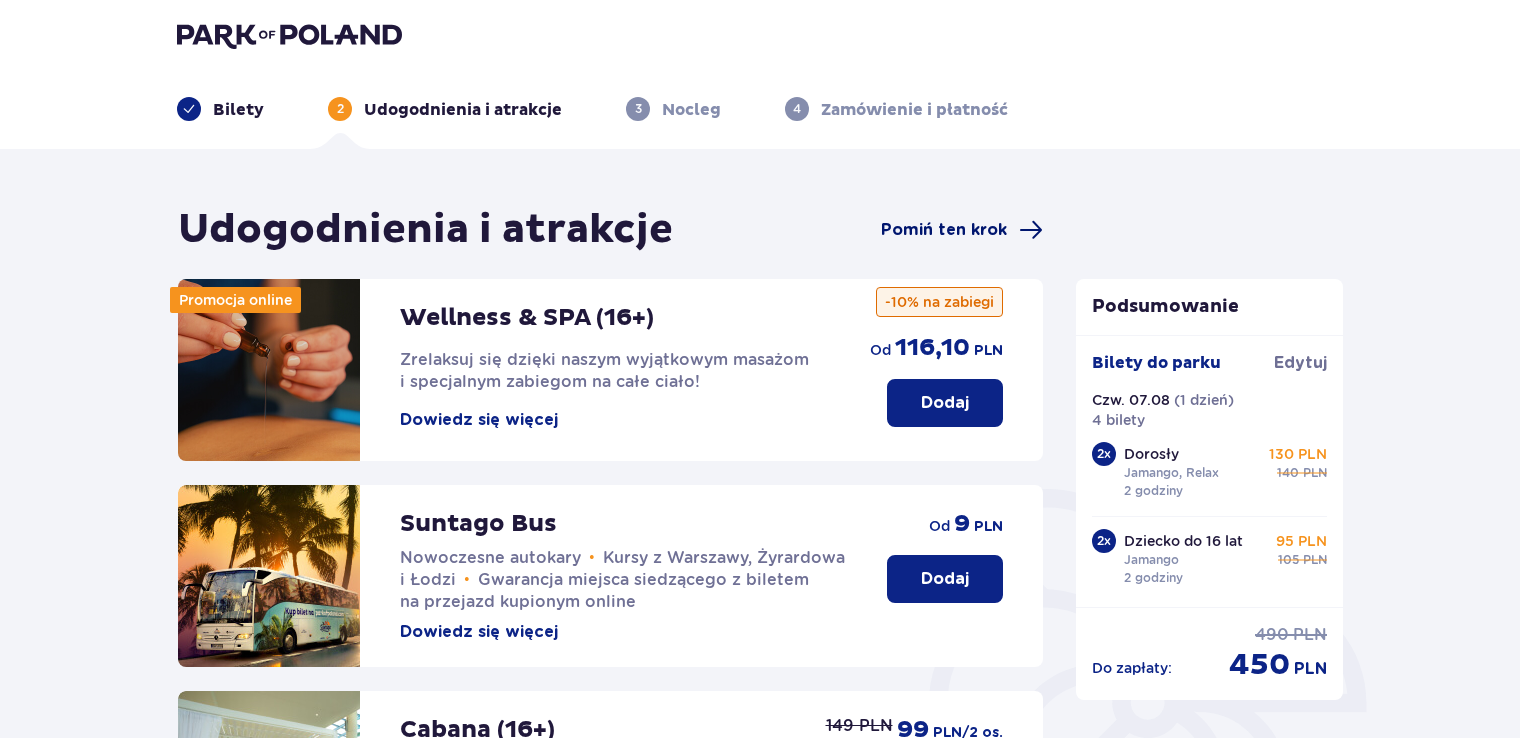 click on "Pomiń ten krok" at bounding box center (944, 230) 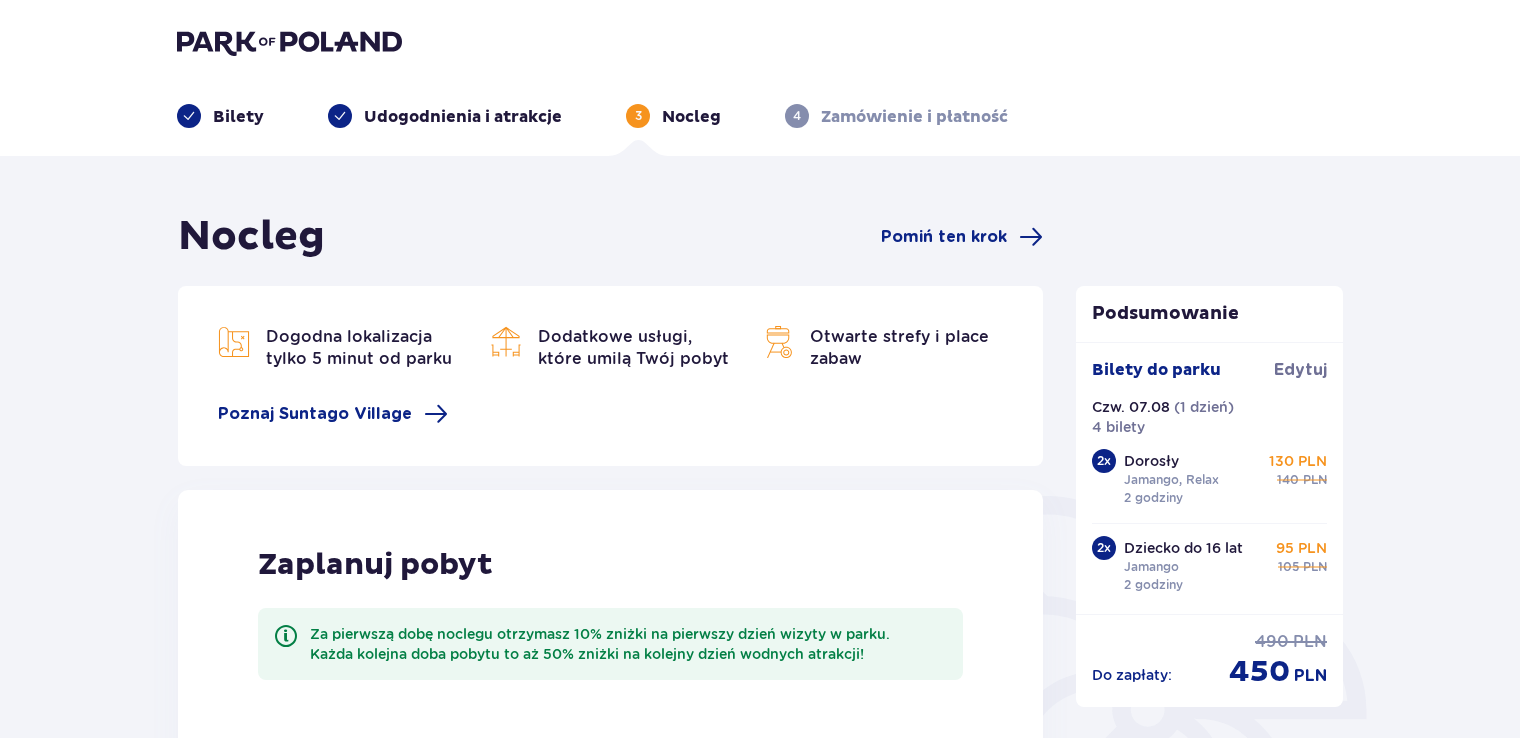 scroll, scrollTop: 0, scrollLeft: 0, axis: both 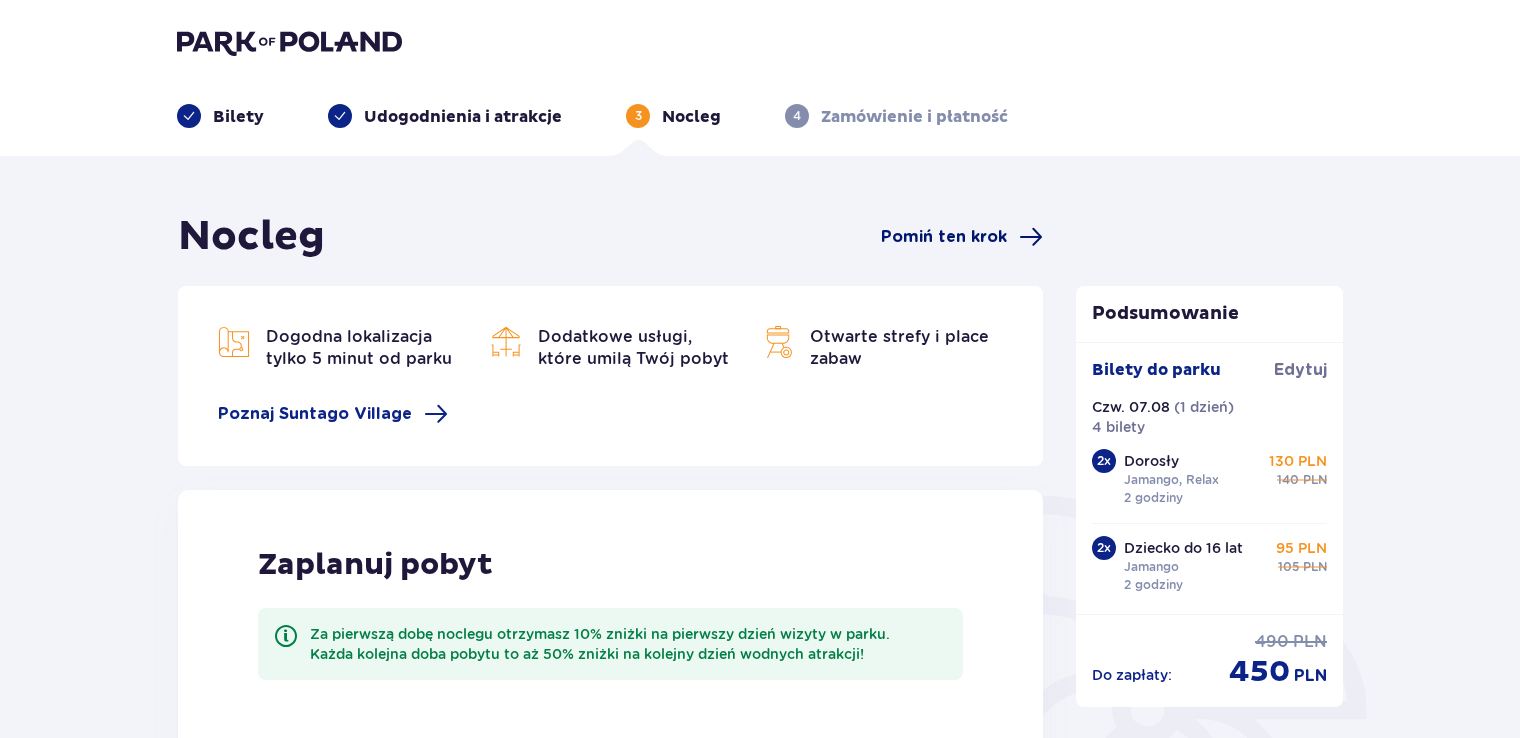 click on "Pomiń ten krok" at bounding box center [944, 237] 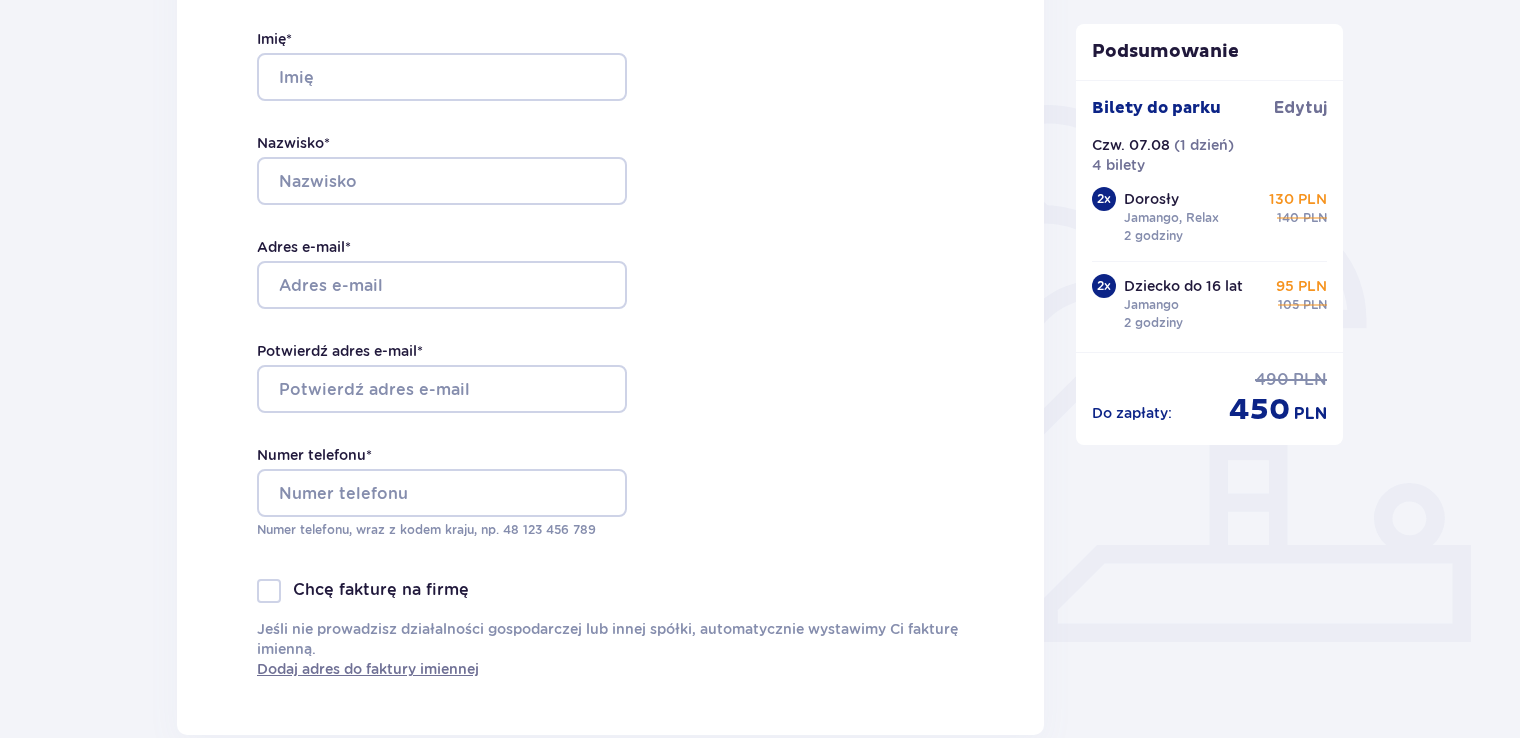 scroll, scrollTop: 388, scrollLeft: 0, axis: vertical 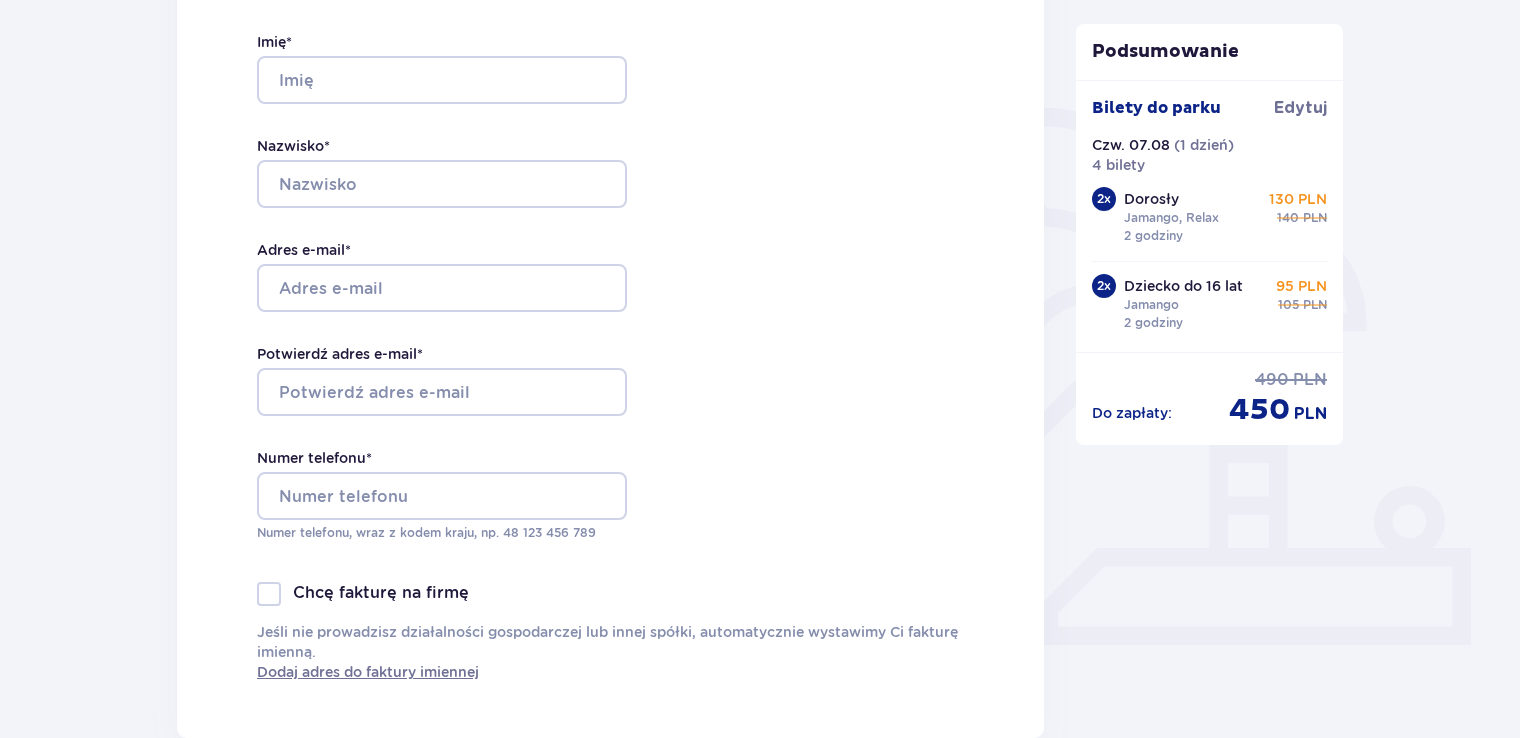 click on "Imię * Nazwisko * Adres e-mail * Potwierdź adres e-mail * Numer telefonu * Numer telefonu, wraz z kodem kraju, np. 48 [PHONE]" at bounding box center (442, 287) 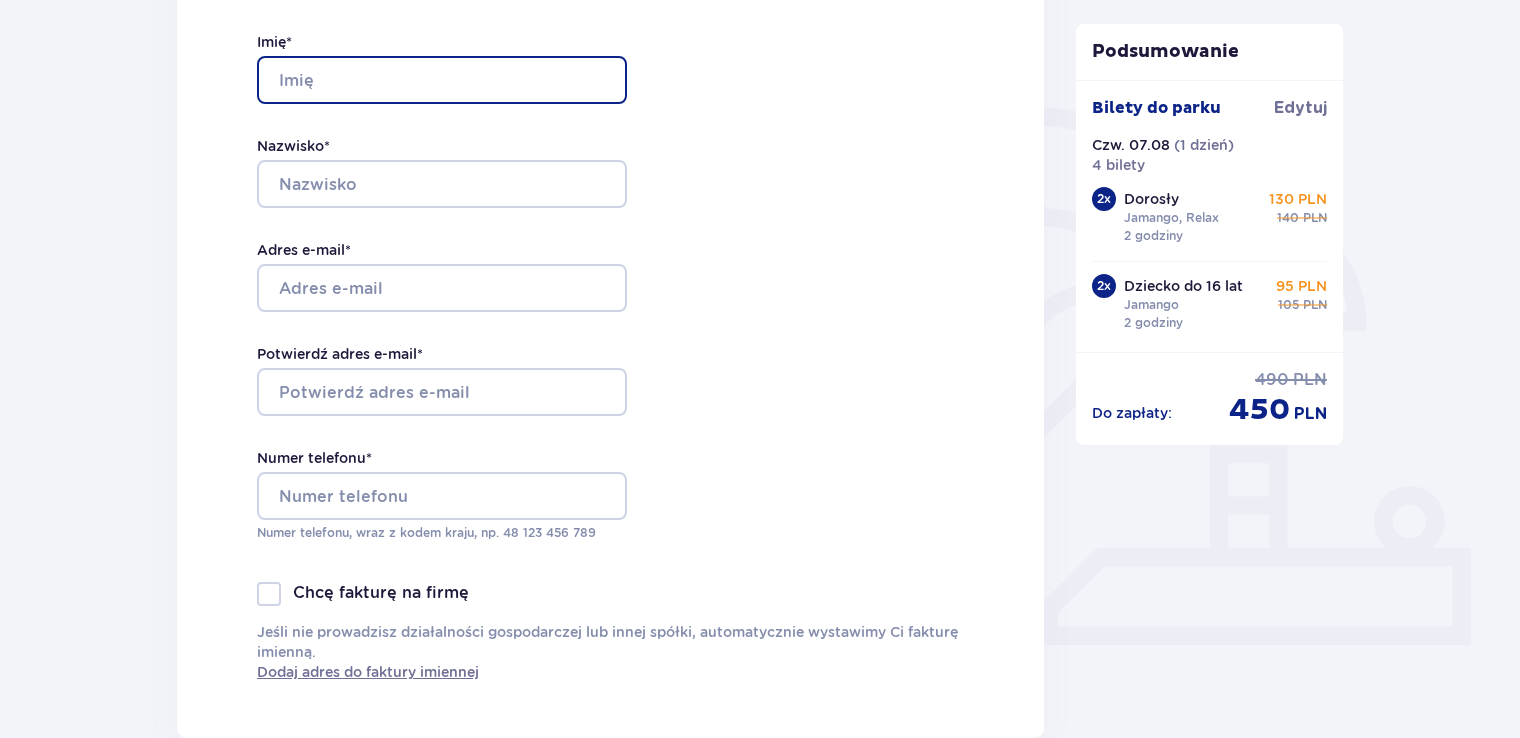 click on "Imię *" at bounding box center (442, 80) 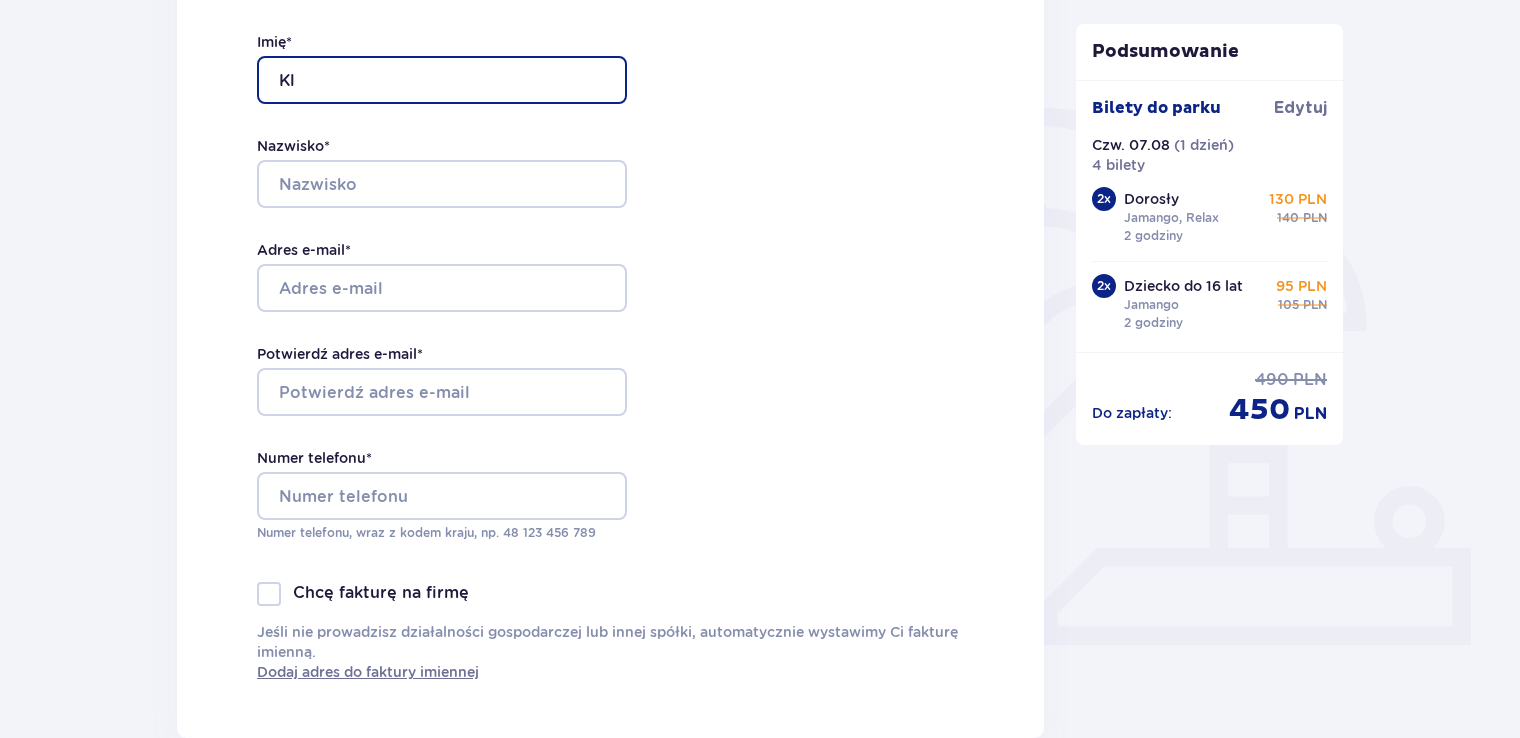 type on "[FIRST]" 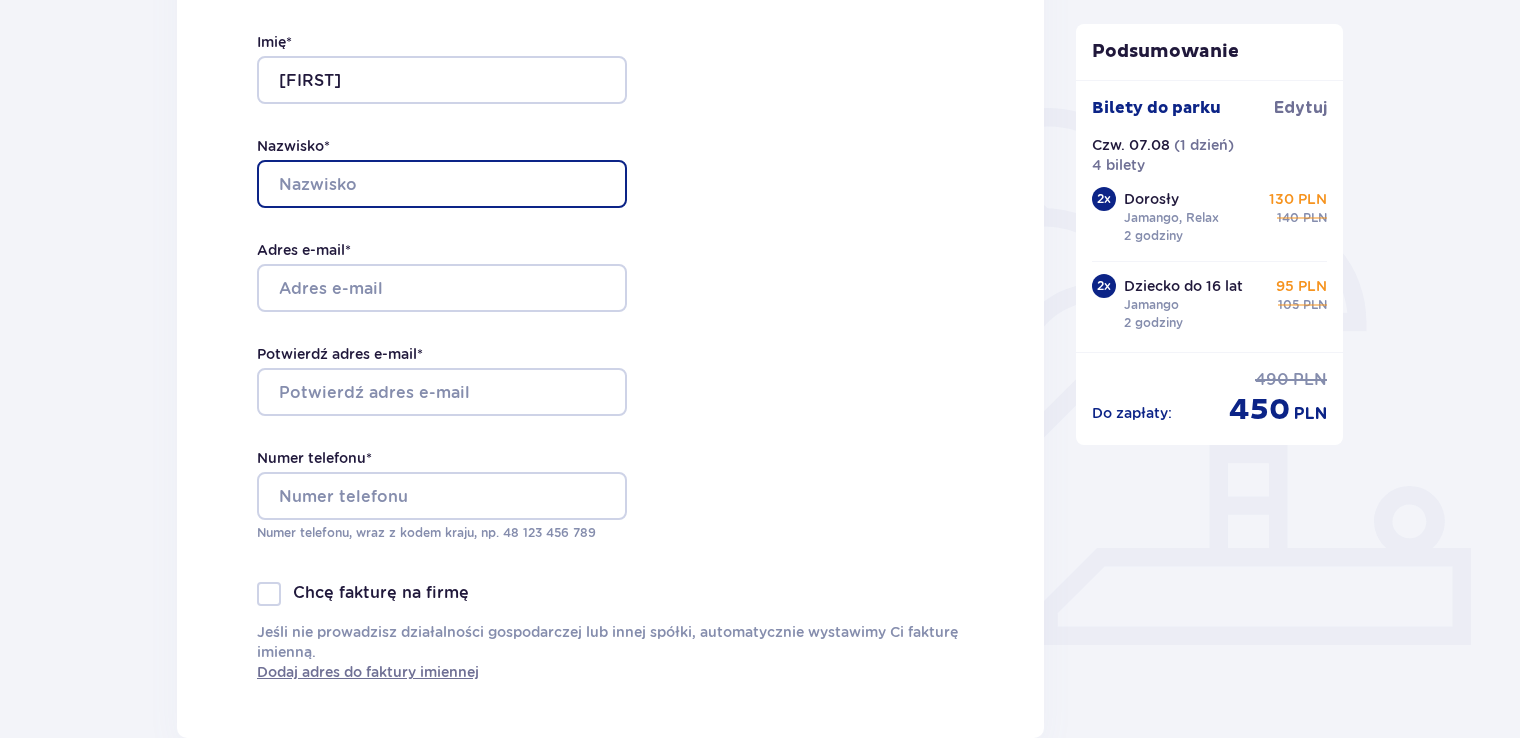 type on "[LAST]" 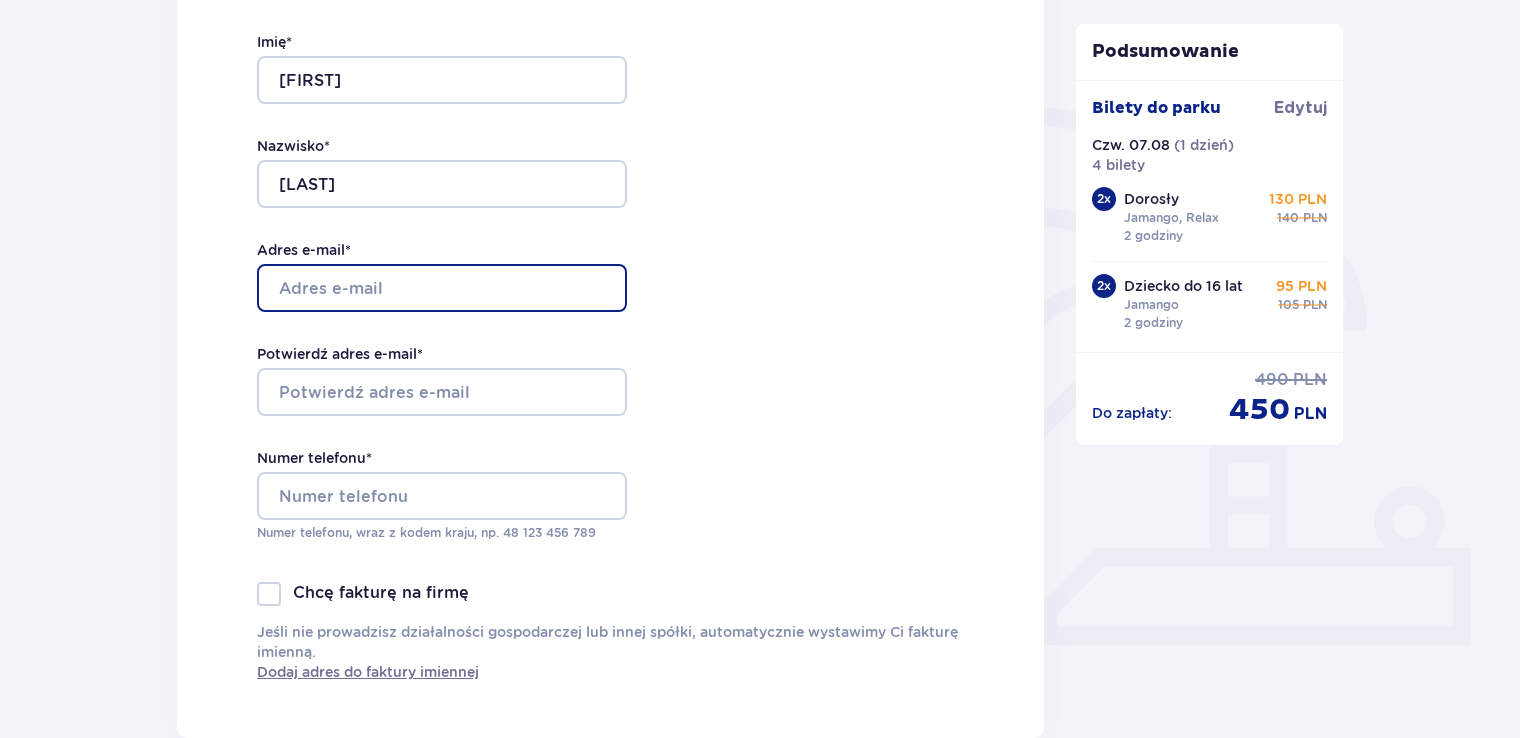 type on "[EMAIL]" 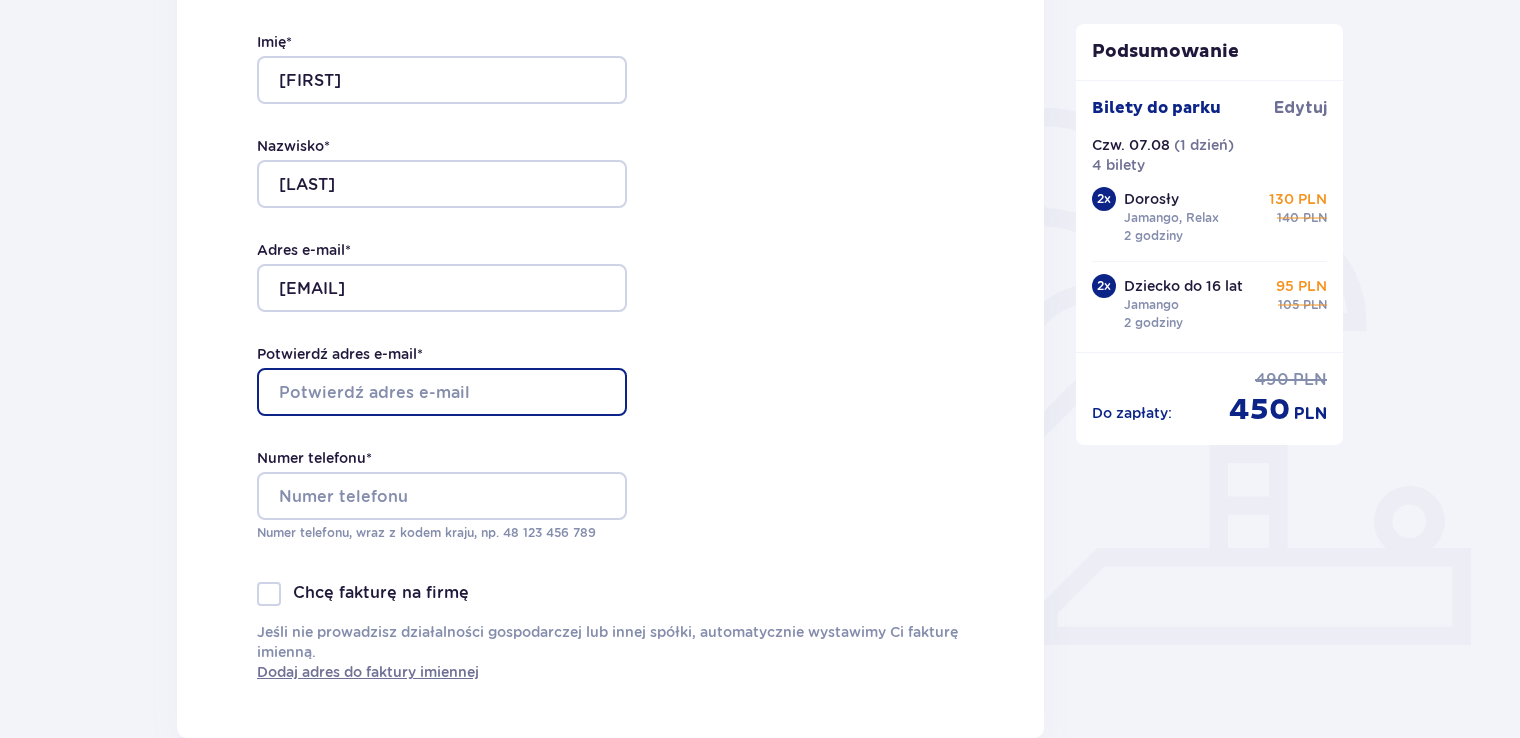 type on "[EMAIL]" 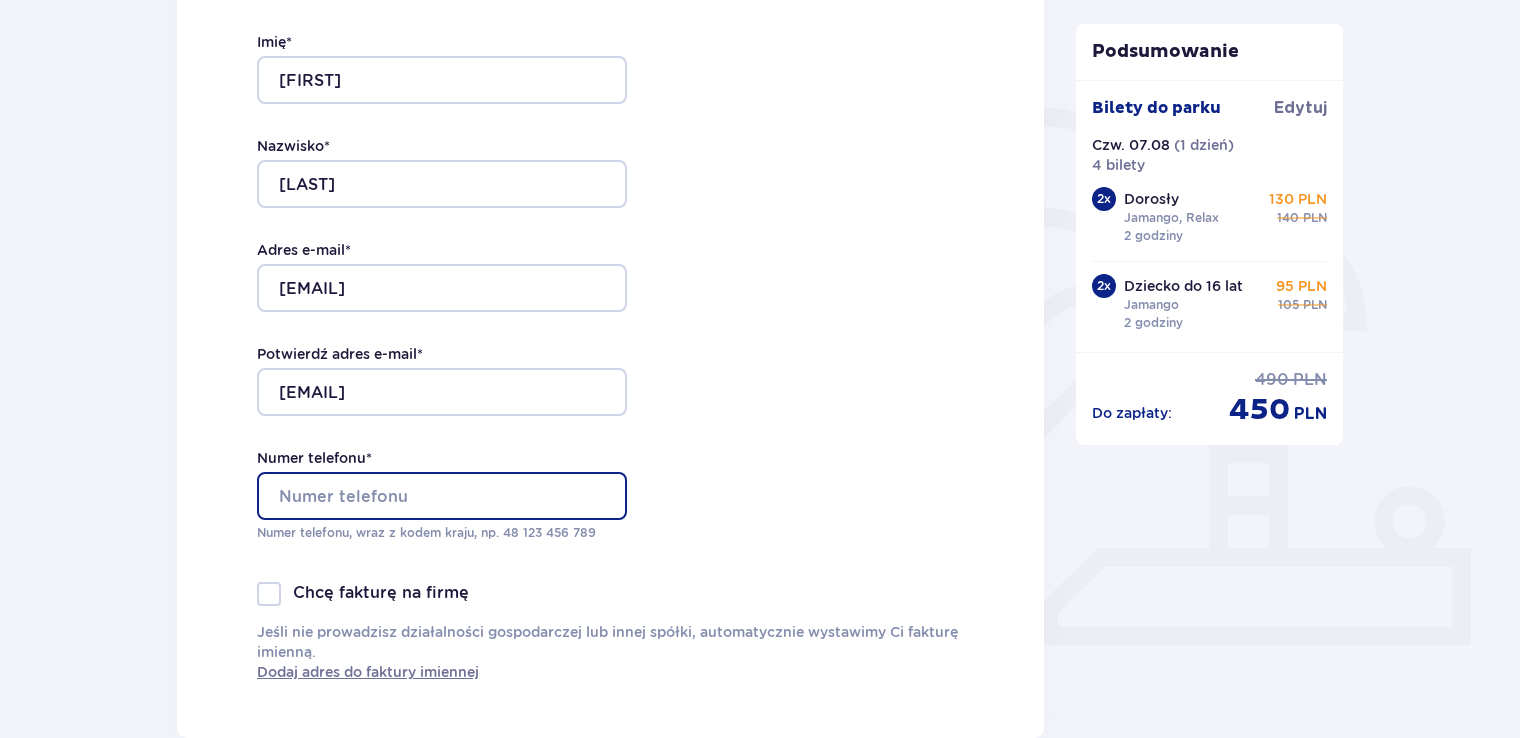 click on "Numer telefonu *" at bounding box center [442, 496] 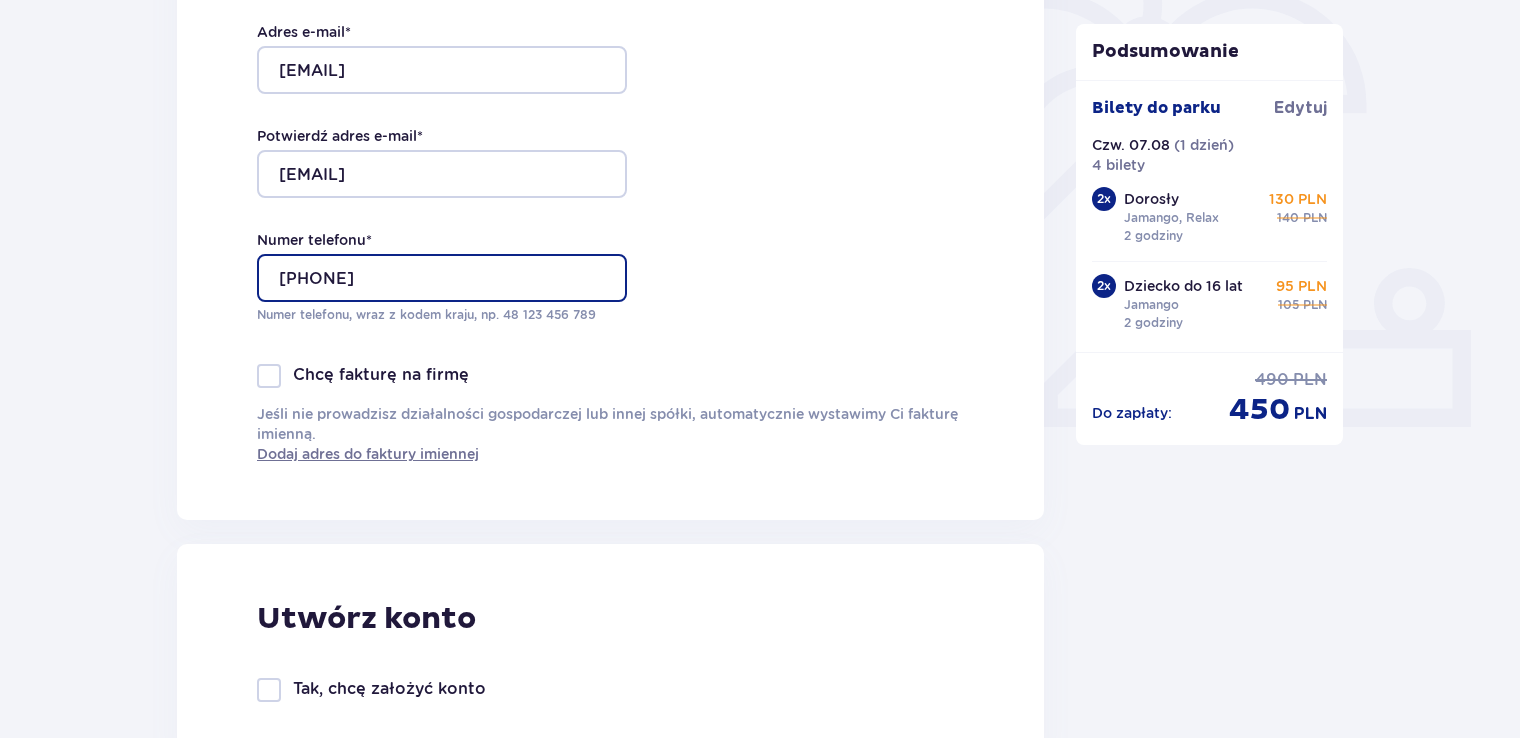 scroll, scrollTop: 602, scrollLeft: 0, axis: vertical 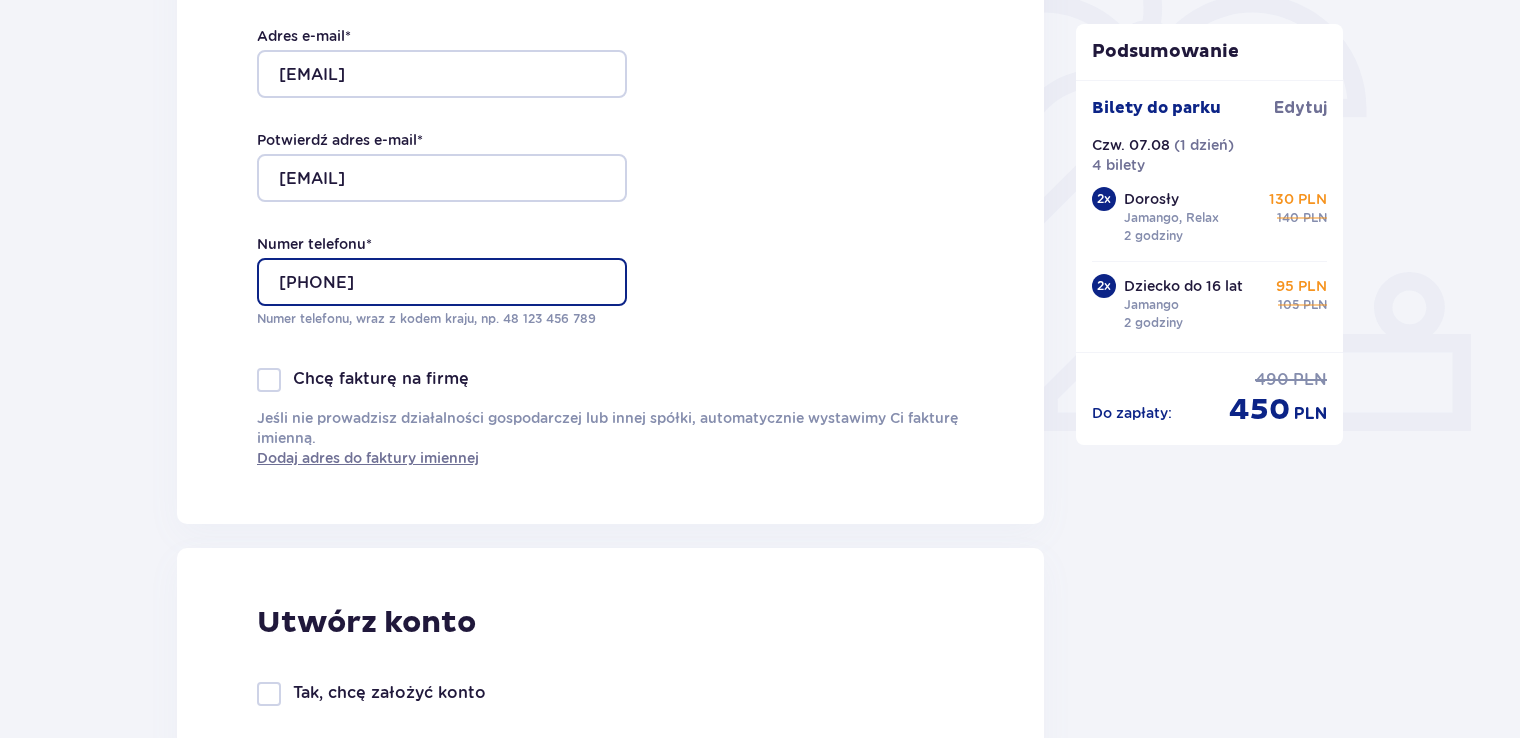 type on "[PHONE]" 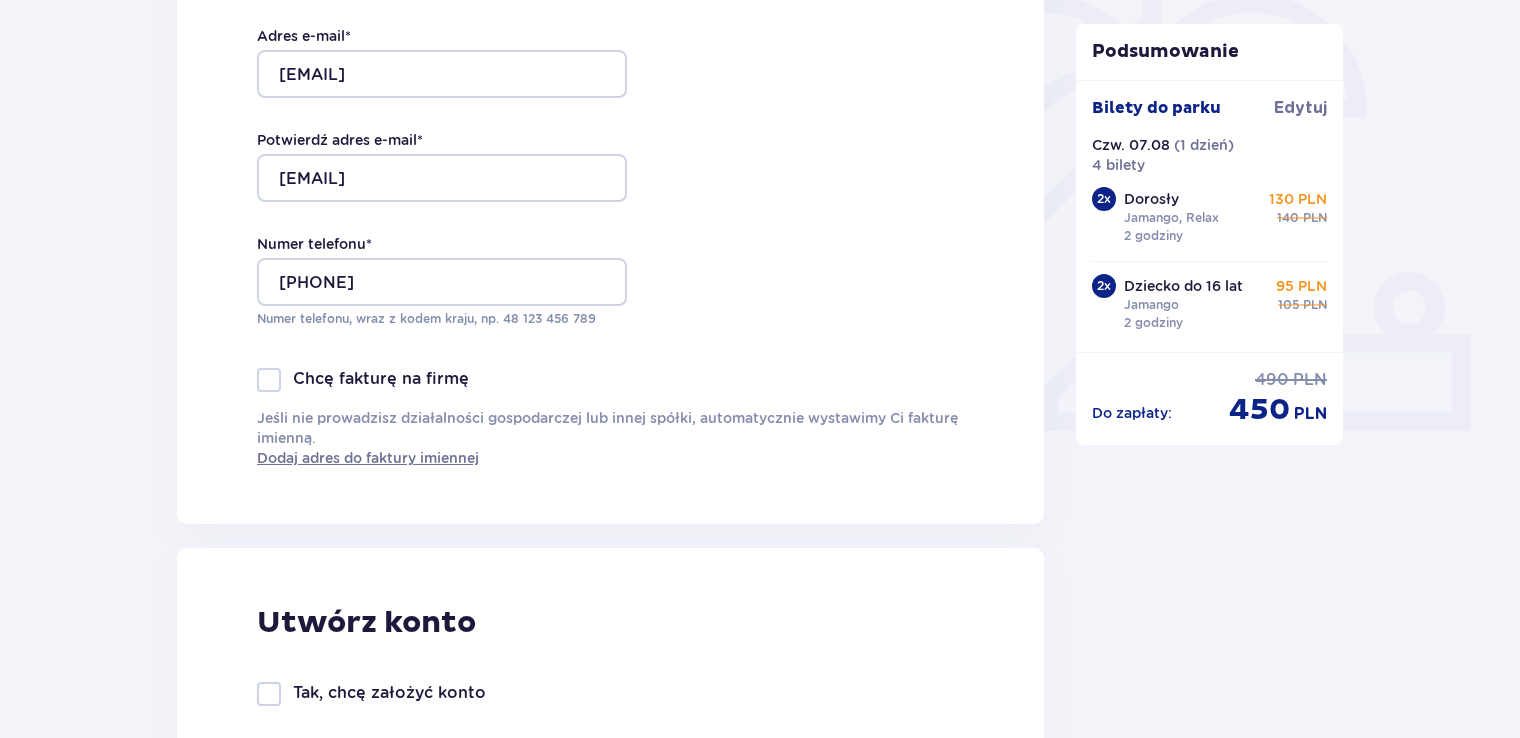 drag, startPoint x: 1519, startPoint y: 282, endPoint x: 1527, endPoint y: 351, distance: 69.46222 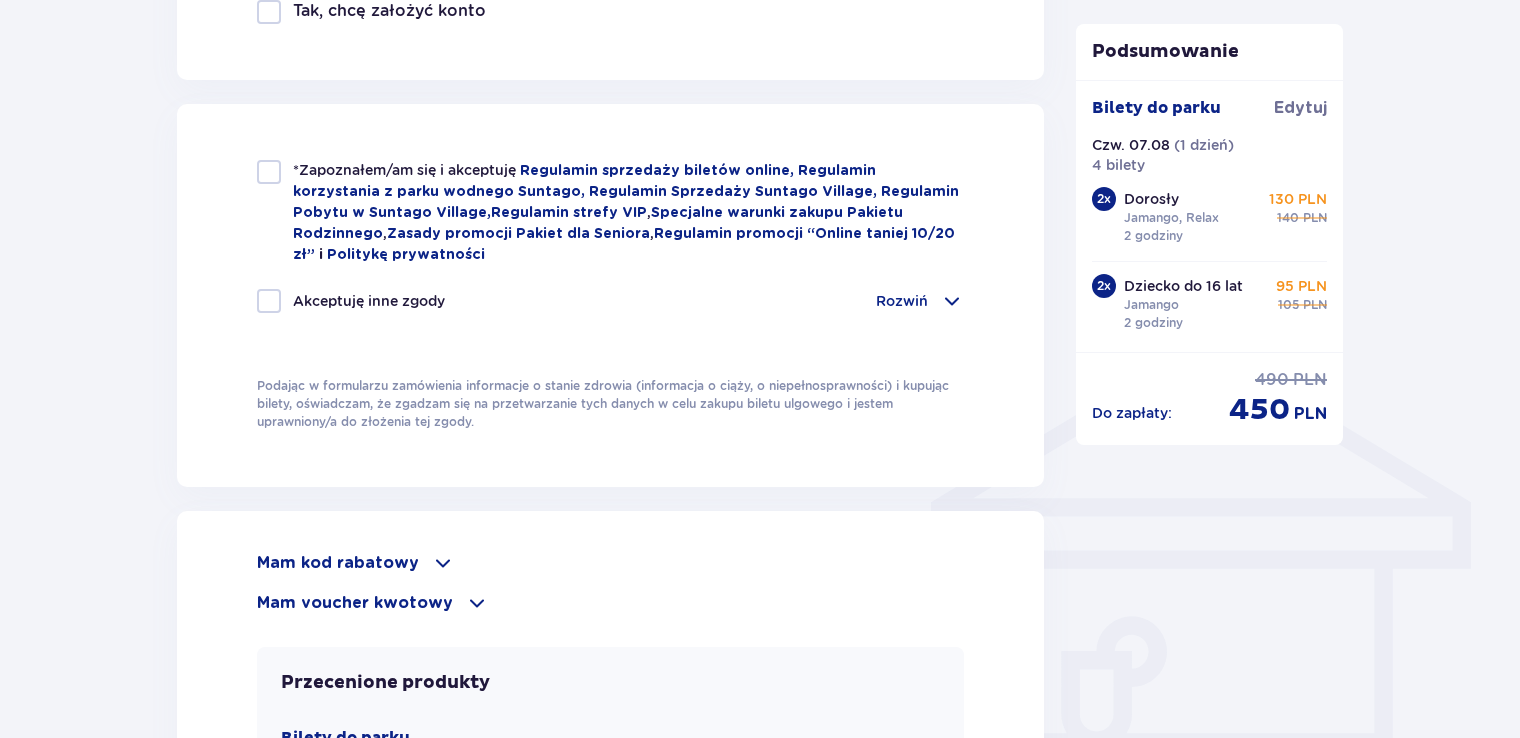 scroll, scrollTop: 1292, scrollLeft: 0, axis: vertical 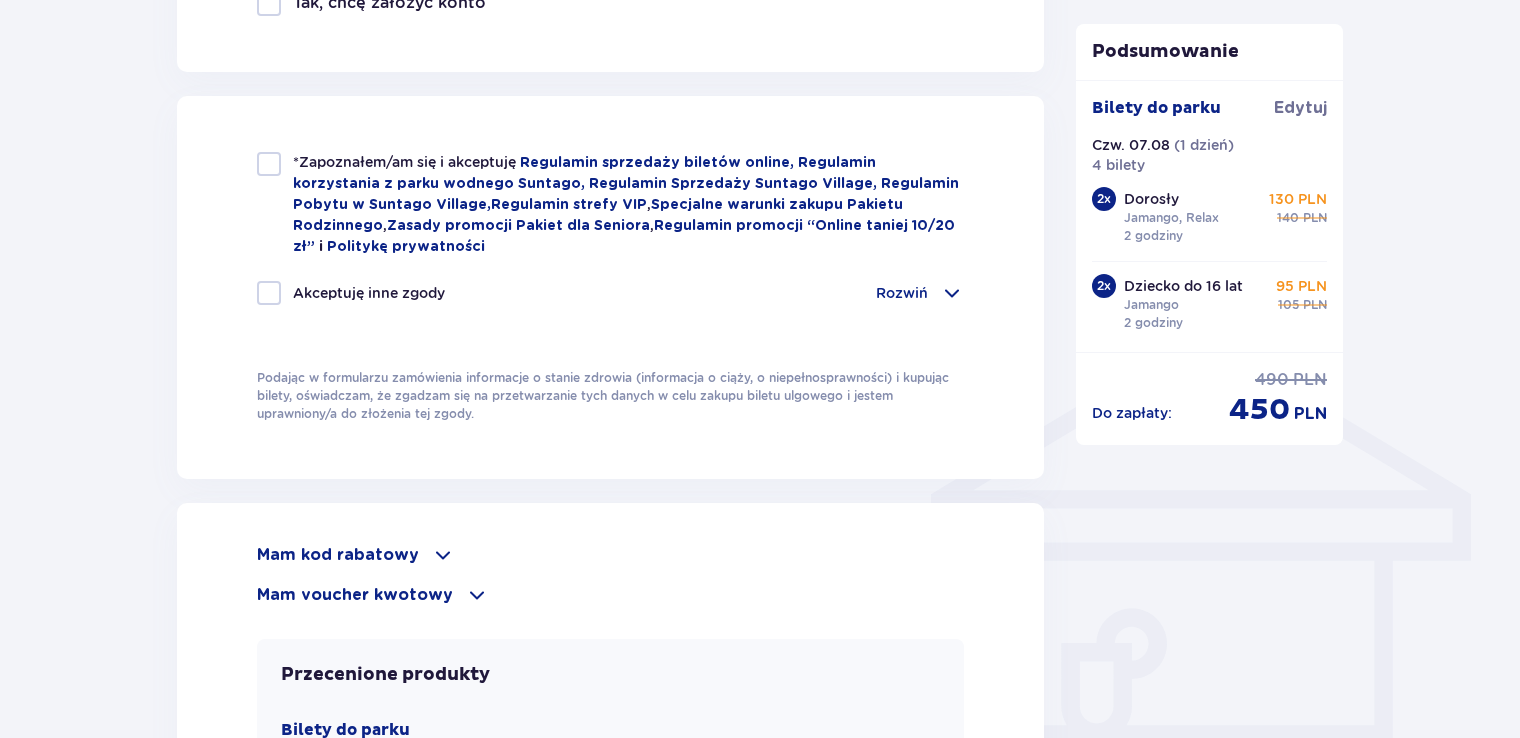 click at bounding box center [269, 164] 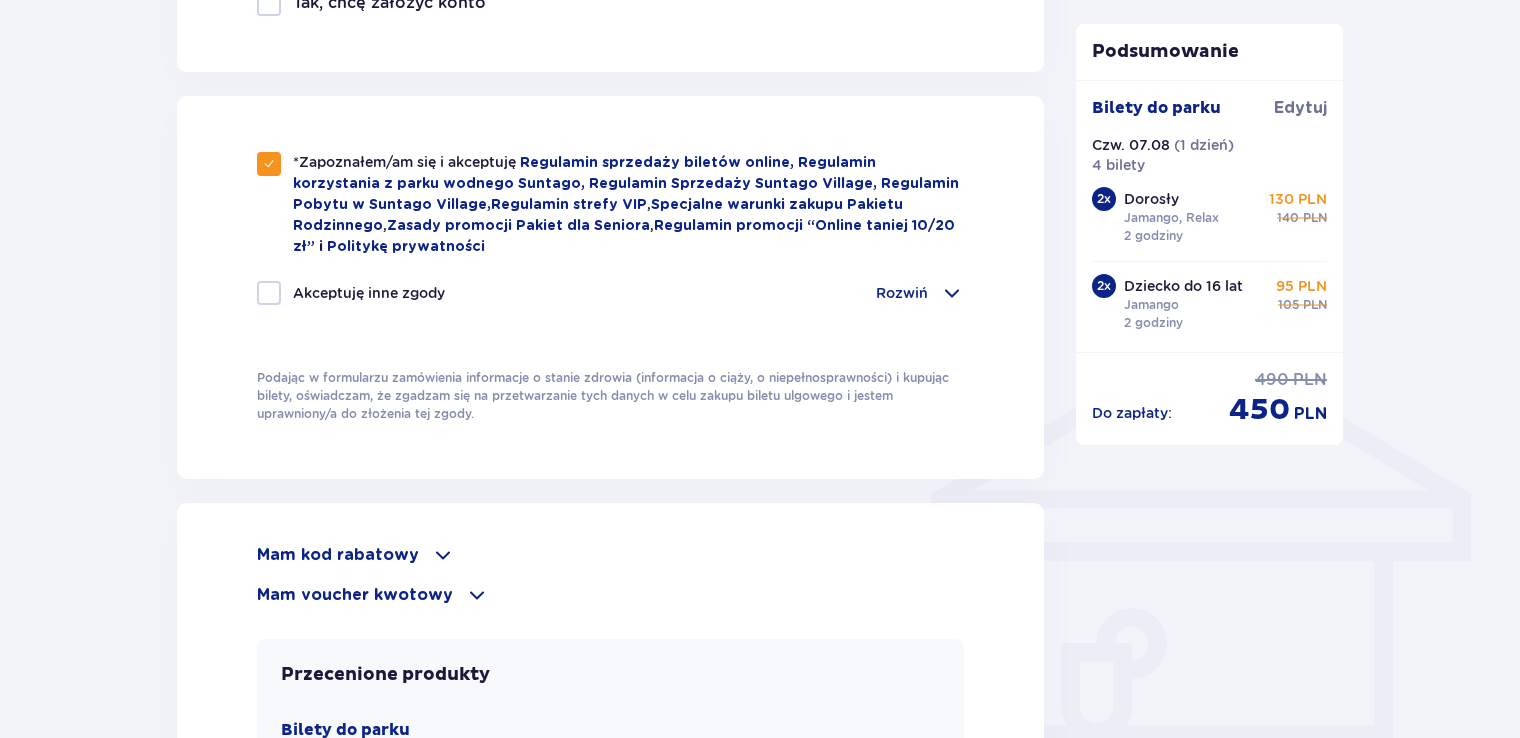 click at bounding box center [269, 293] 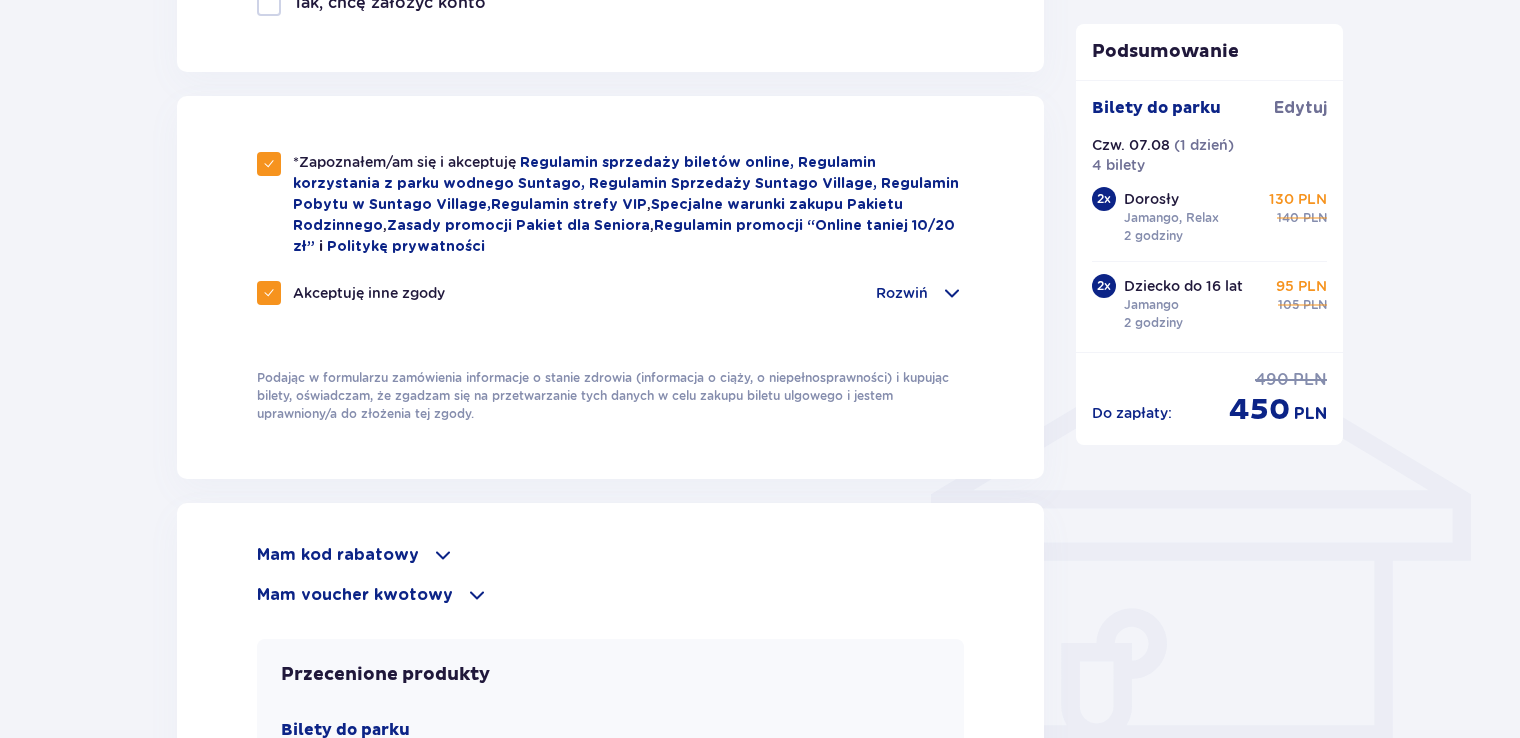 click on "Mam kod rabatowy" at bounding box center (338, 555) 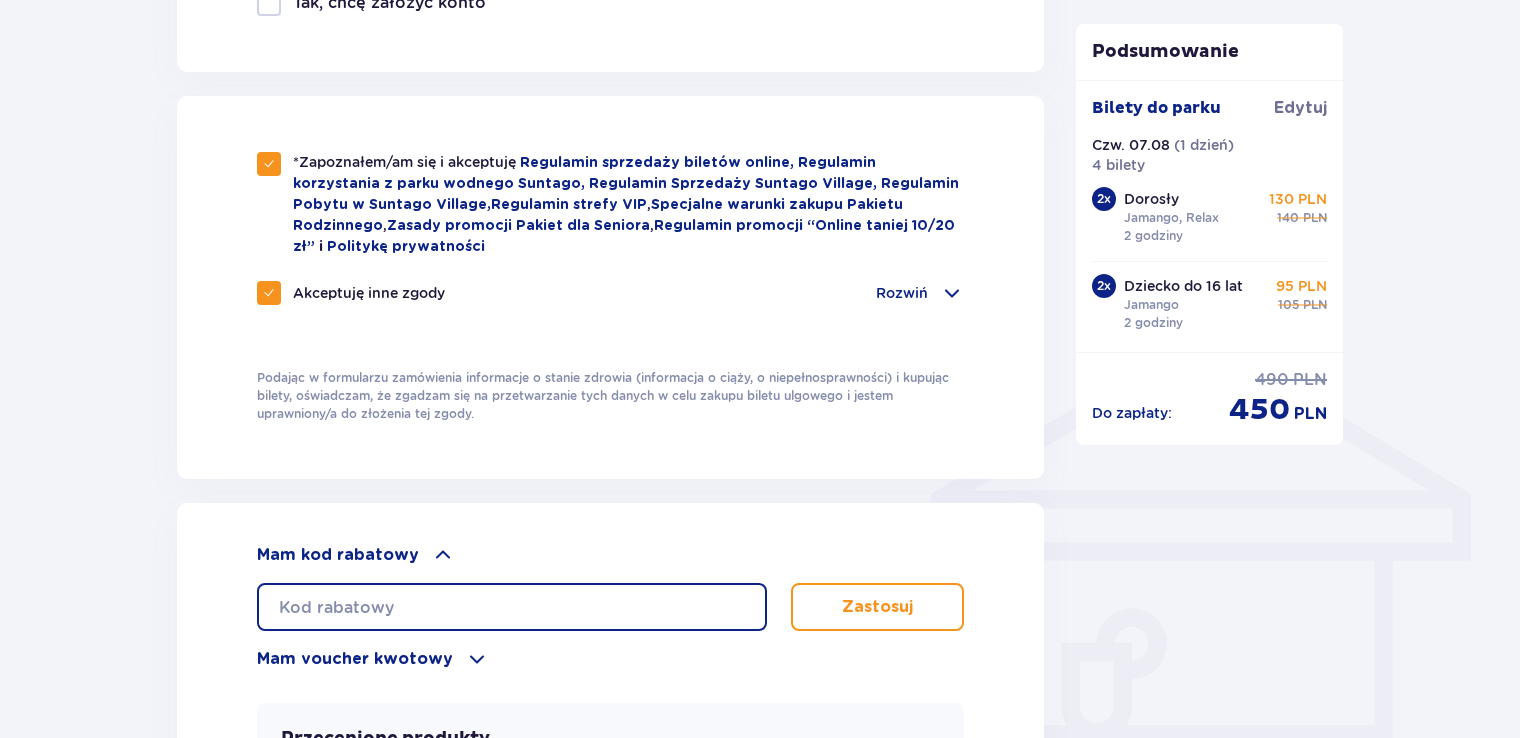 click at bounding box center [512, 607] 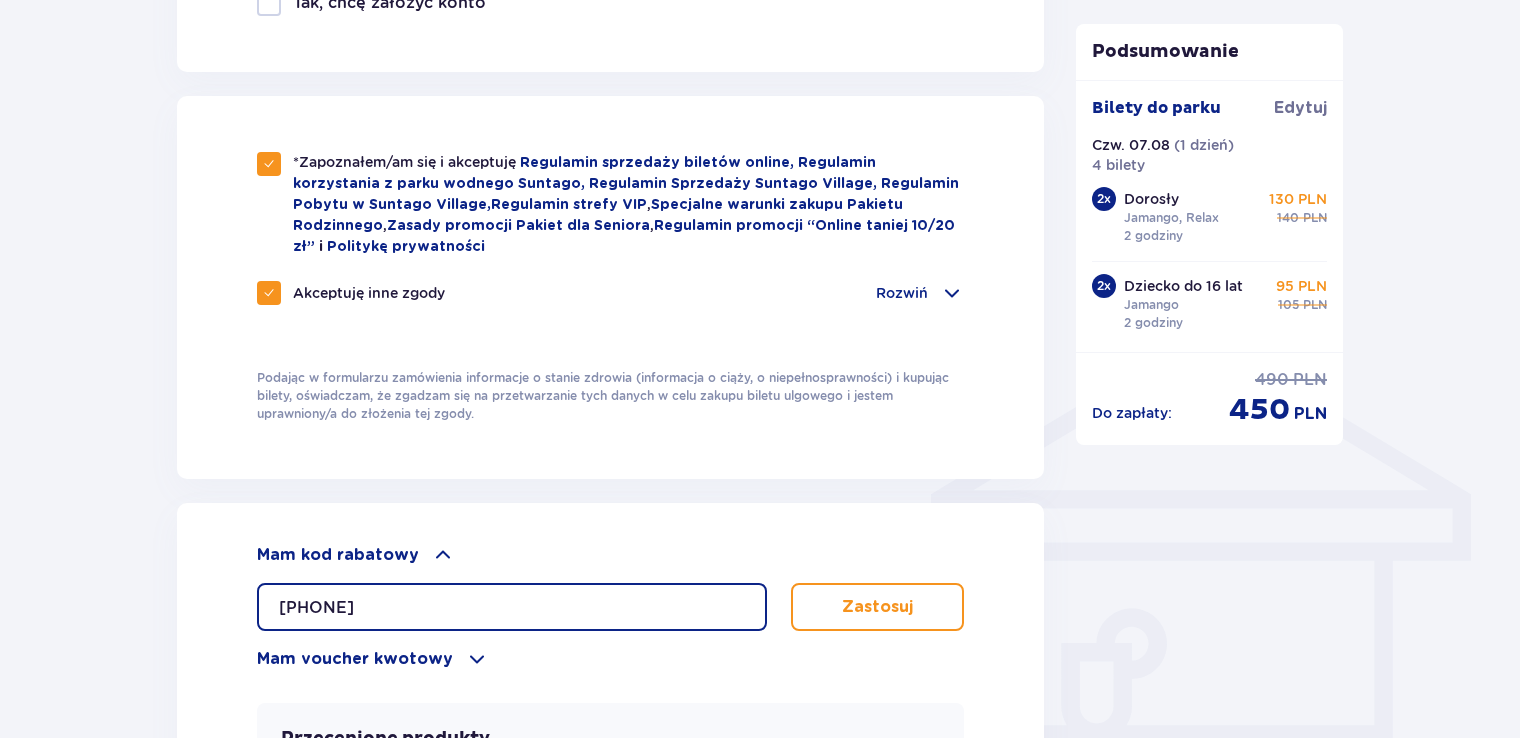 type on "0620001106539126" 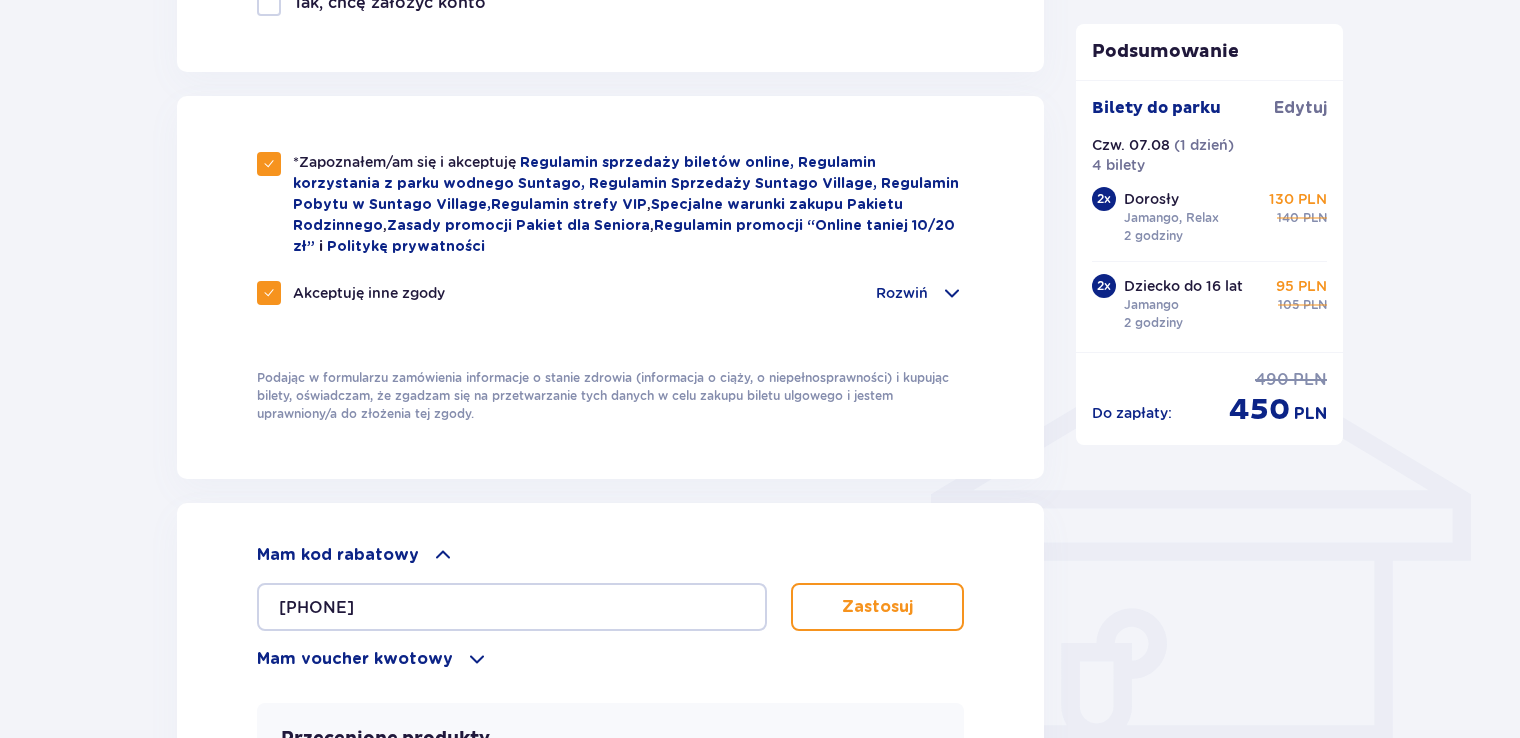 click on "Zastosuj" at bounding box center (877, 607) 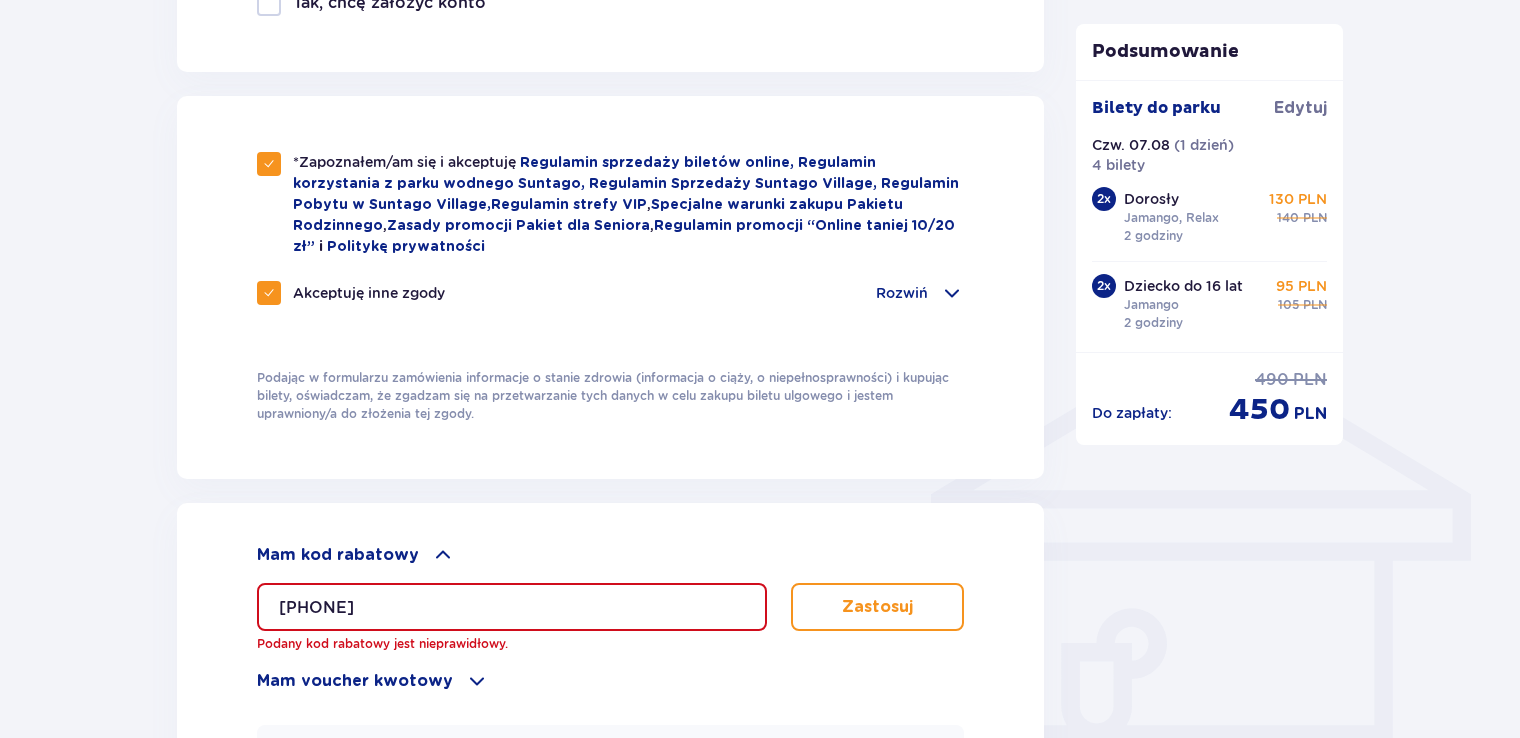 click on "Zastosuj" at bounding box center (877, 607) 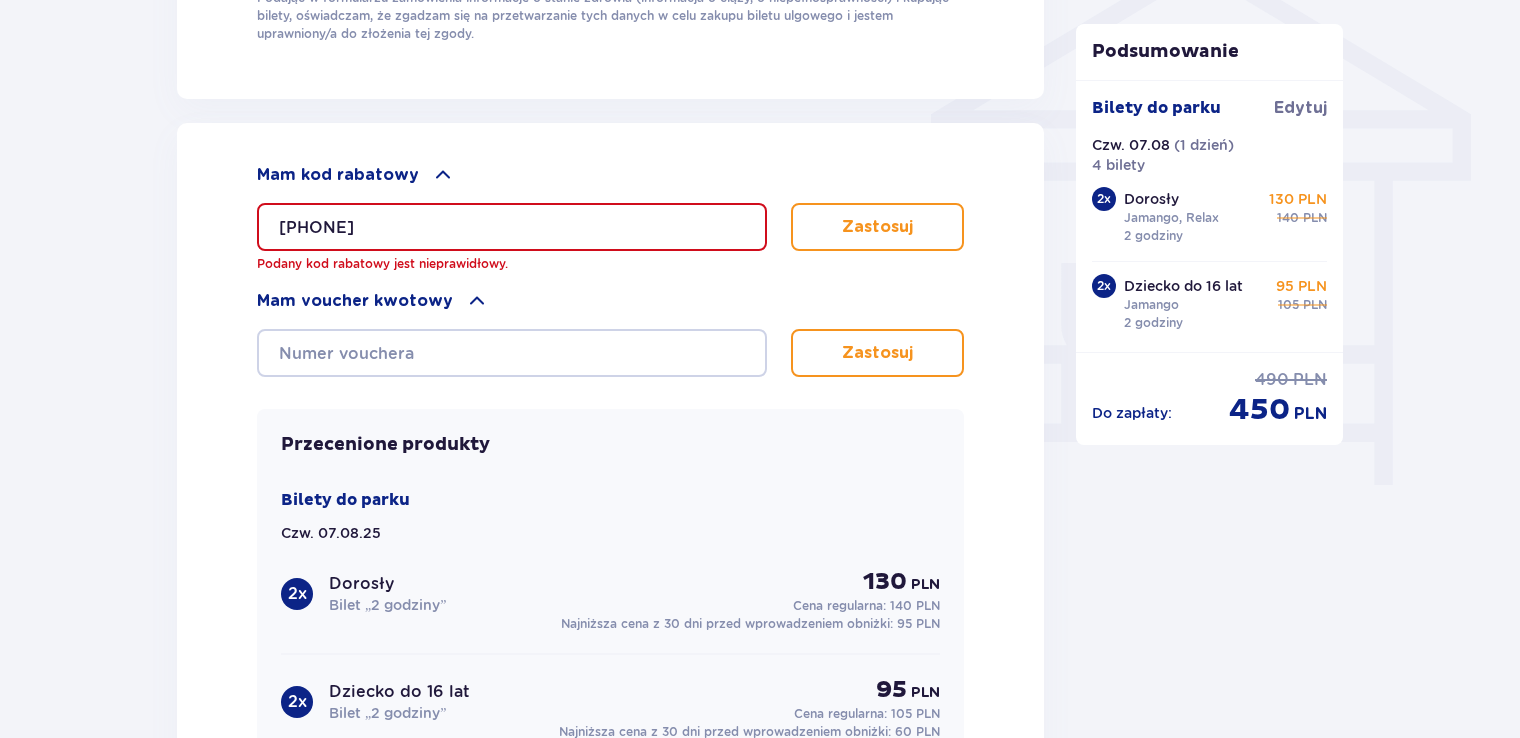 scroll, scrollTop: 1742, scrollLeft: 0, axis: vertical 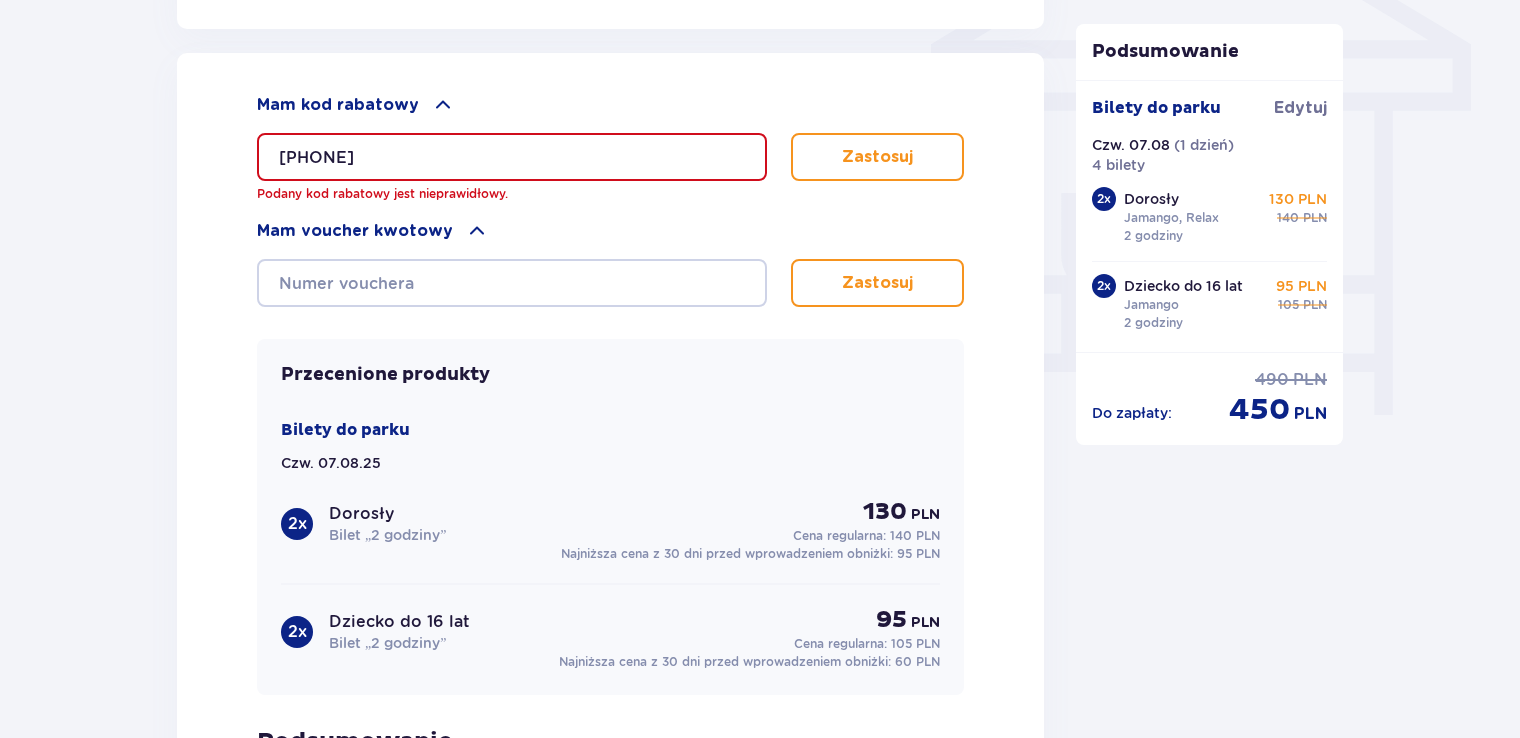 drag, startPoint x: 471, startPoint y: 146, endPoint x: 257, endPoint y: 154, distance: 214.14948 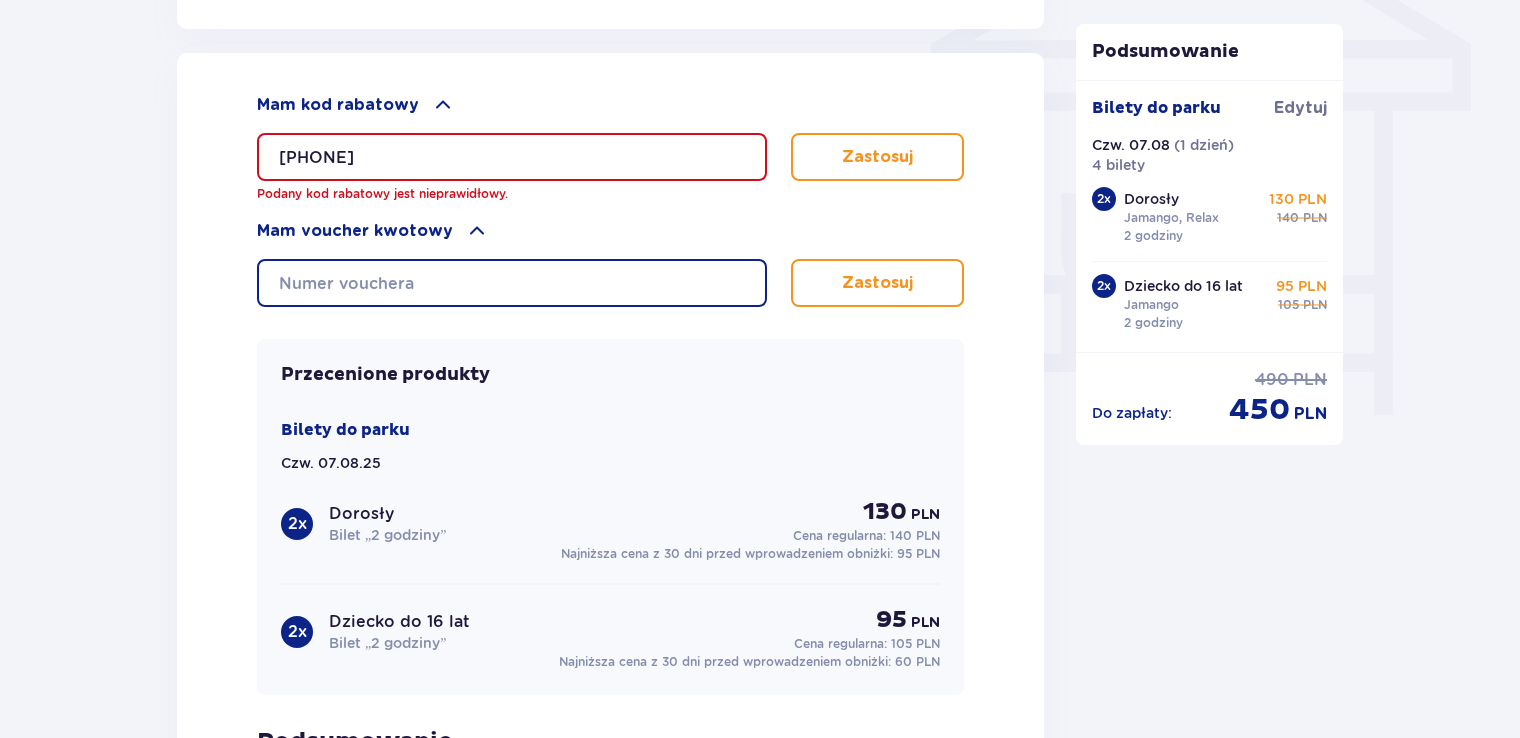 click at bounding box center [512, 283] 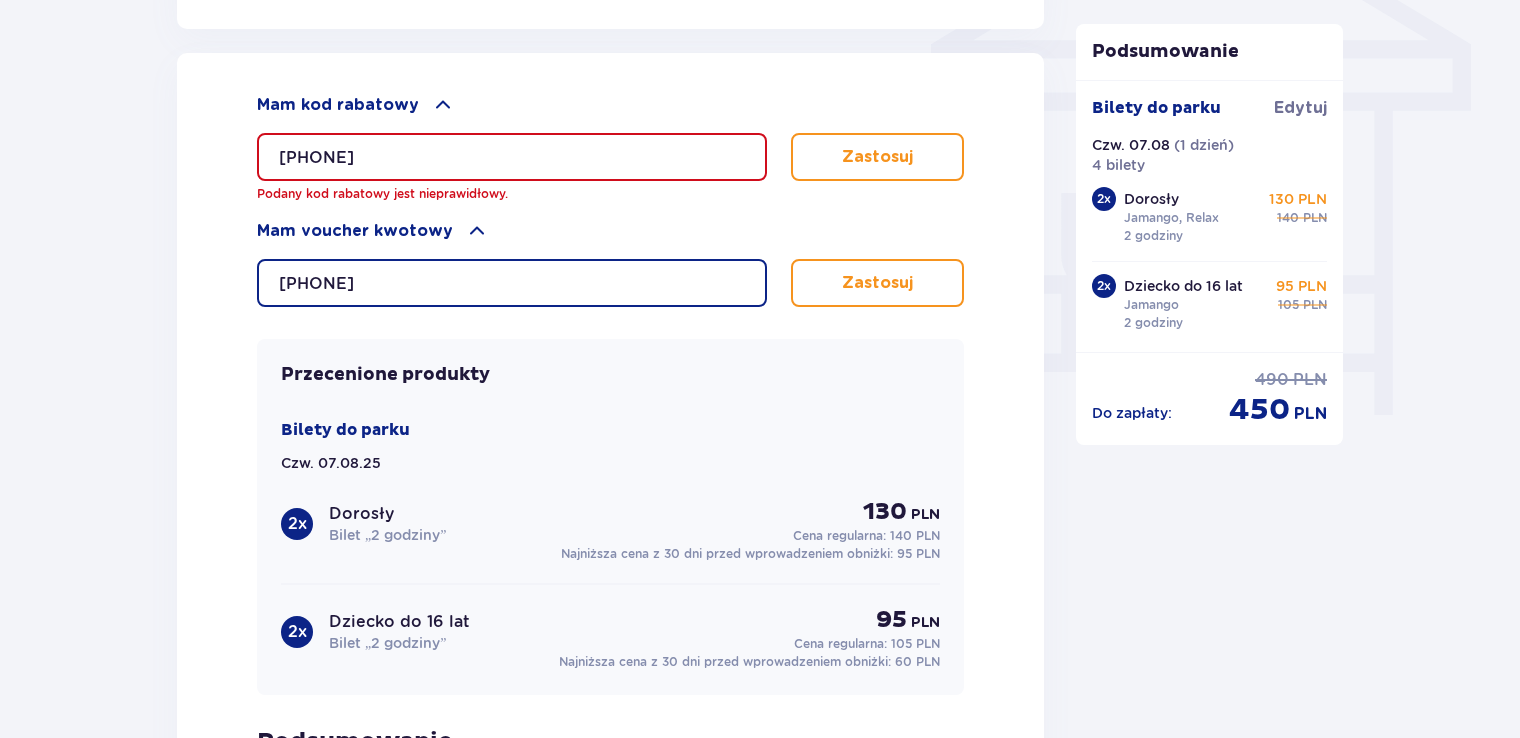 type on "0620001106539126" 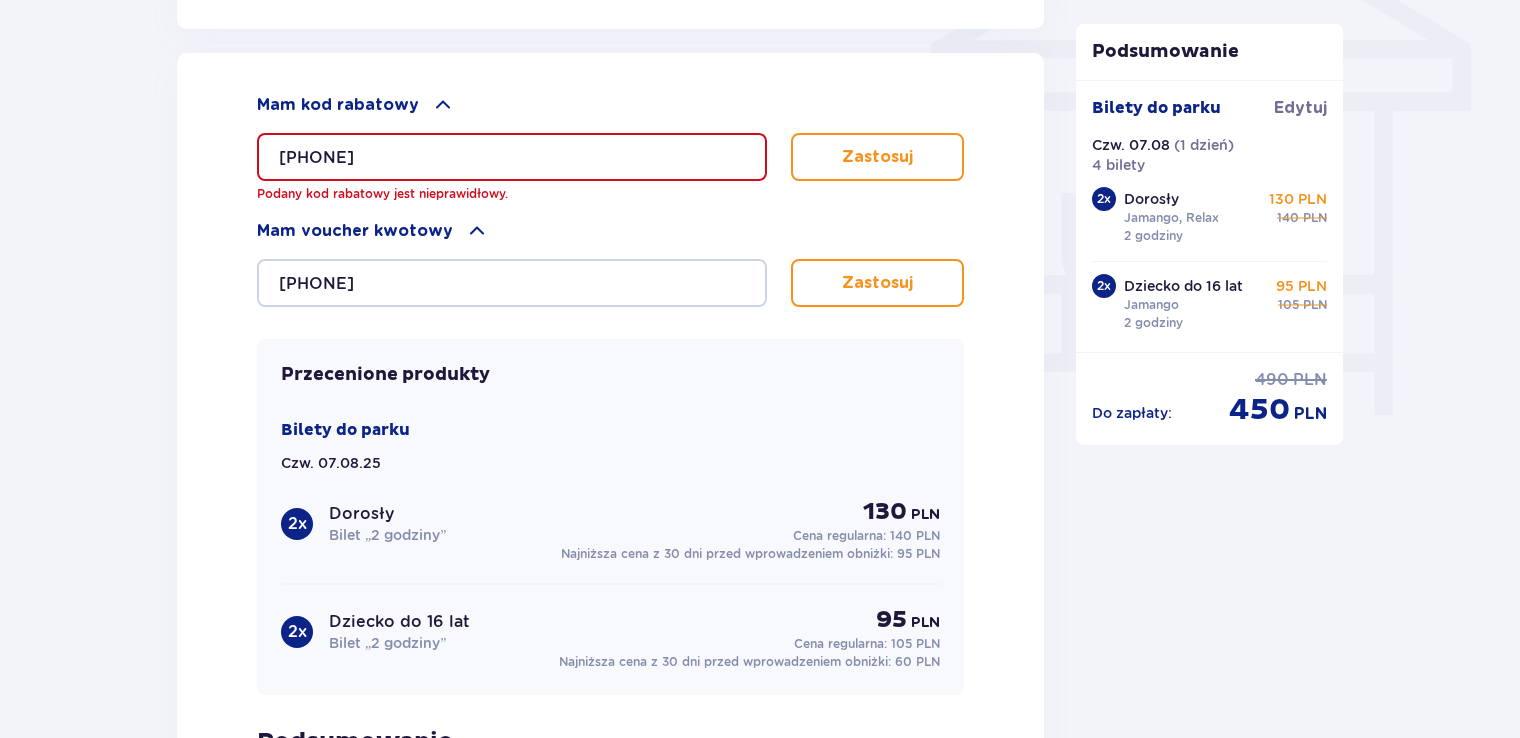 click on "Zastosuj" at bounding box center [877, 283] 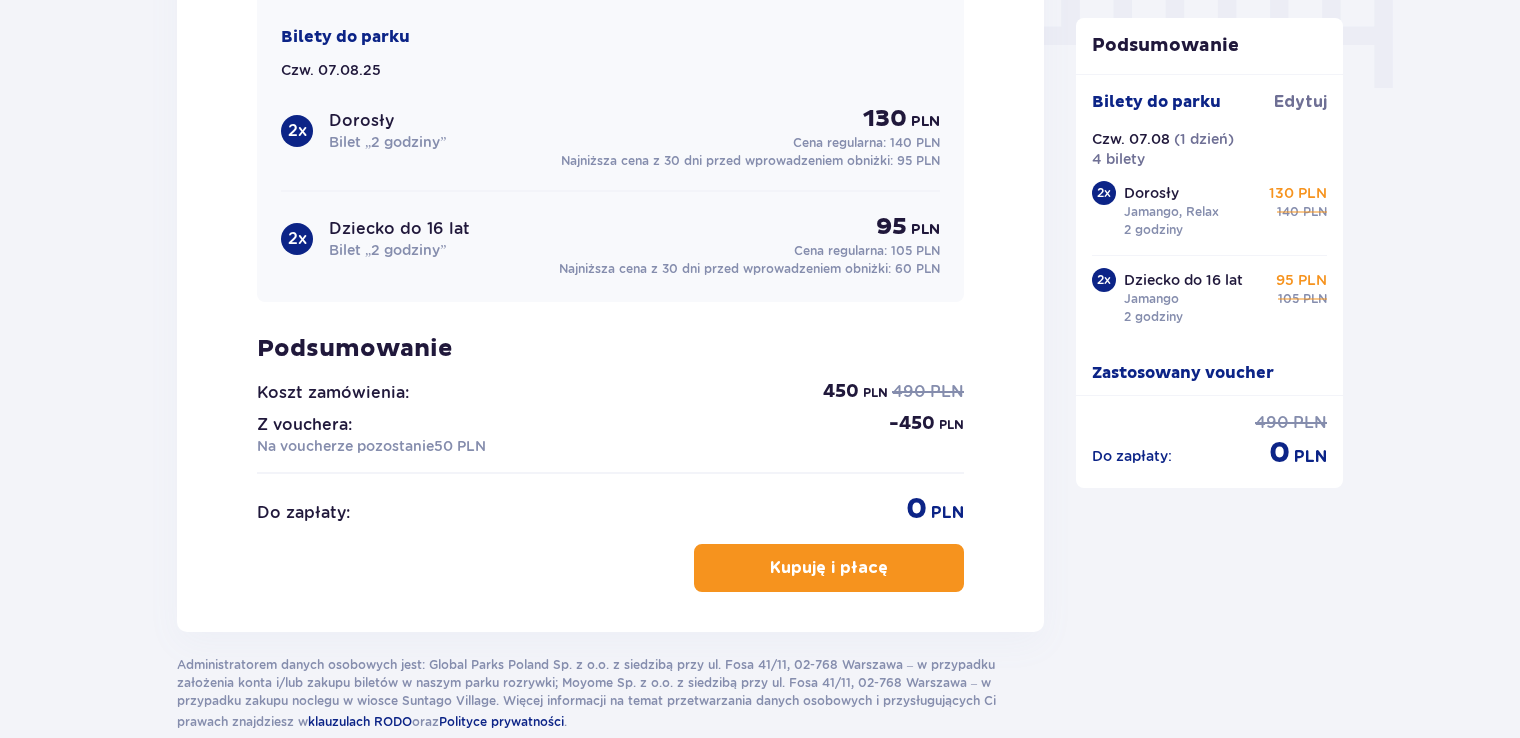 scroll, scrollTop: 2079, scrollLeft: 0, axis: vertical 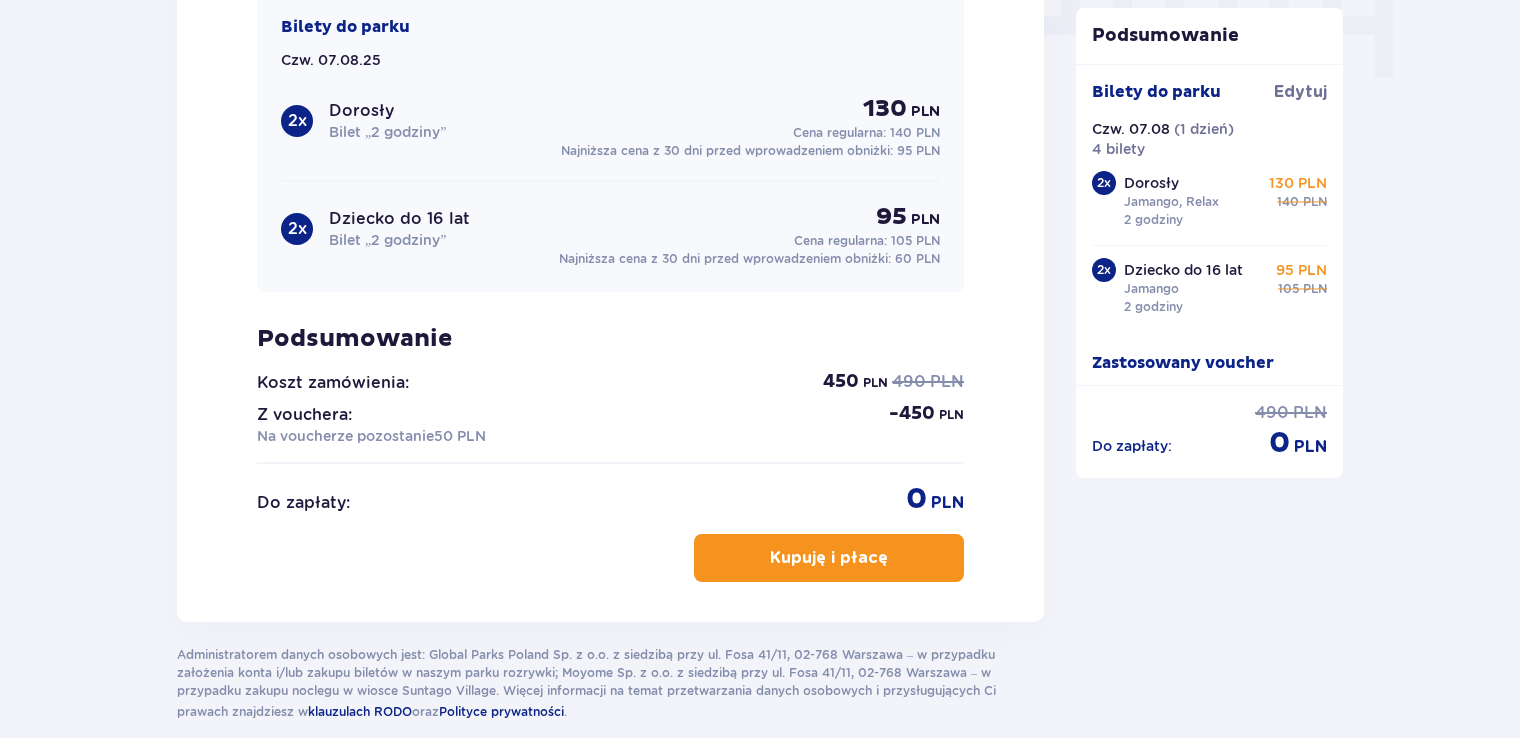 click on "Kupuję i płacę" at bounding box center [829, 558] 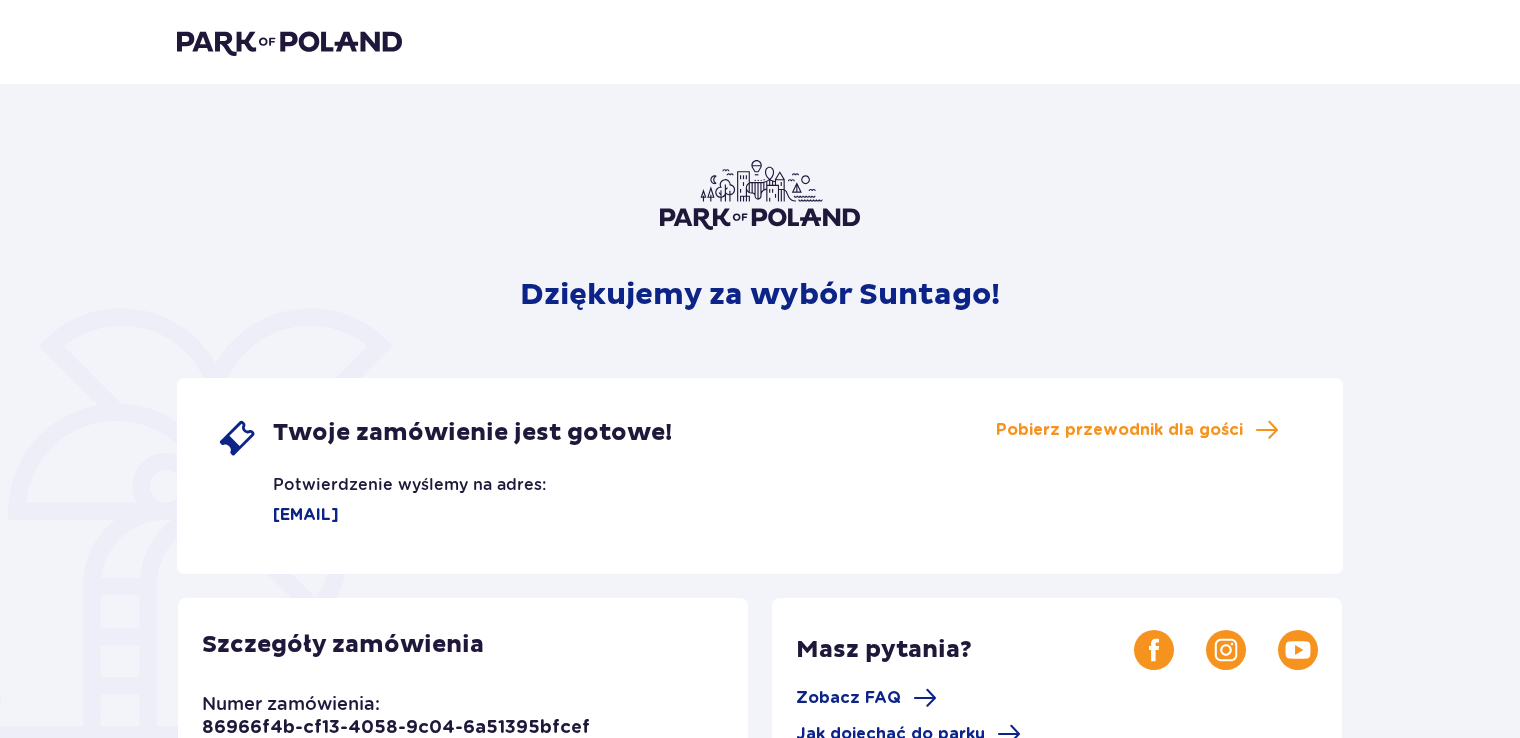 scroll, scrollTop: 0, scrollLeft: 0, axis: both 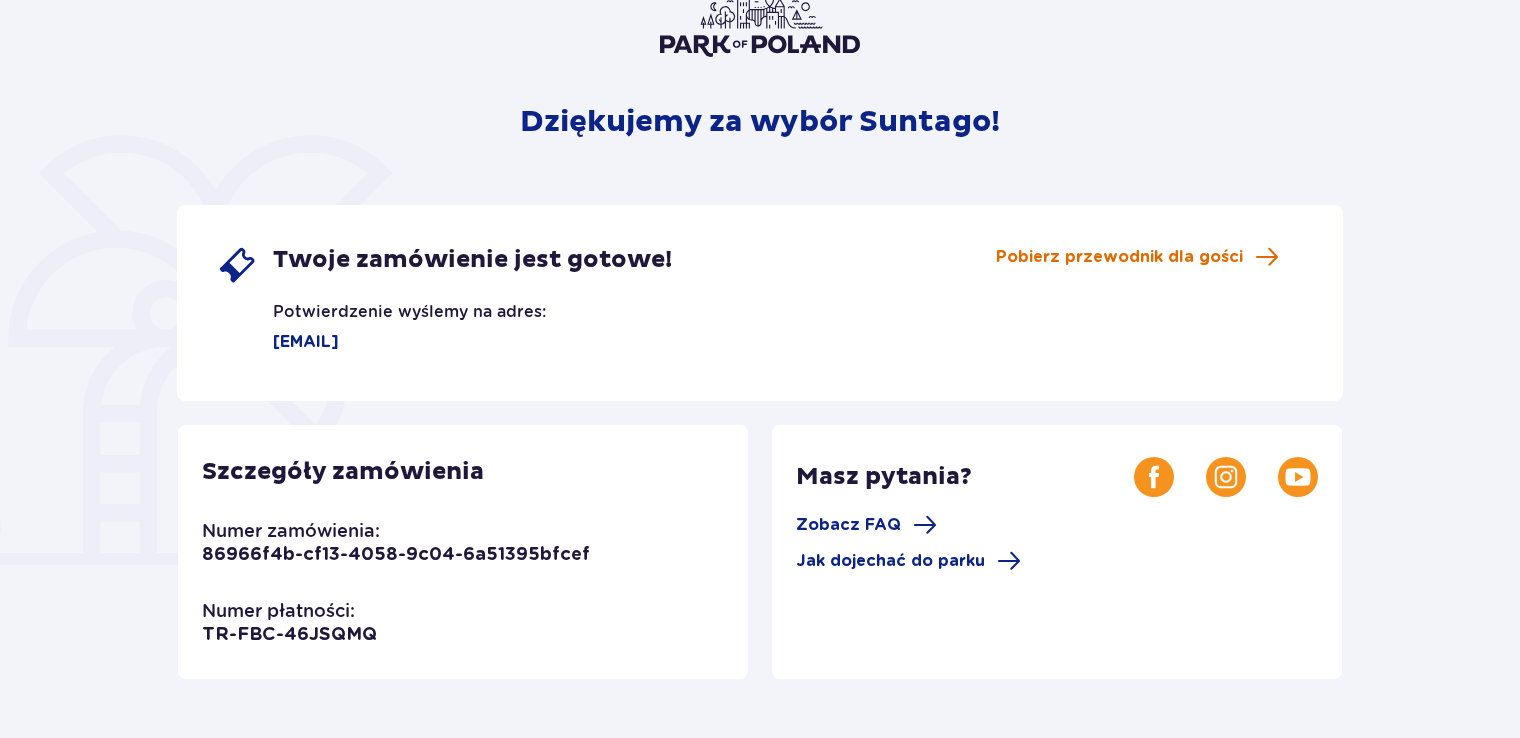 click on "Pobierz przewodnik dla gości" at bounding box center [1119, 257] 